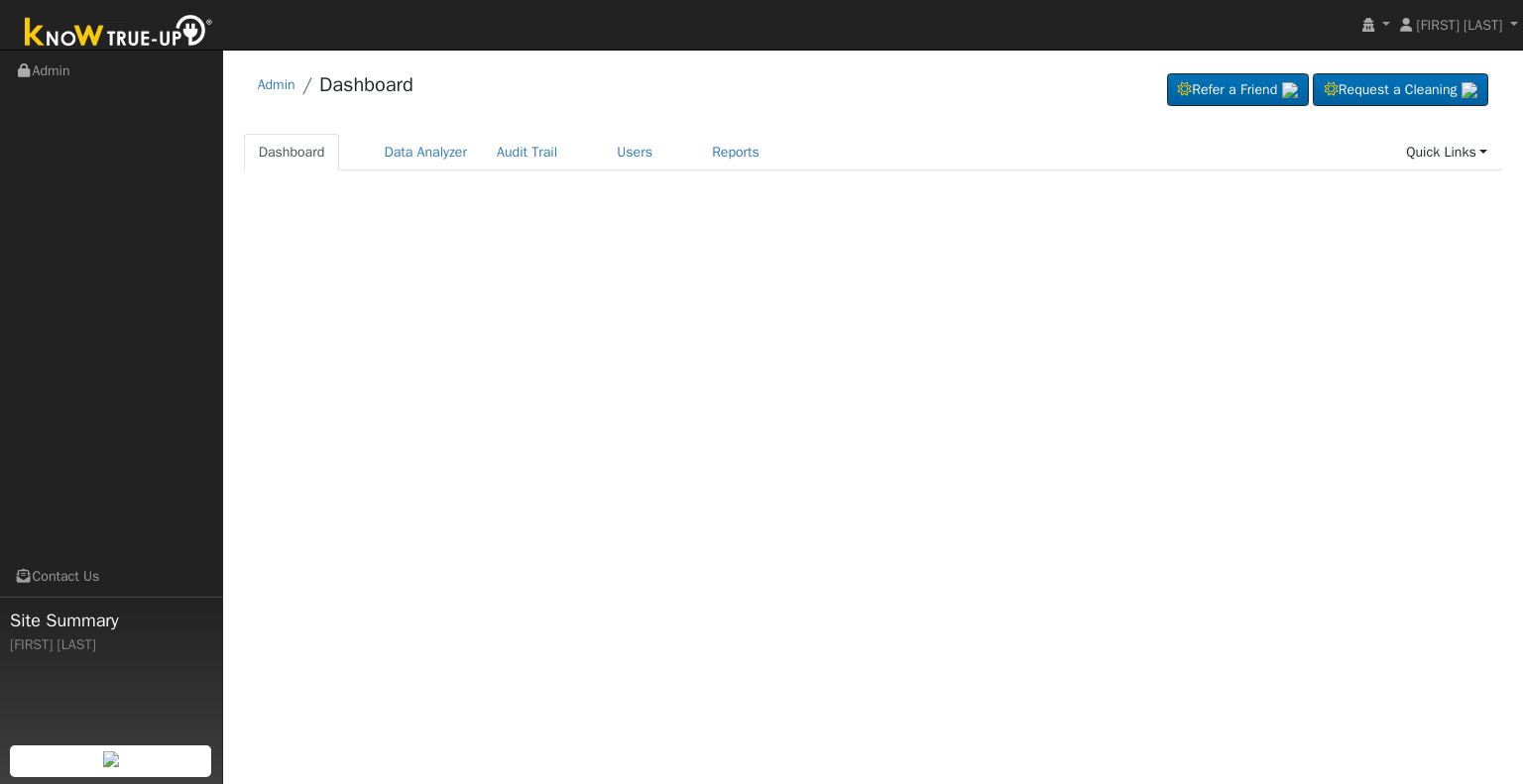 scroll, scrollTop: 0, scrollLeft: 0, axis: both 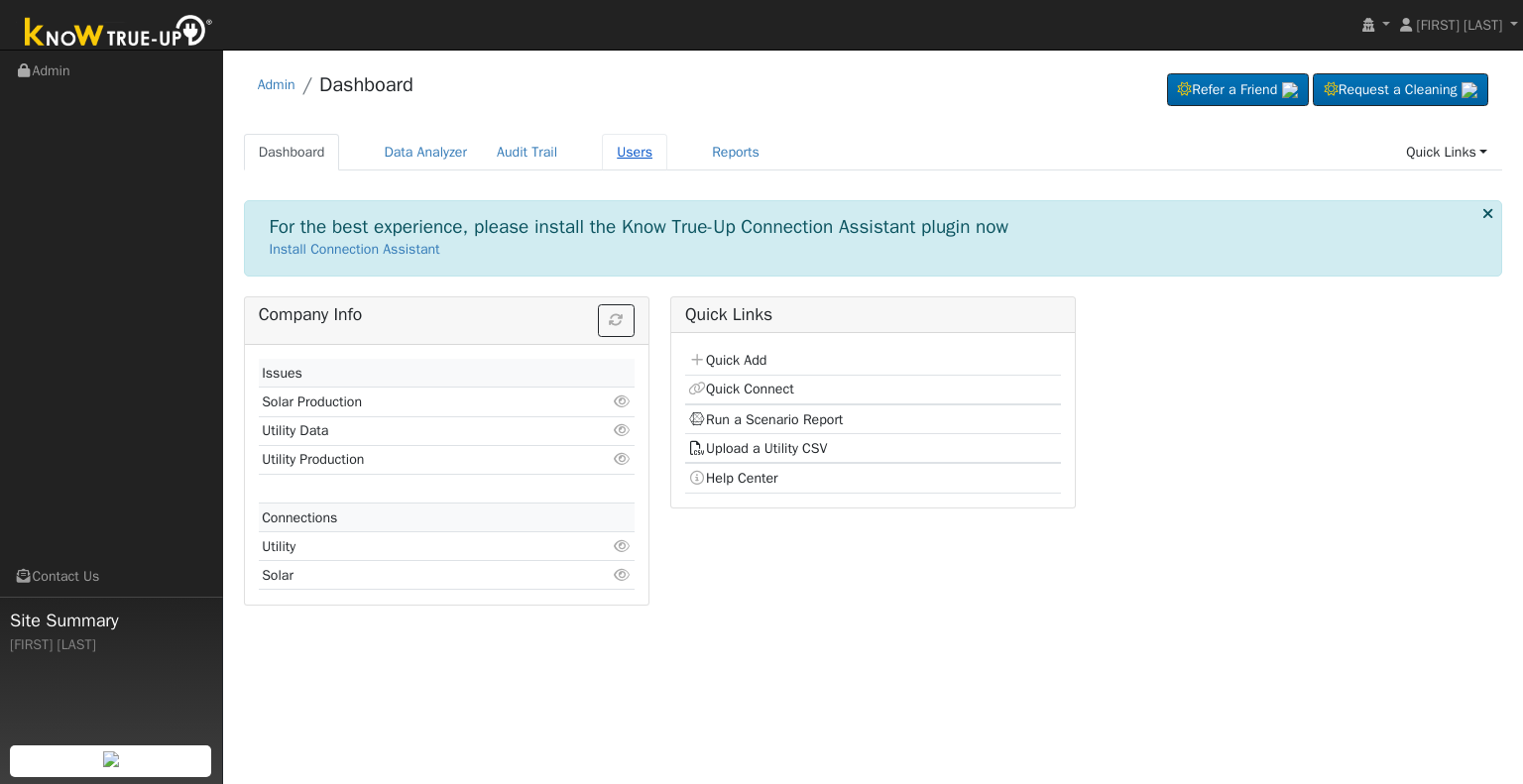 click on "Users" at bounding box center (635, 152) 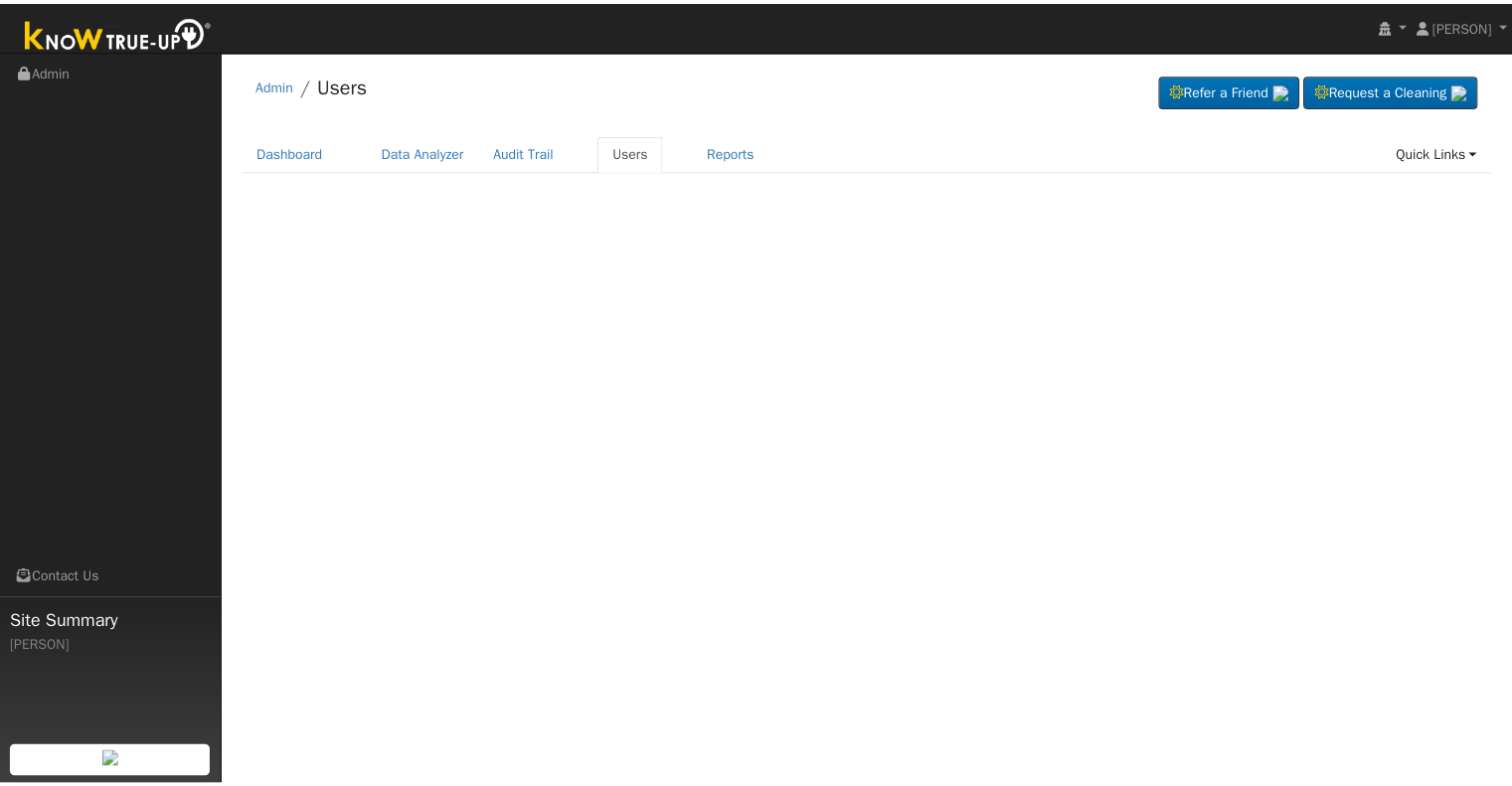 scroll, scrollTop: 0, scrollLeft: 0, axis: both 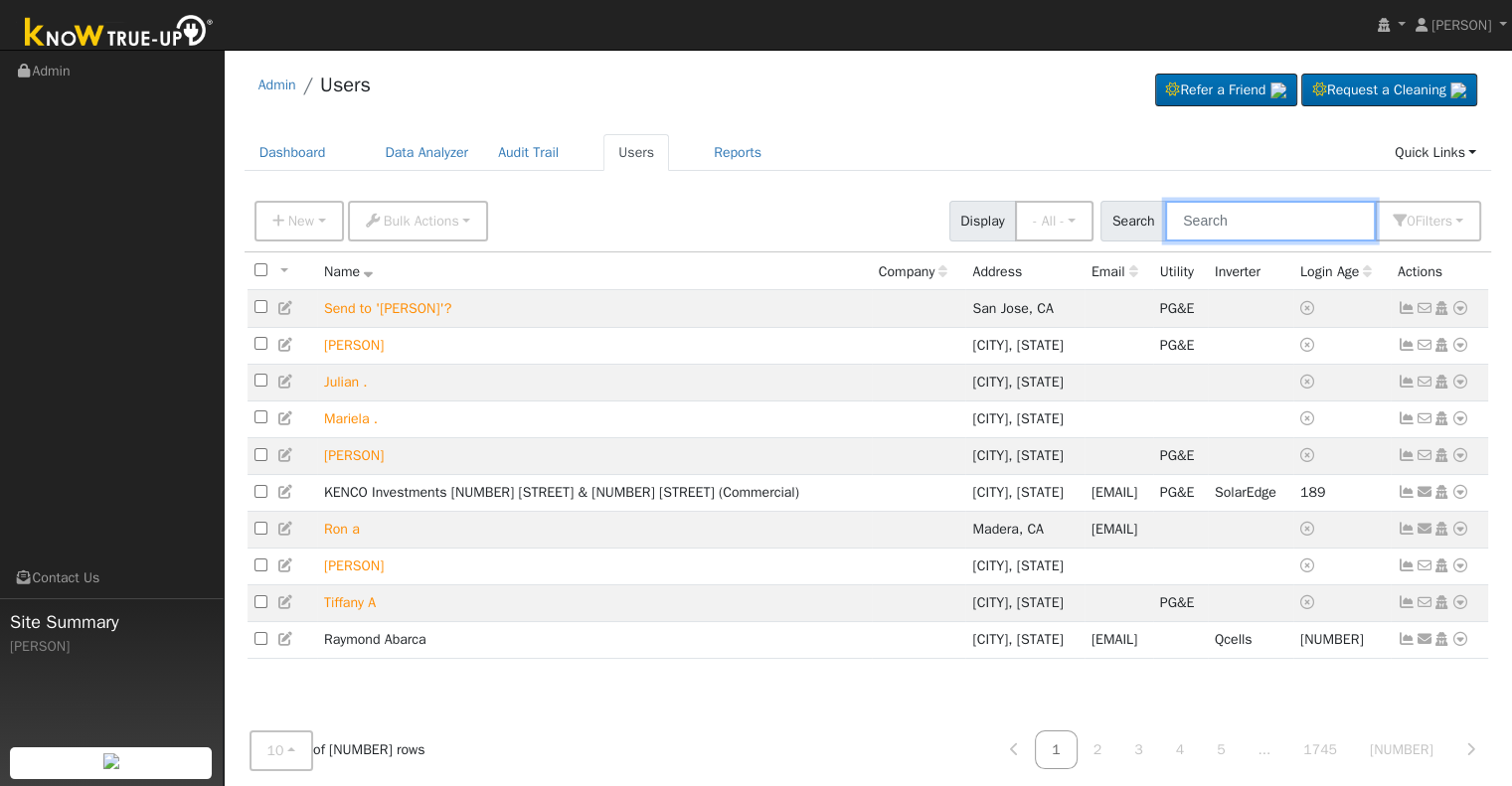 click at bounding box center [1270, 221] 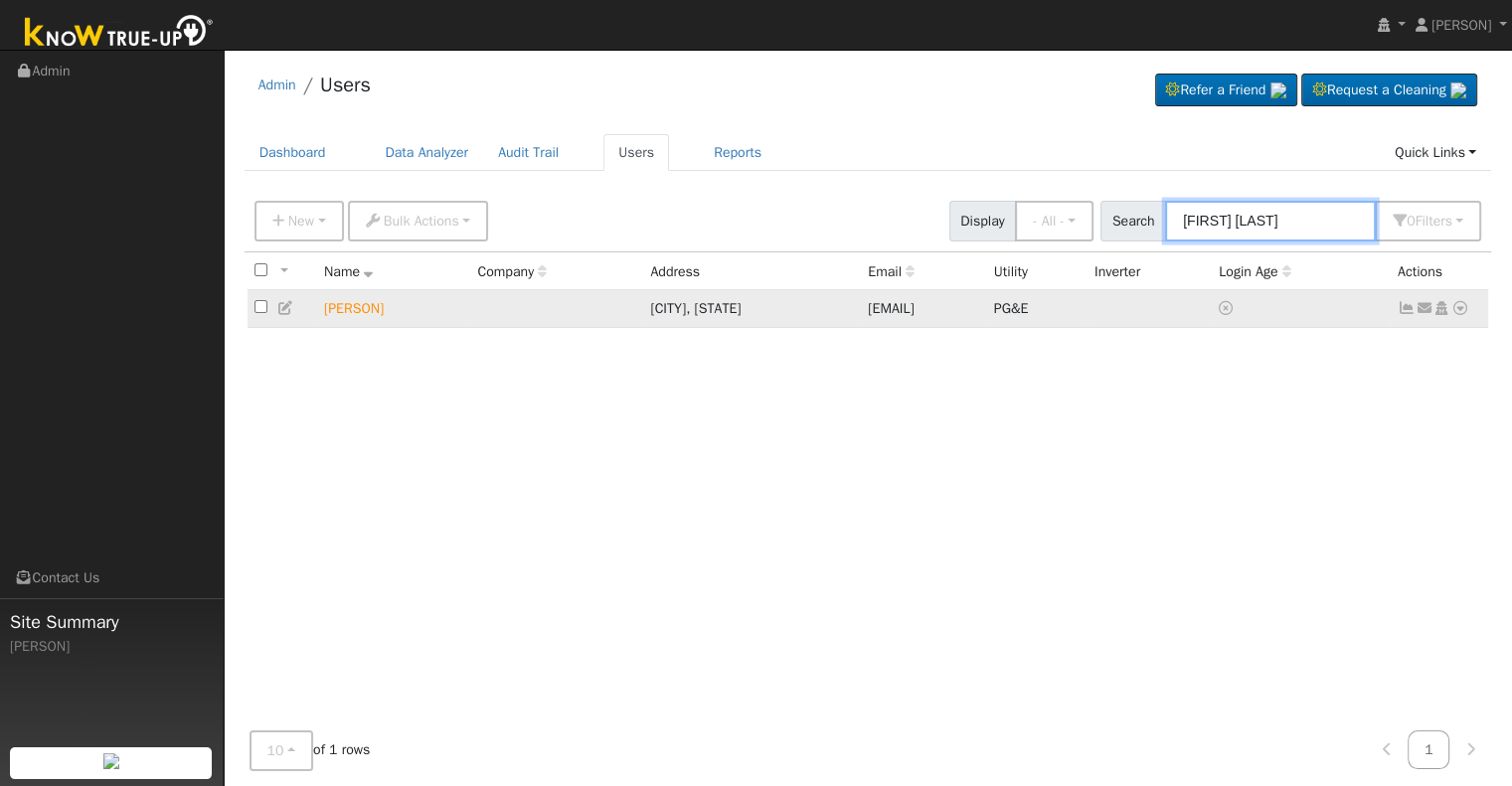 type on "marshall sco" 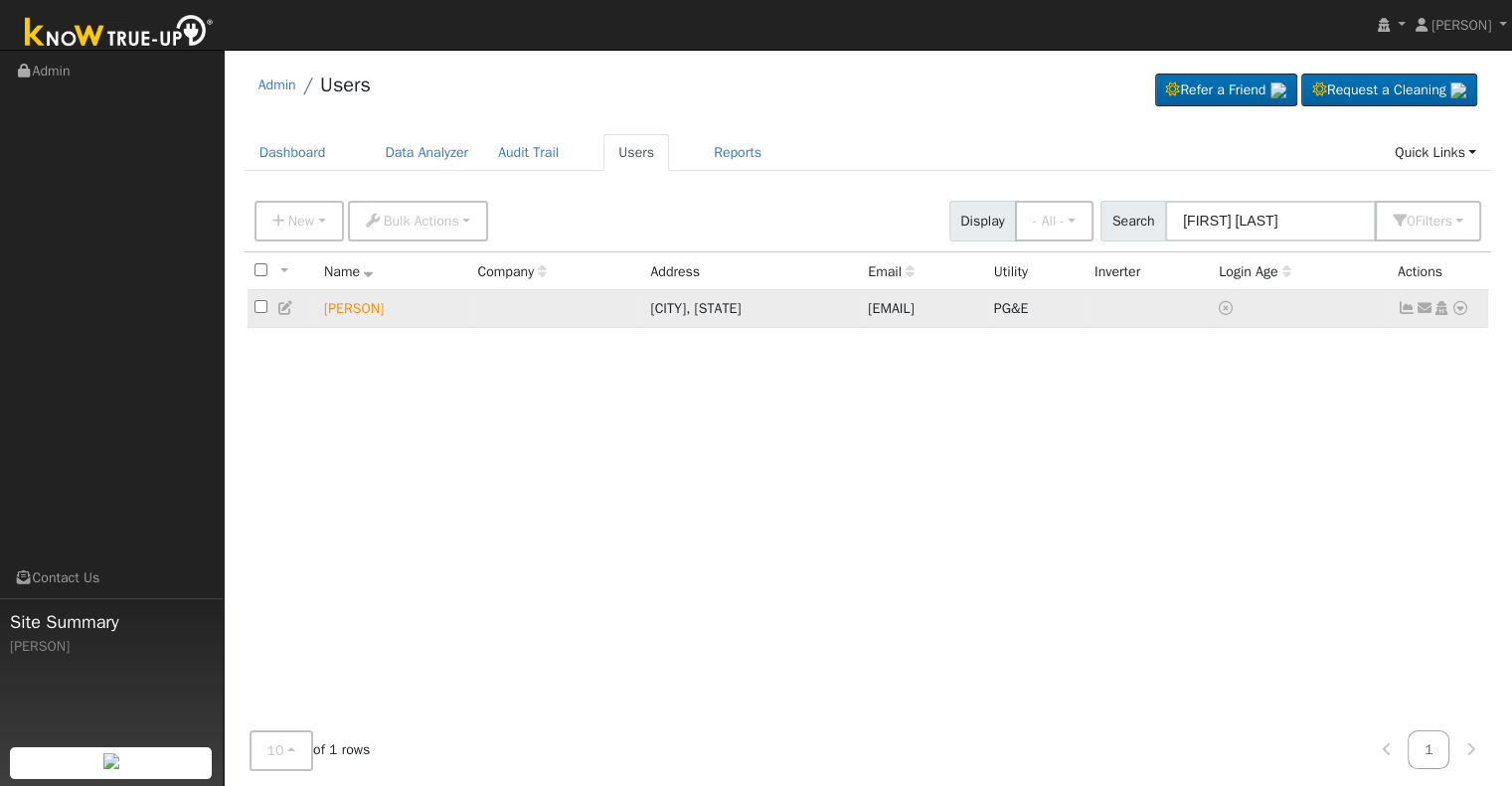 click at bounding box center (1460, 308) 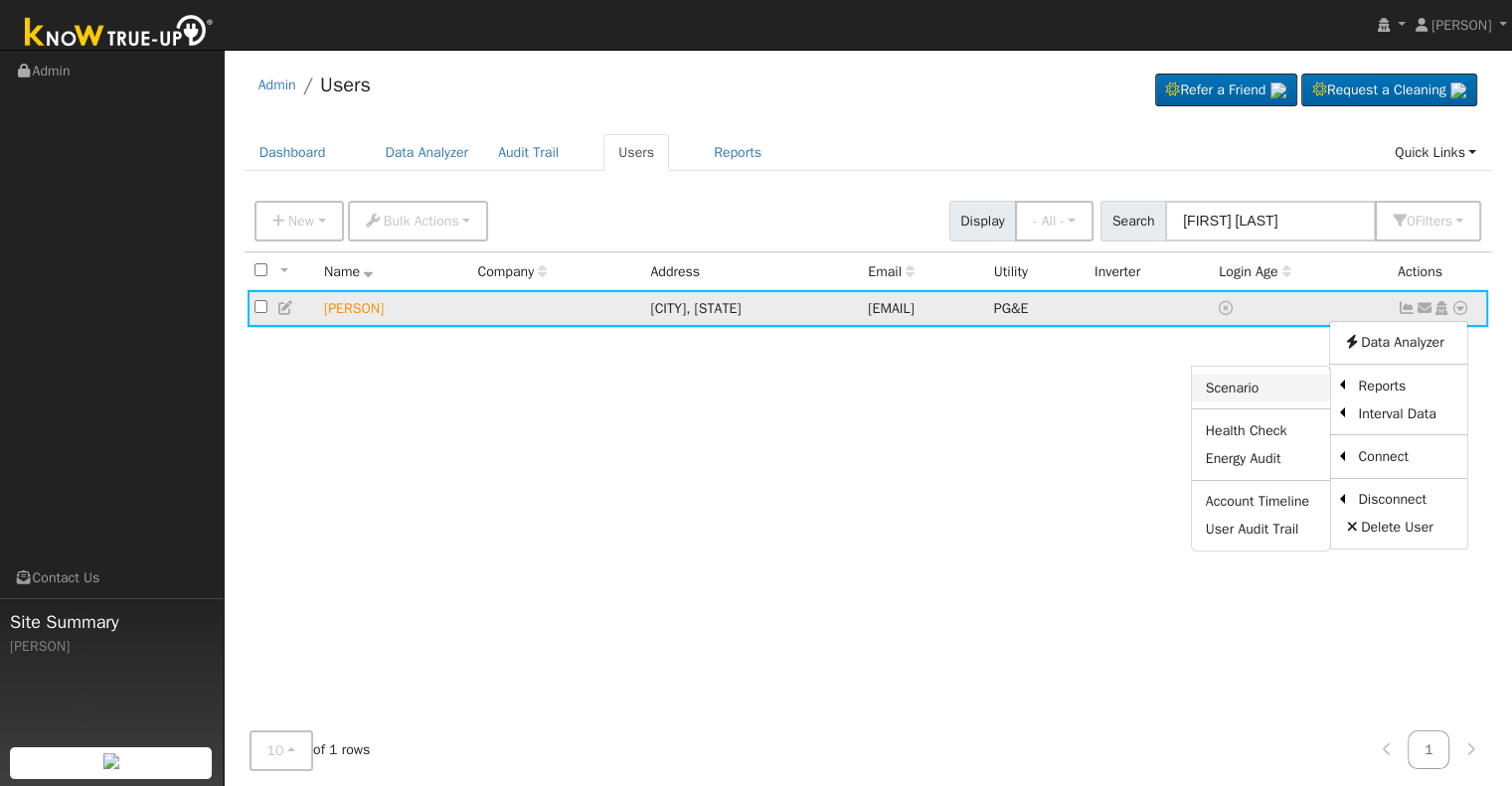 click on "Scenario" at bounding box center (1260, 388) 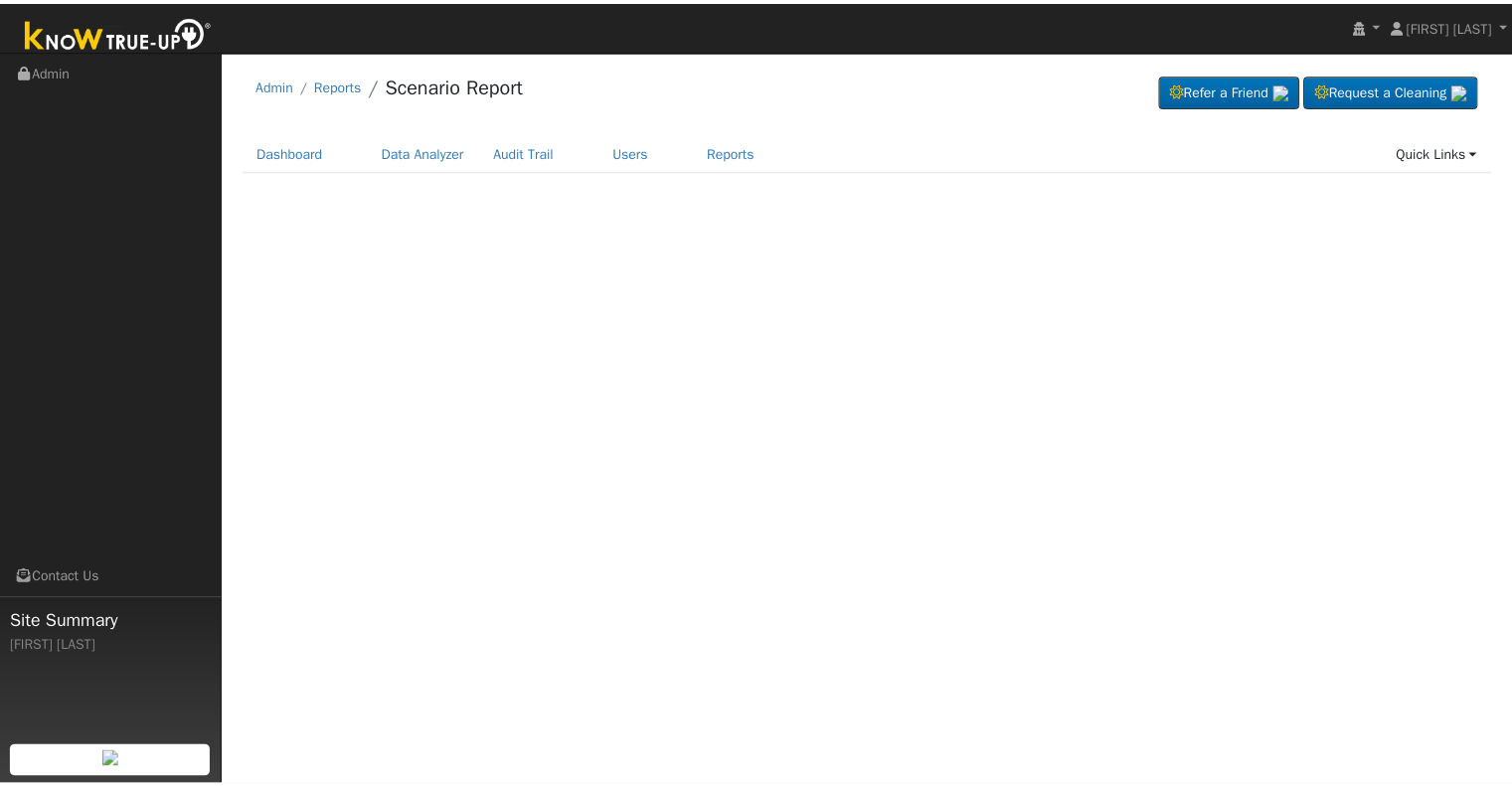 scroll, scrollTop: 0, scrollLeft: 0, axis: both 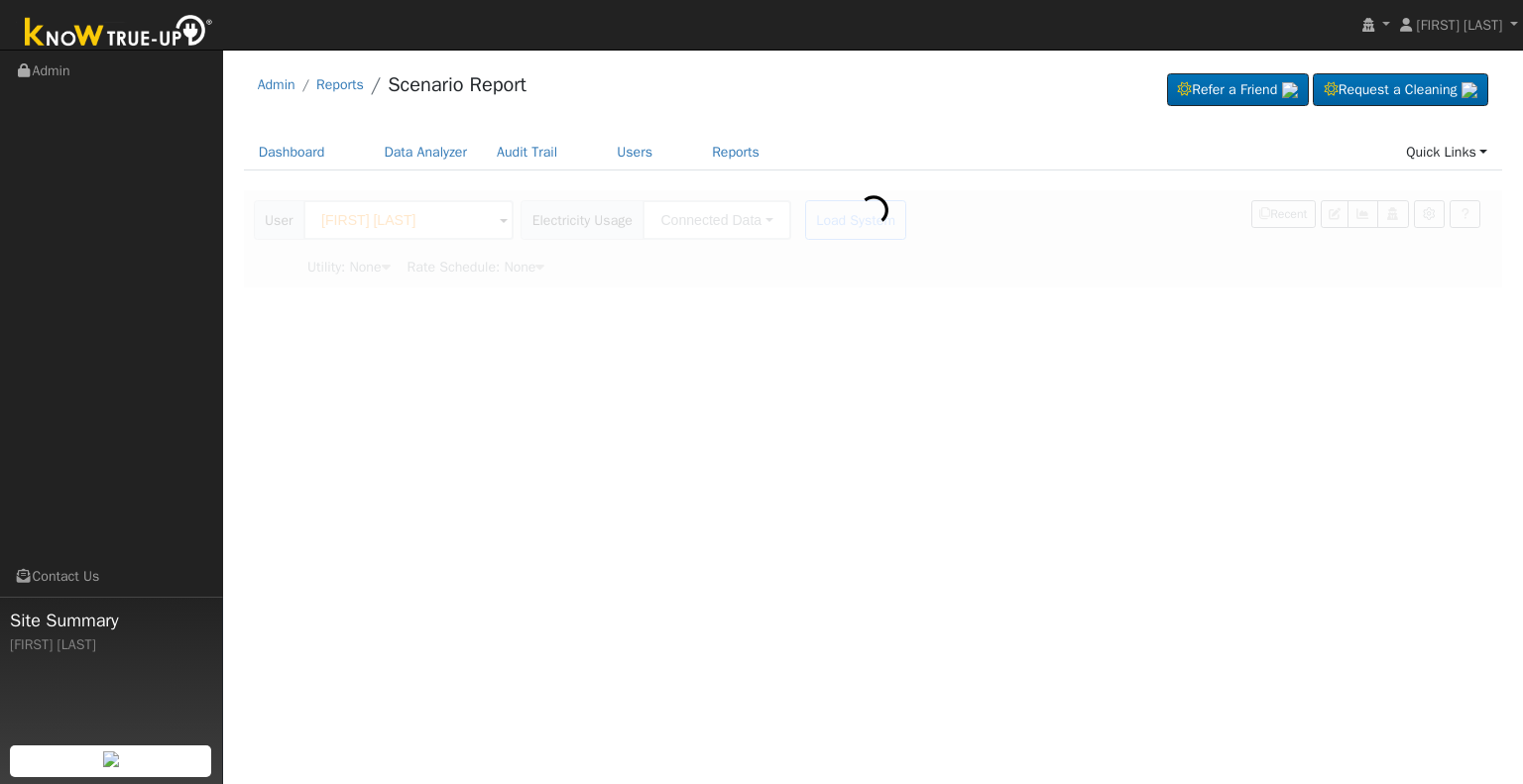 type on "Pacific Gas & Electric" 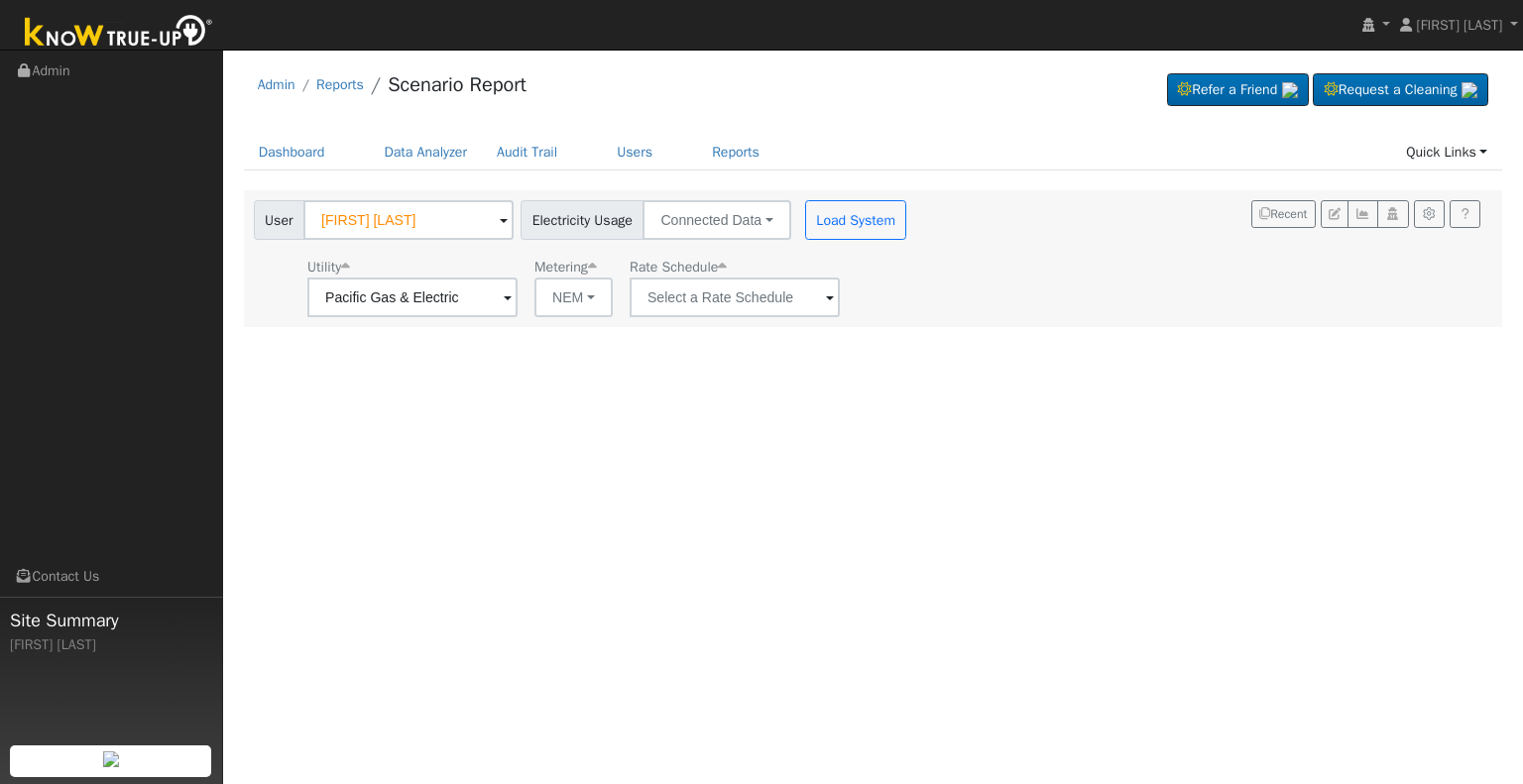 click at bounding box center (508, 298) 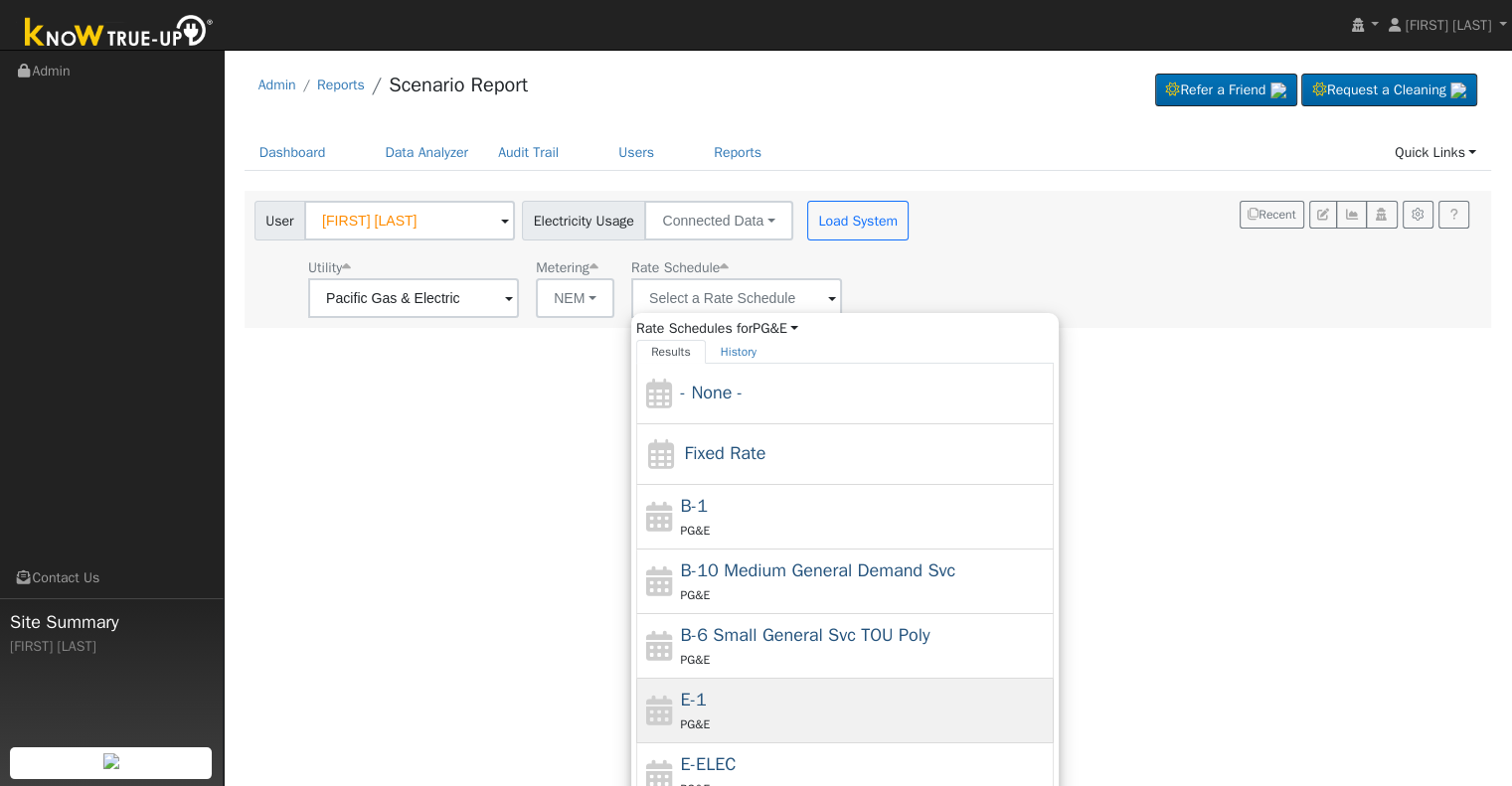 click on "E-1 PG&E" at bounding box center [865, 710] 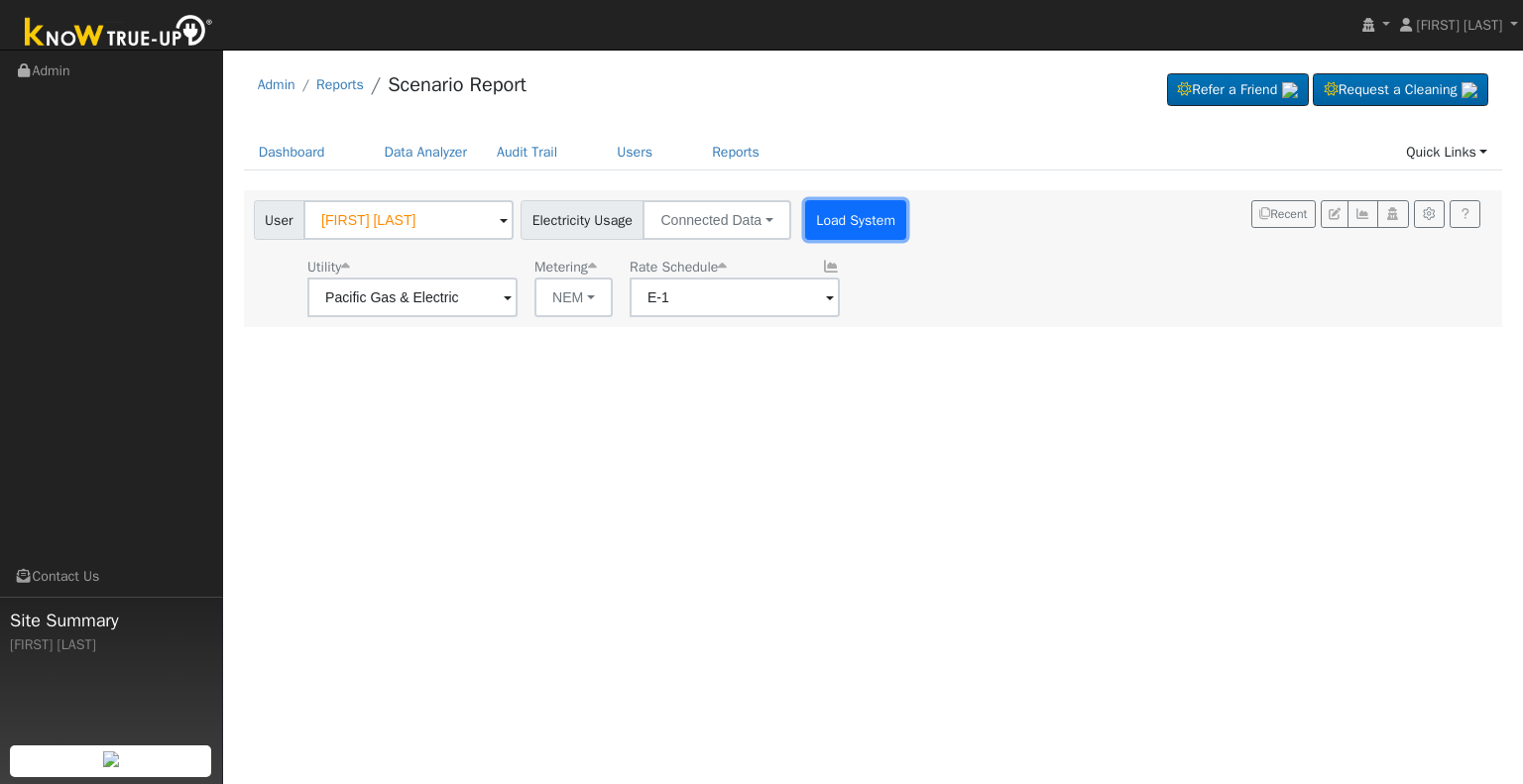 click on "Load System" at bounding box center (856, 220) 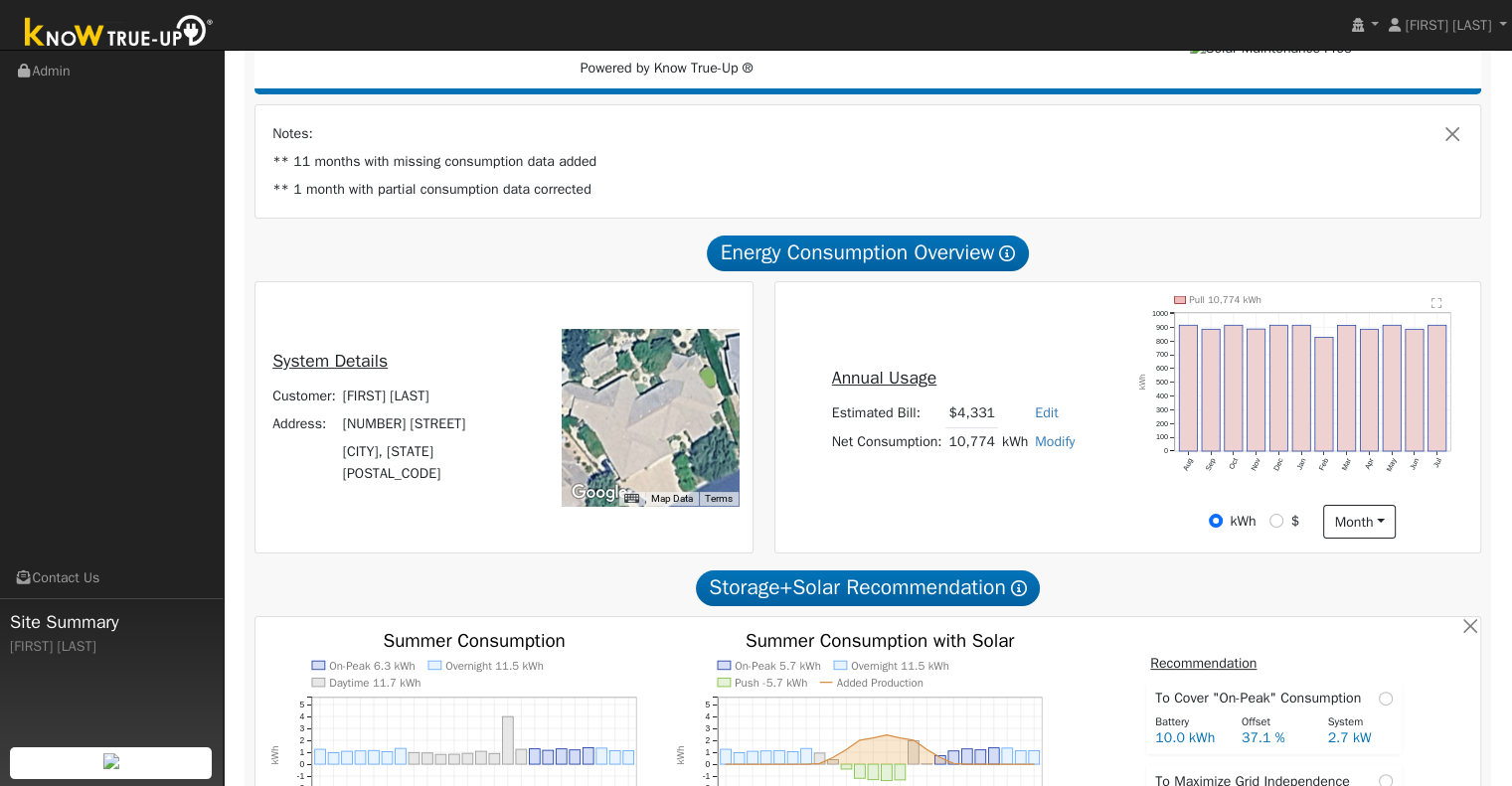 scroll, scrollTop: 195, scrollLeft: 0, axis: vertical 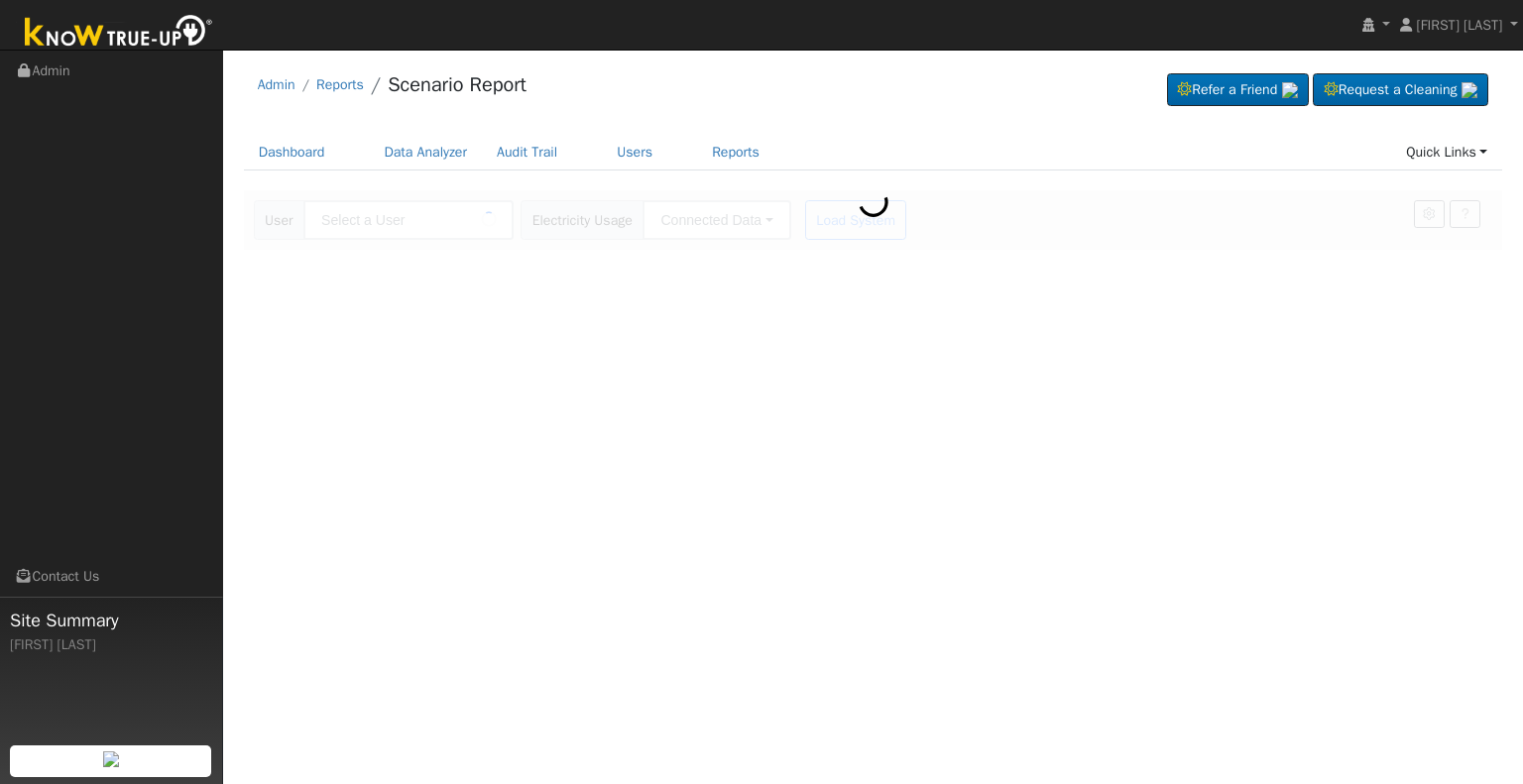 type on "[FIRST] [LAST]" 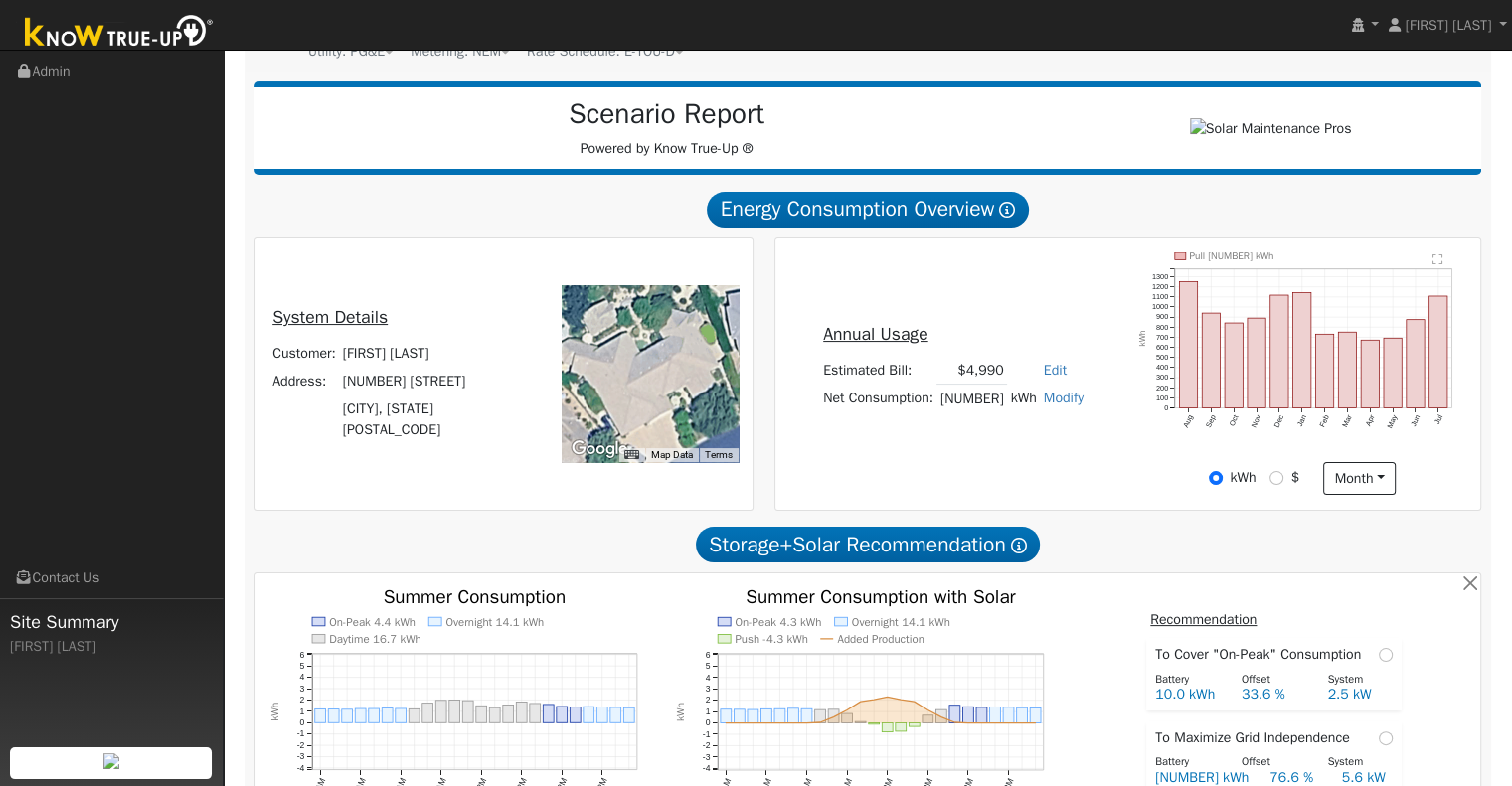 scroll, scrollTop: 215, scrollLeft: 0, axis: vertical 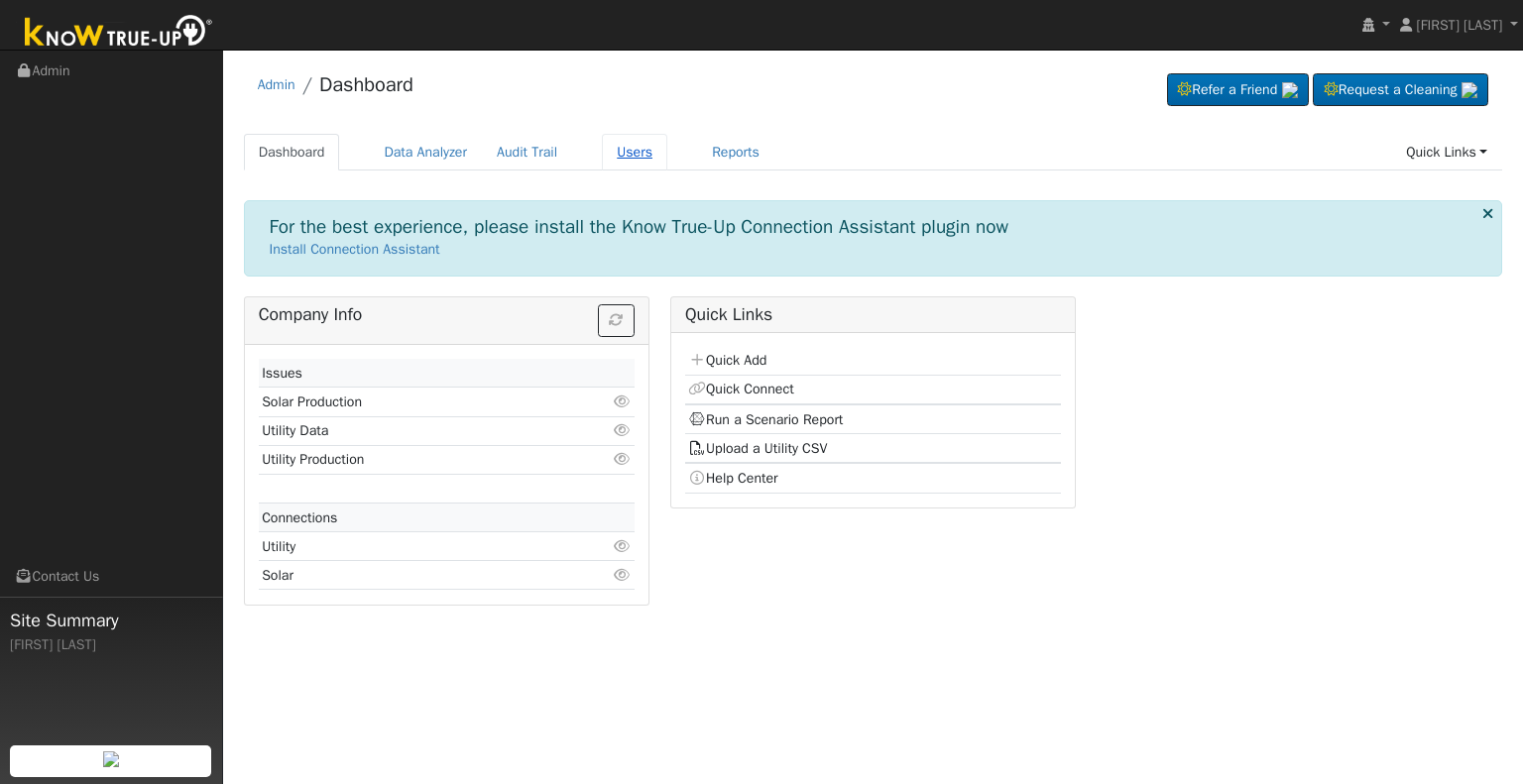 click on "Users" at bounding box center (635, 152) 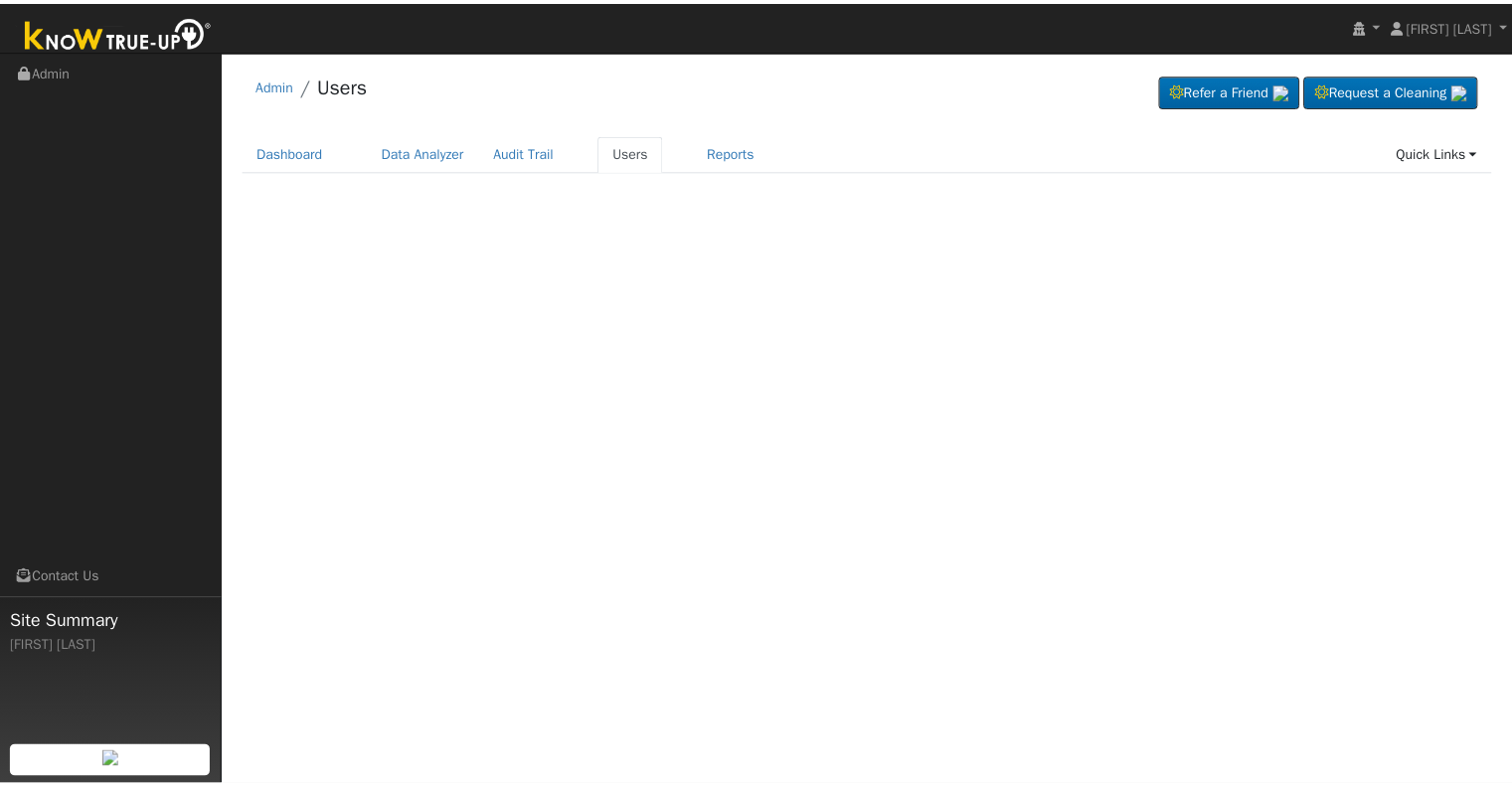 scroll, scrollTop: 0, scrollLeft: 0, axis: both 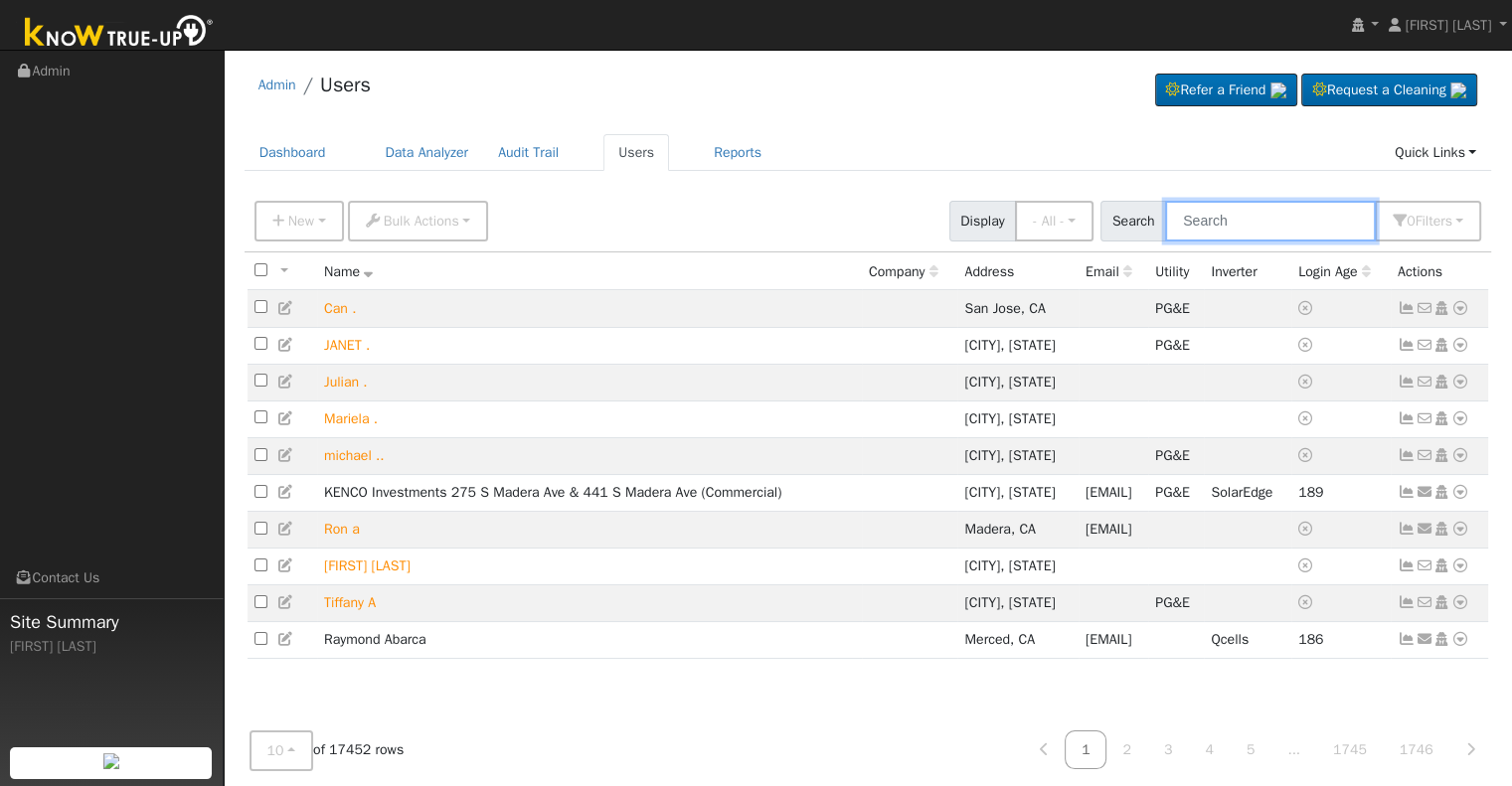 click at bounding box center [1270, 221] 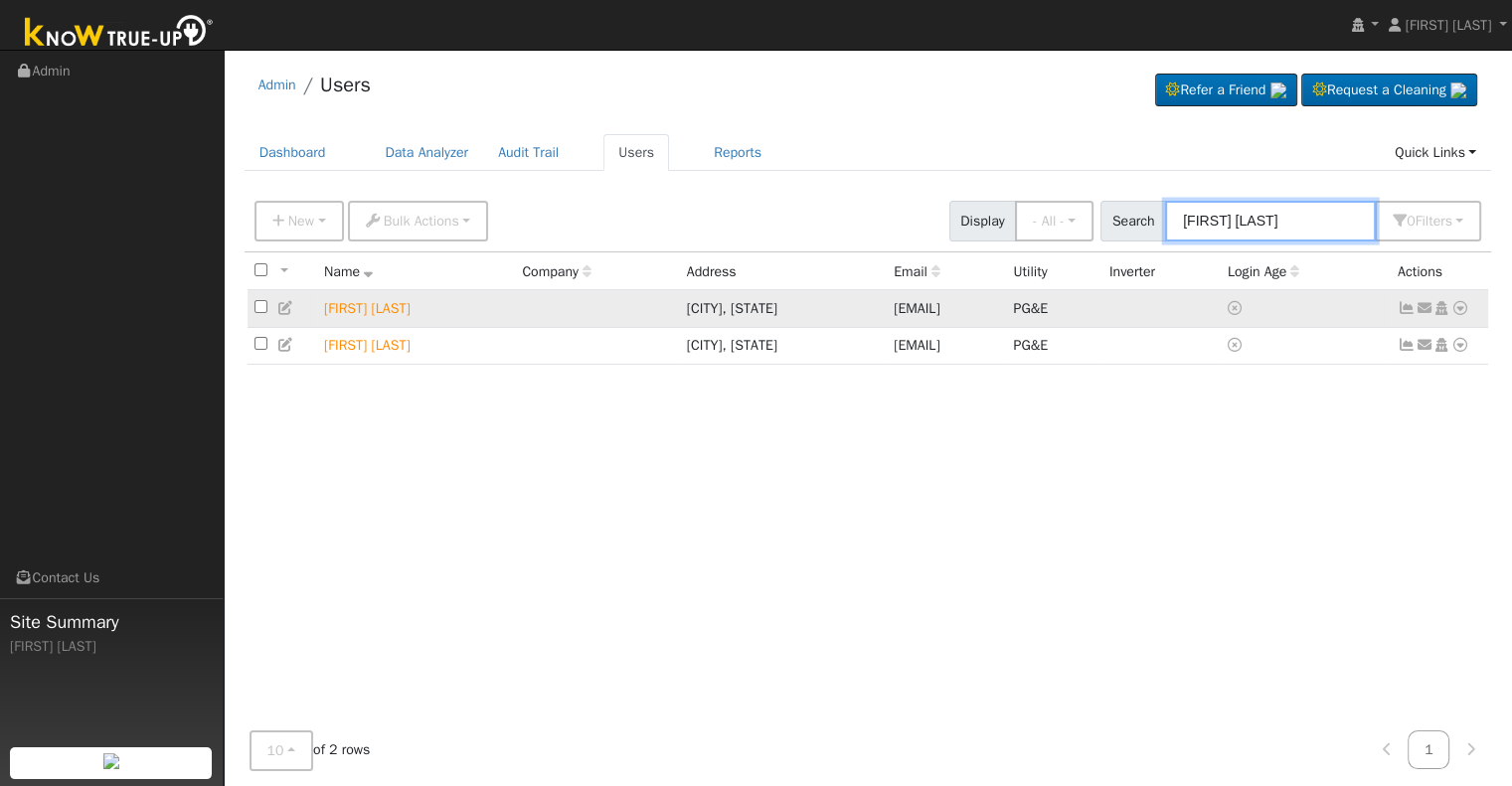 type on "[FIRST] [LAST]" 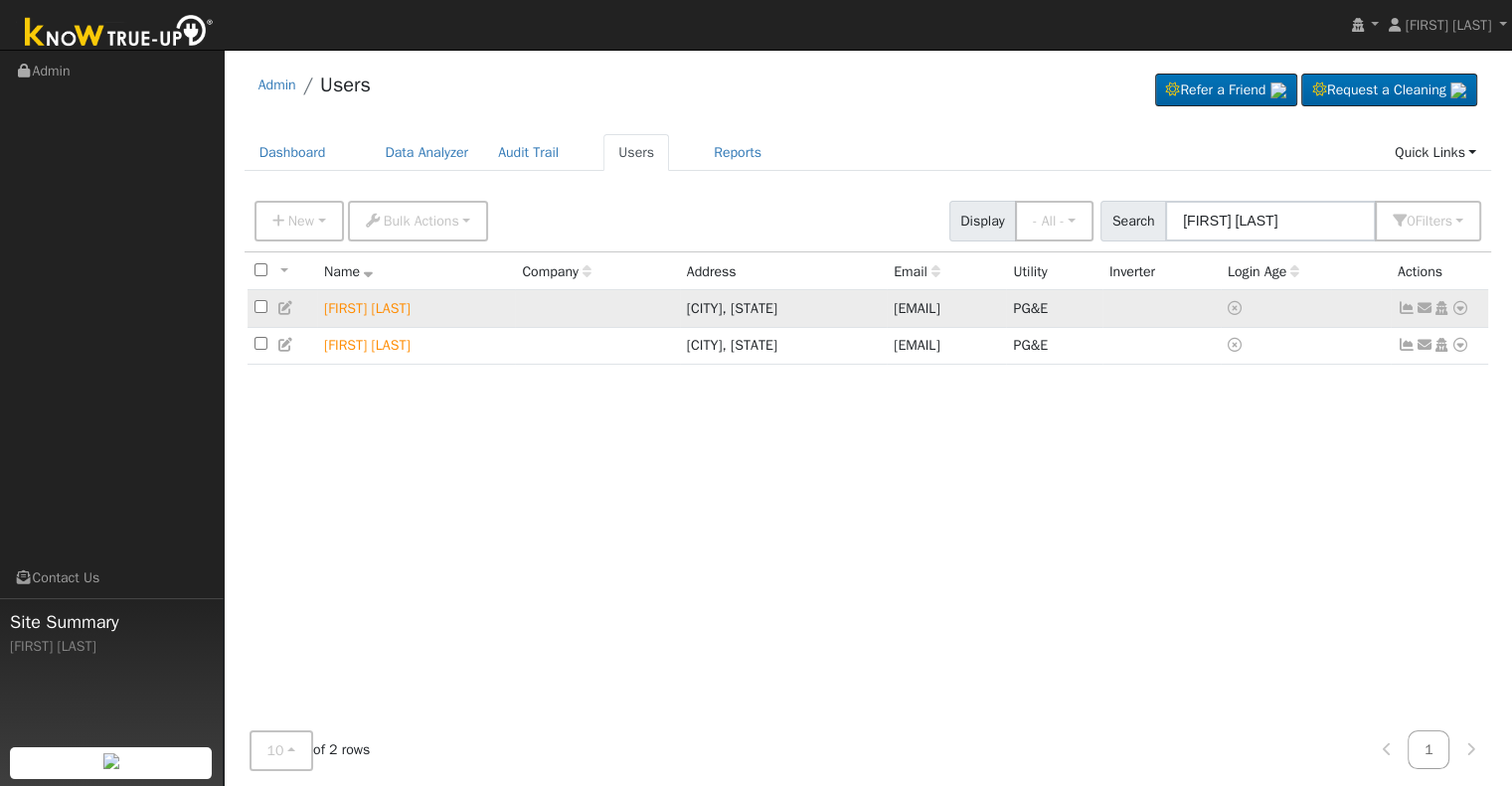 click at bounding box center [1460, 308] 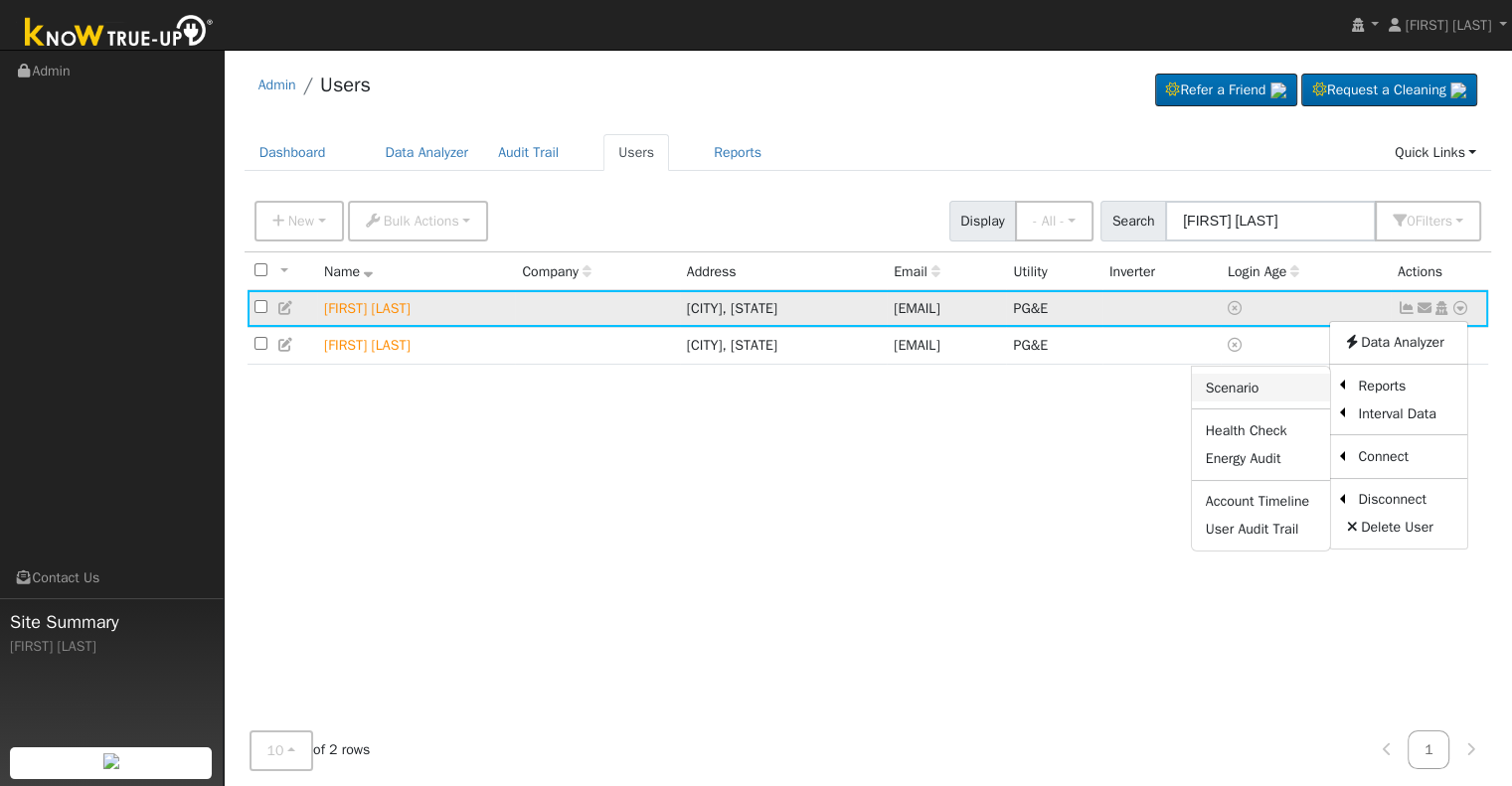 click on "Scenario" at bounding box center (1260, 388) 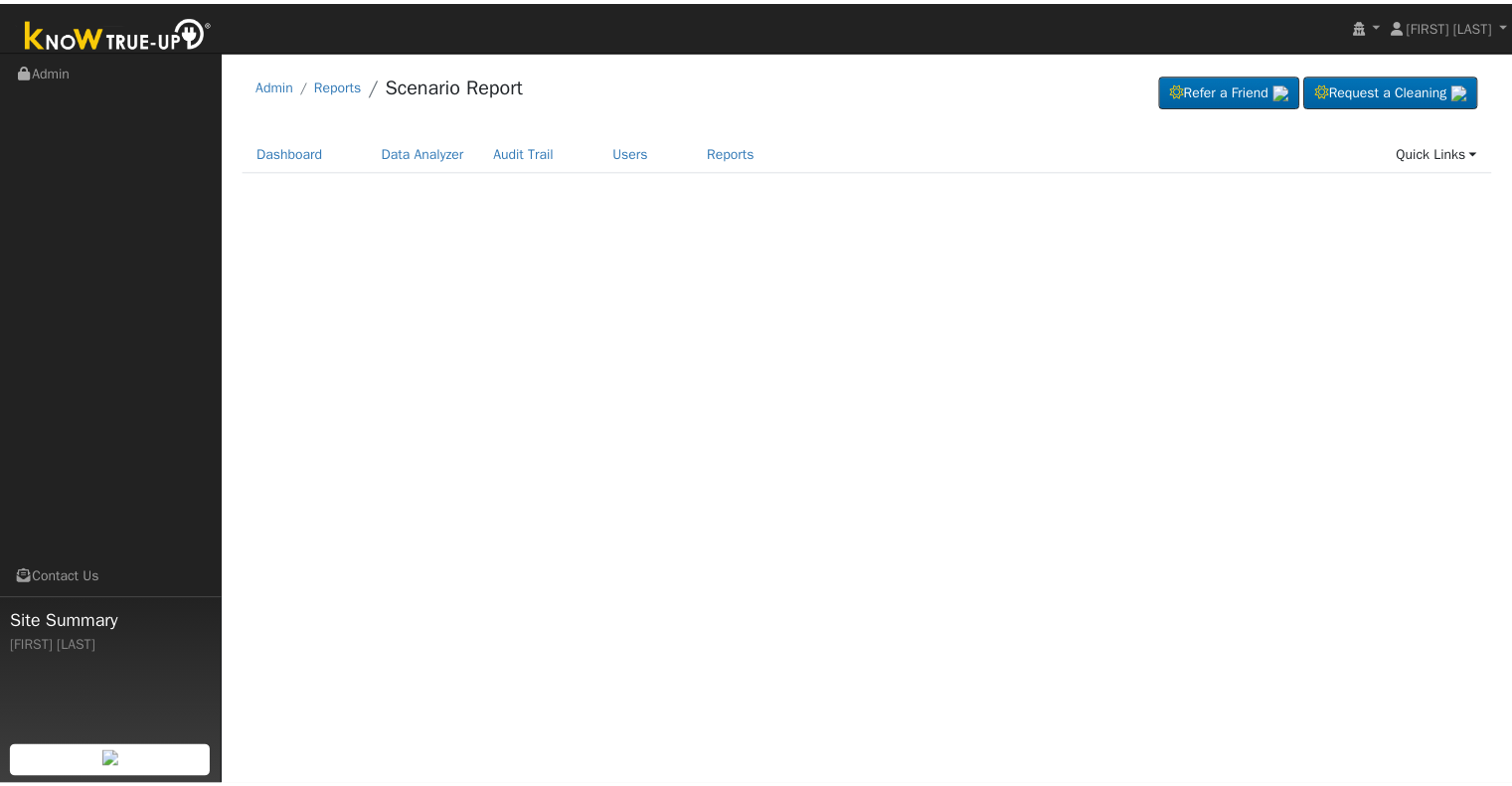 scroll, scrollTop: 0, scrollLeft: 0, axis: both 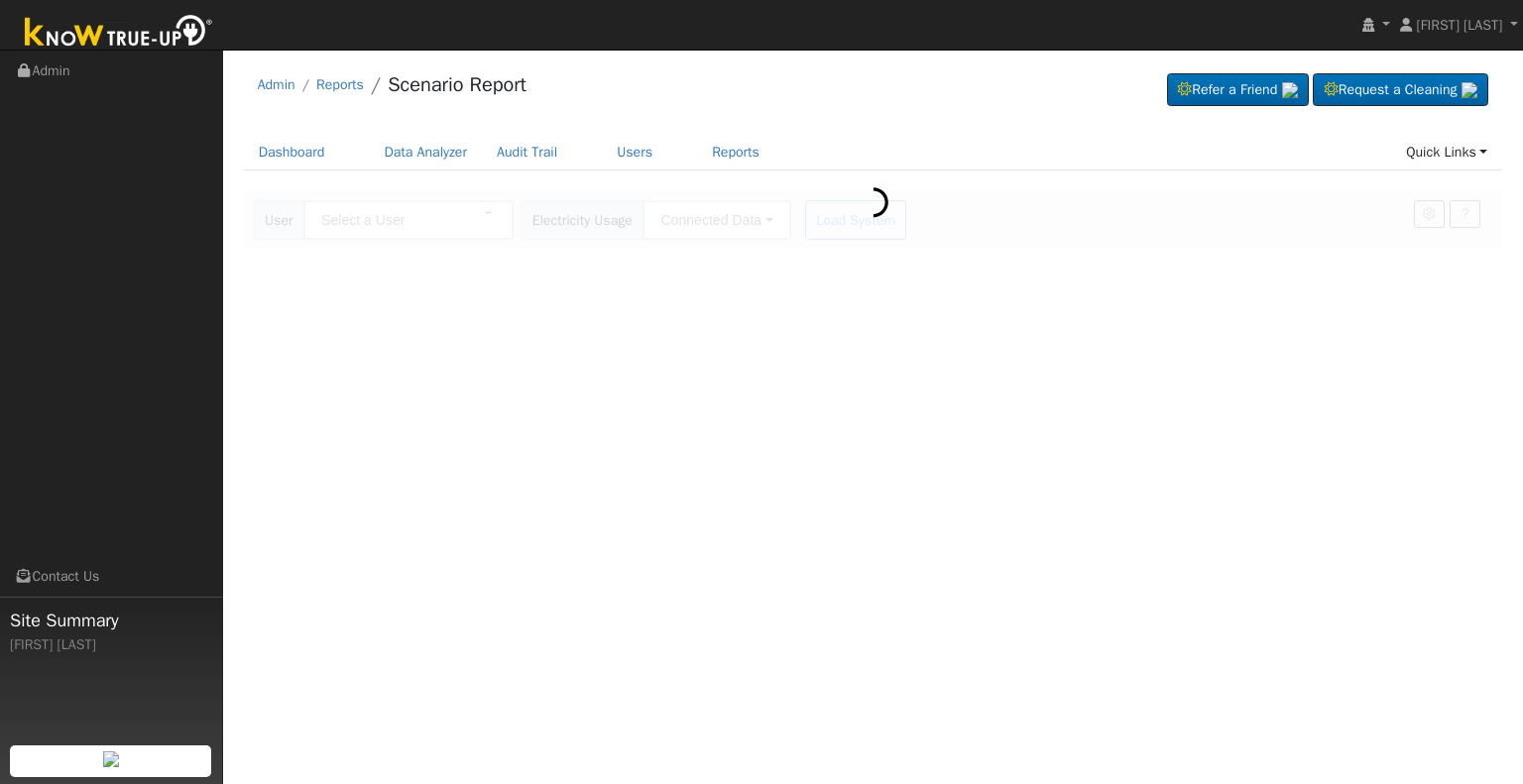 type on "Marshall Schott" 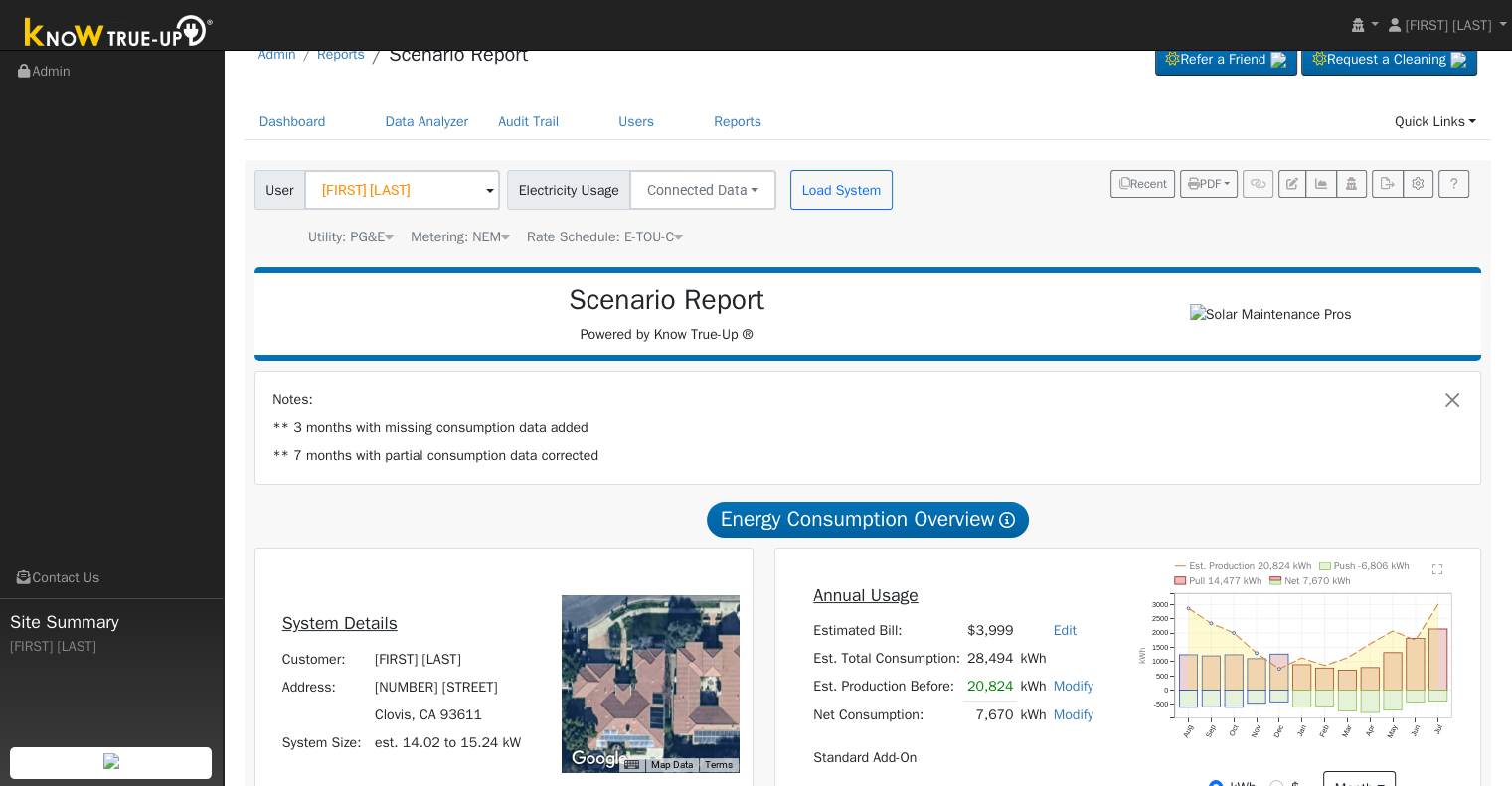 scroll, scrollTop: 0, scrollLeft: 0, axis: both 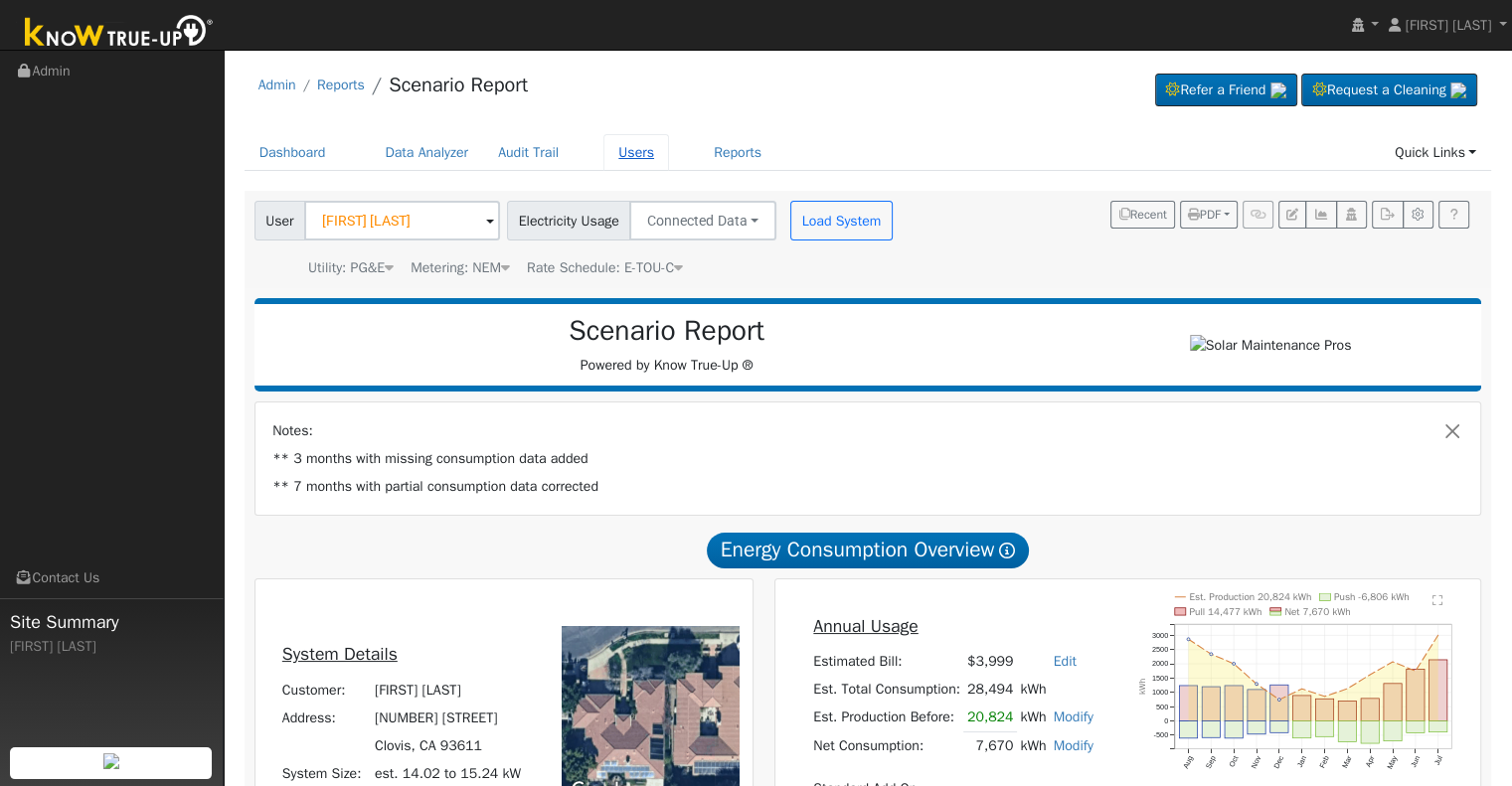 click on "Users" at bounding box center [636, 152] 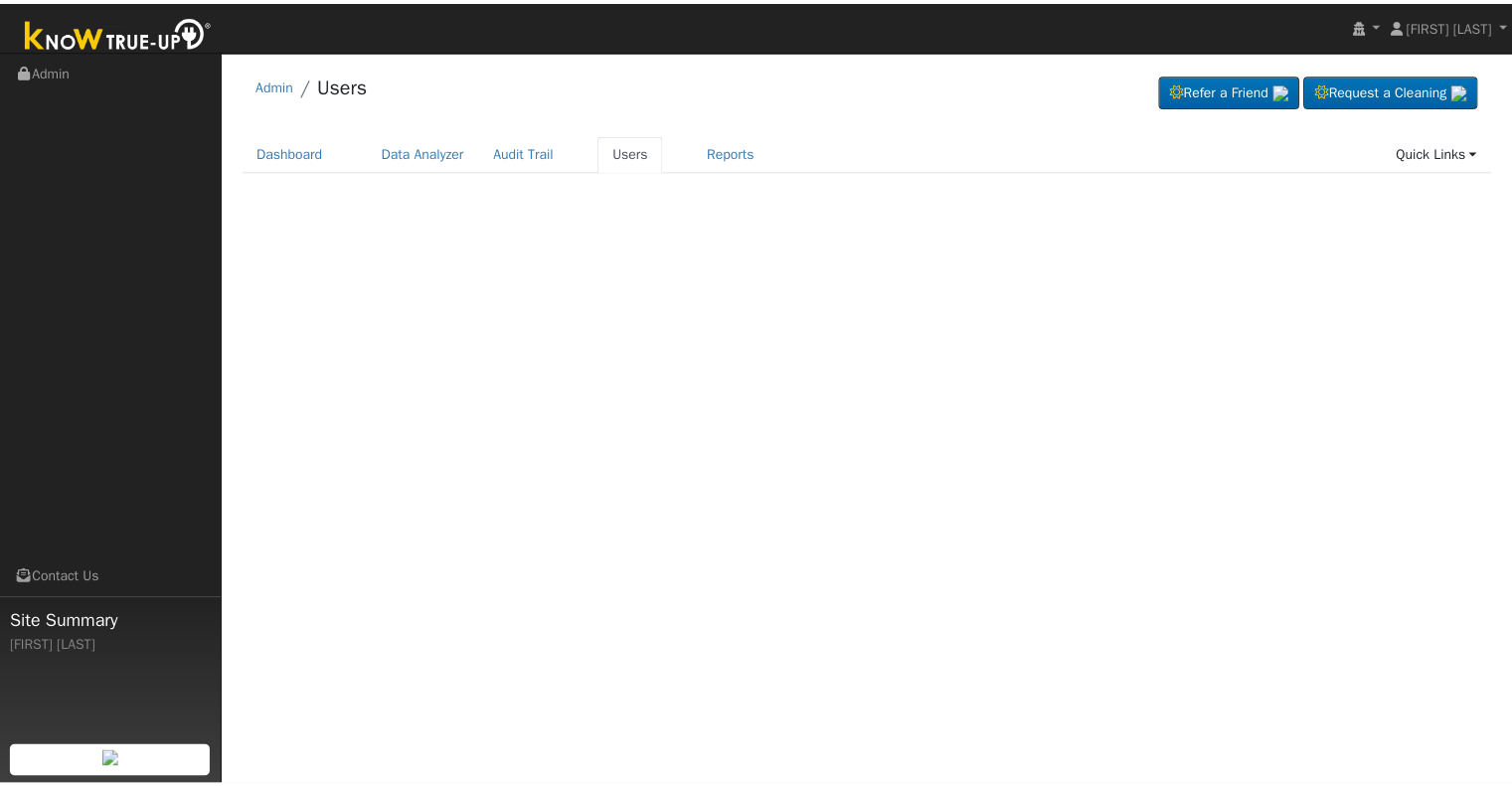 scroll, scrollTop: 0, scrollLeft: 0, axis: both 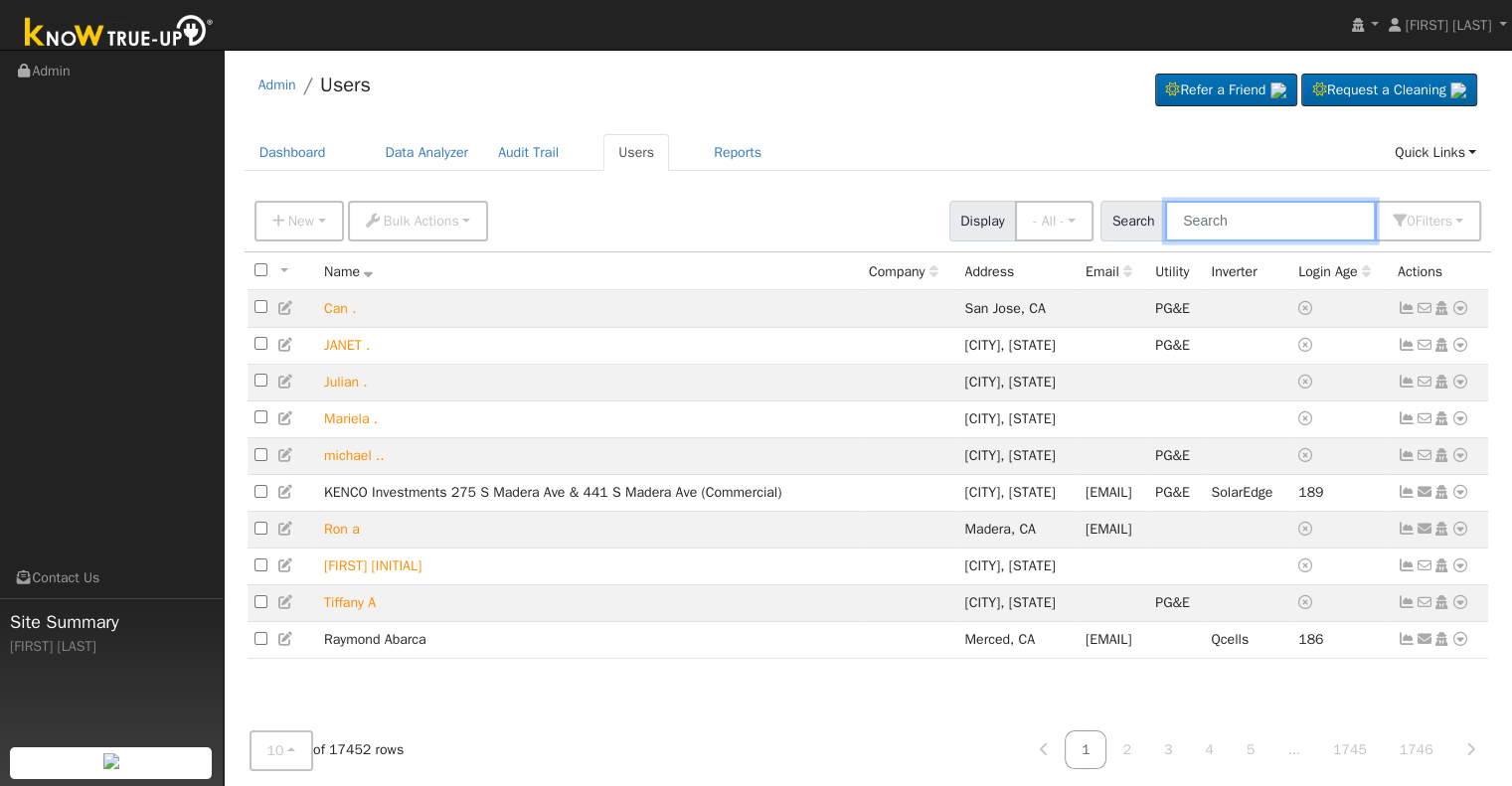 click at bounding box center (1270, 221) 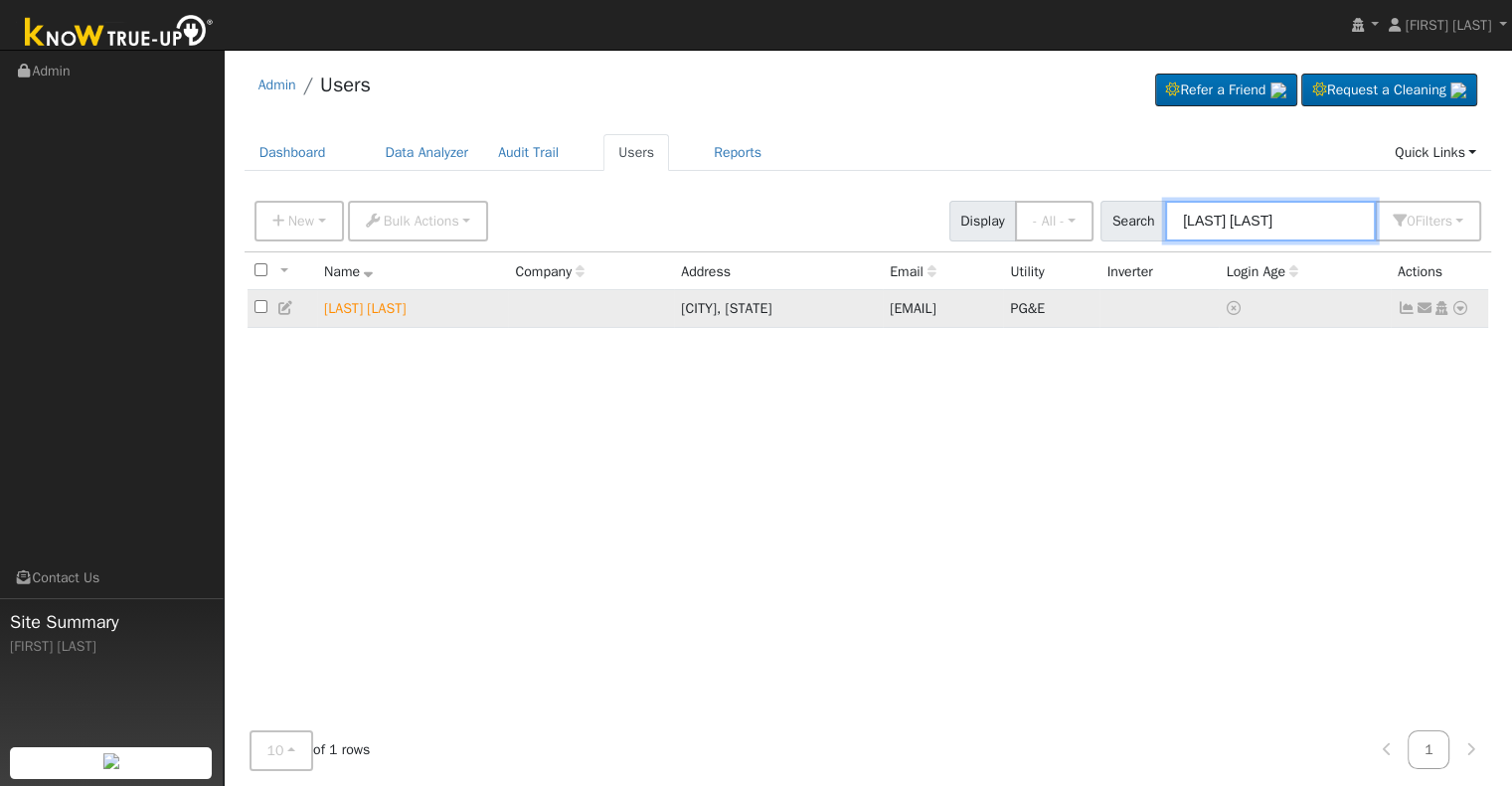 type on "marshall scott" 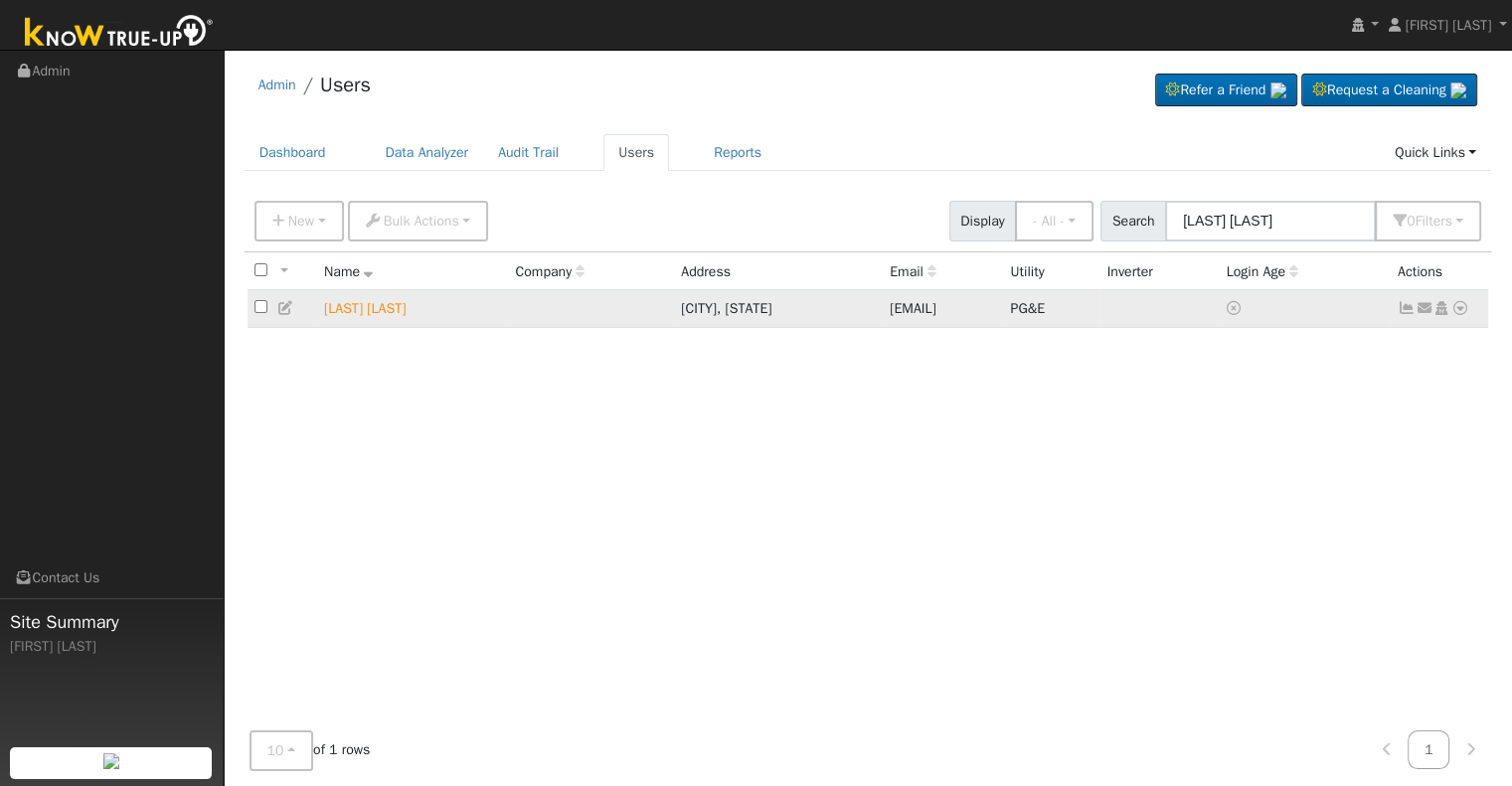 click at bounding box center (1460, 308) 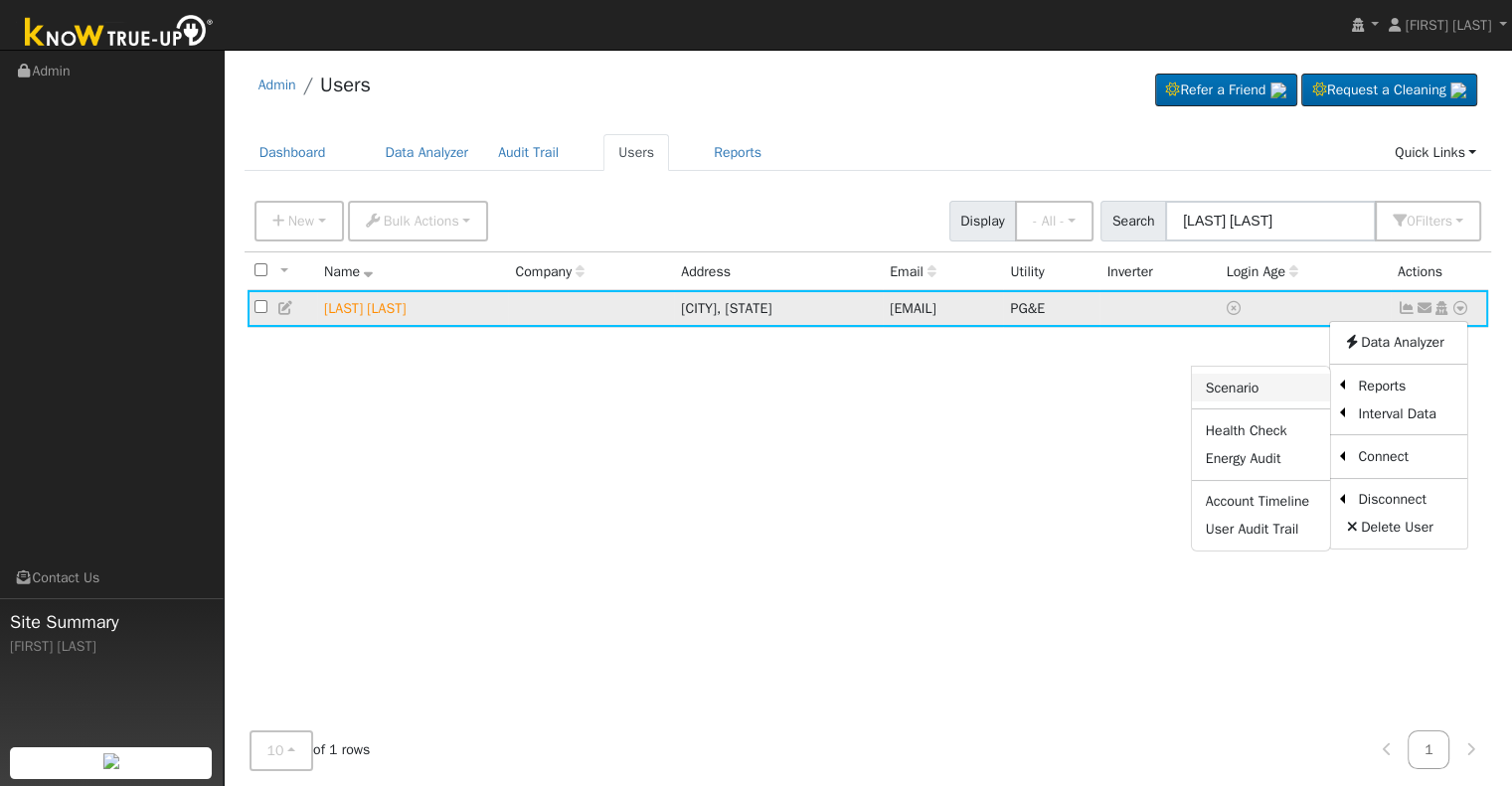 click on "Scenario" at bounding box center [1260, 388] 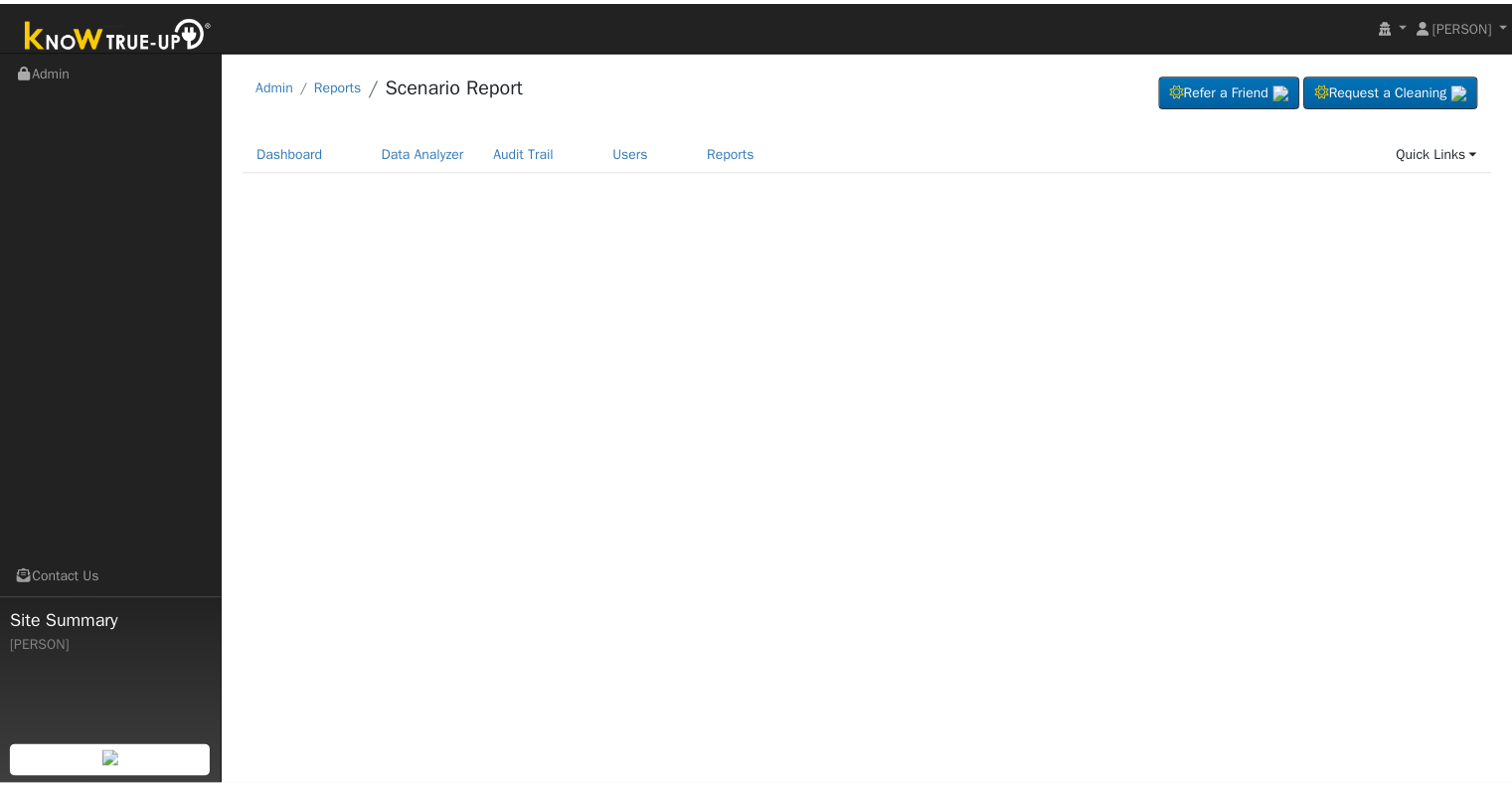 scroll, scrollTop: 0, scrollLeft: 0, axis: both 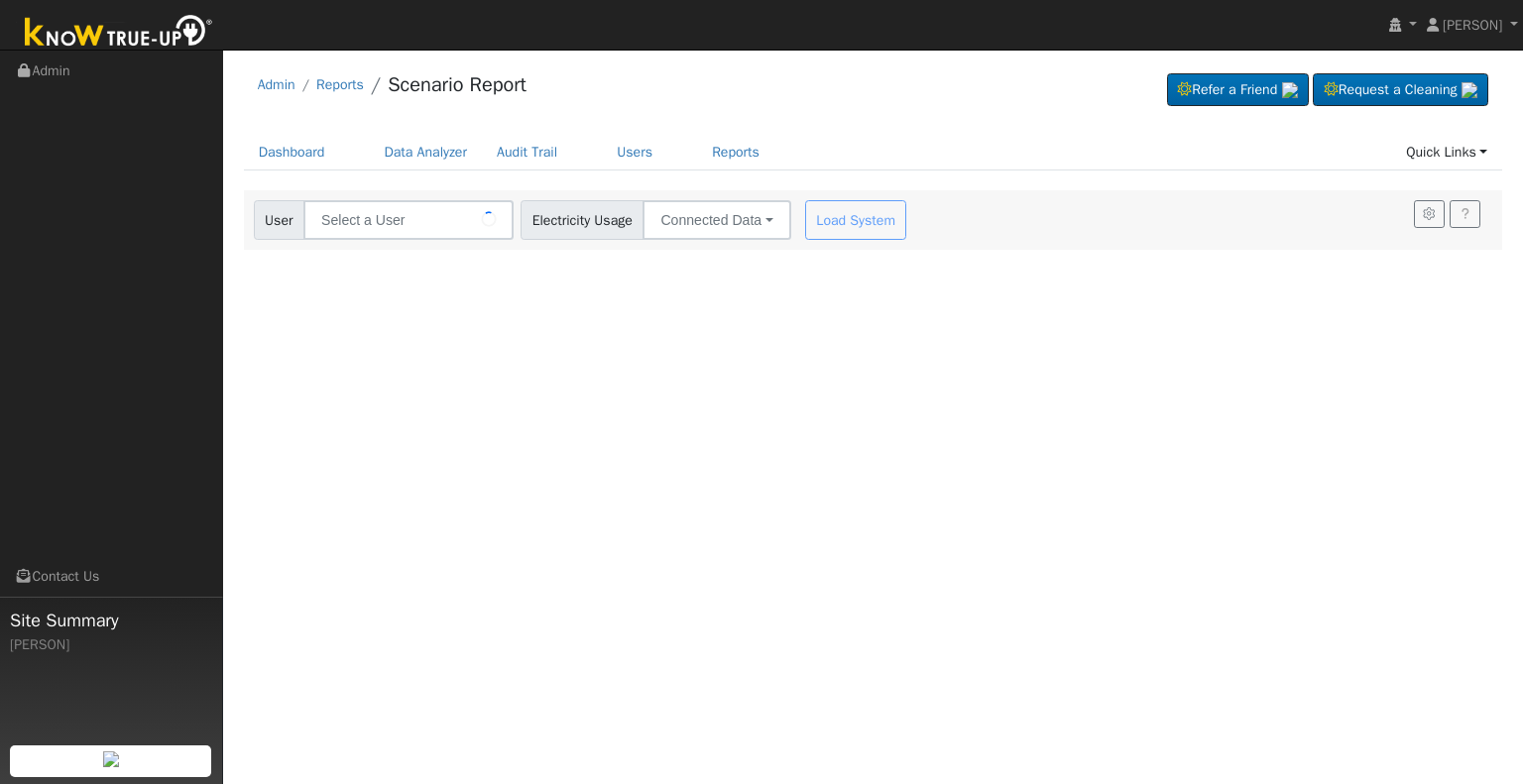 type on "[PERSON]" 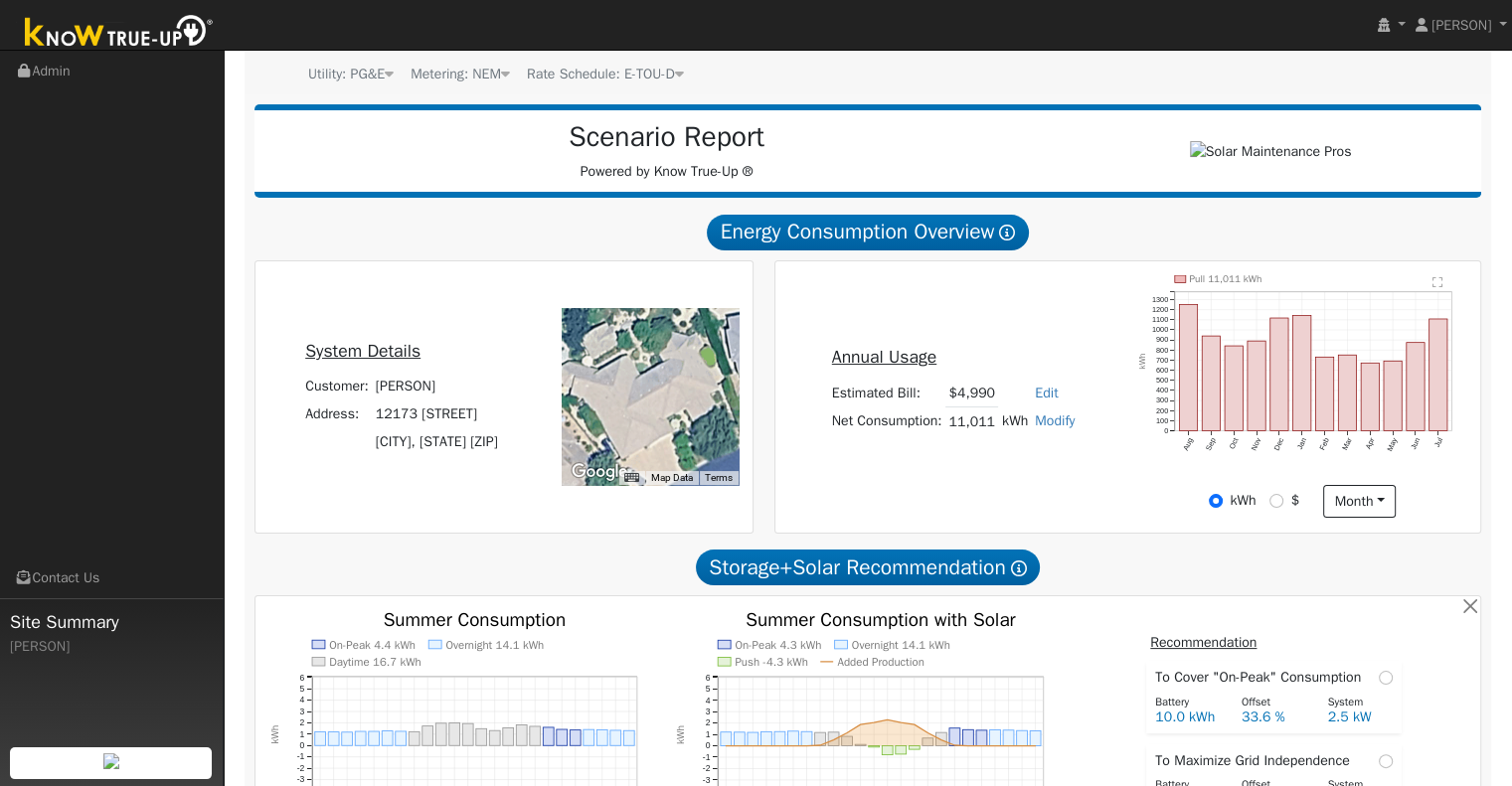 scroll, scrollTop: 199, scrollLeft: 0, axis: vertical 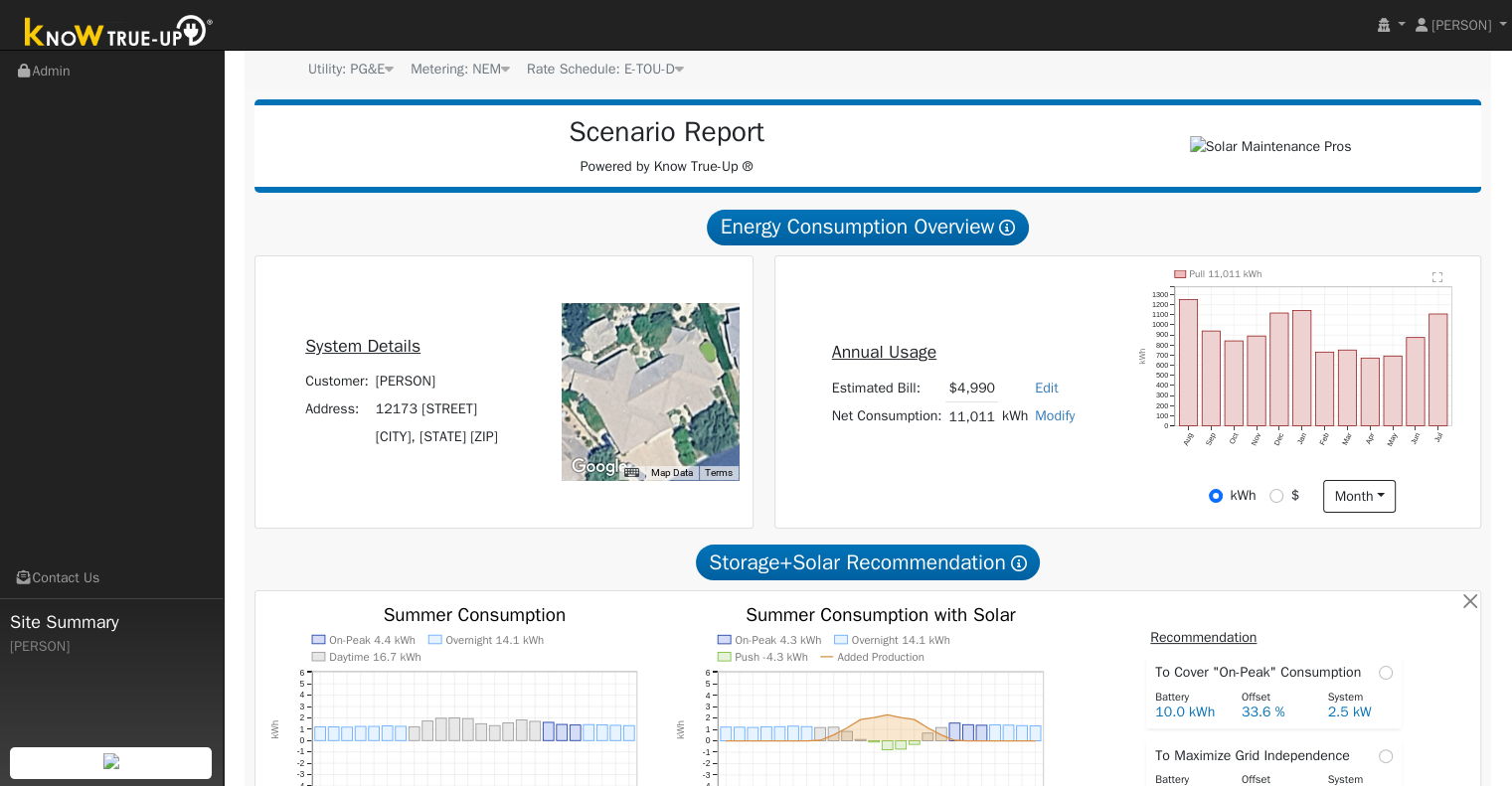 click on "Modify" at bounding box center (1055, 415) 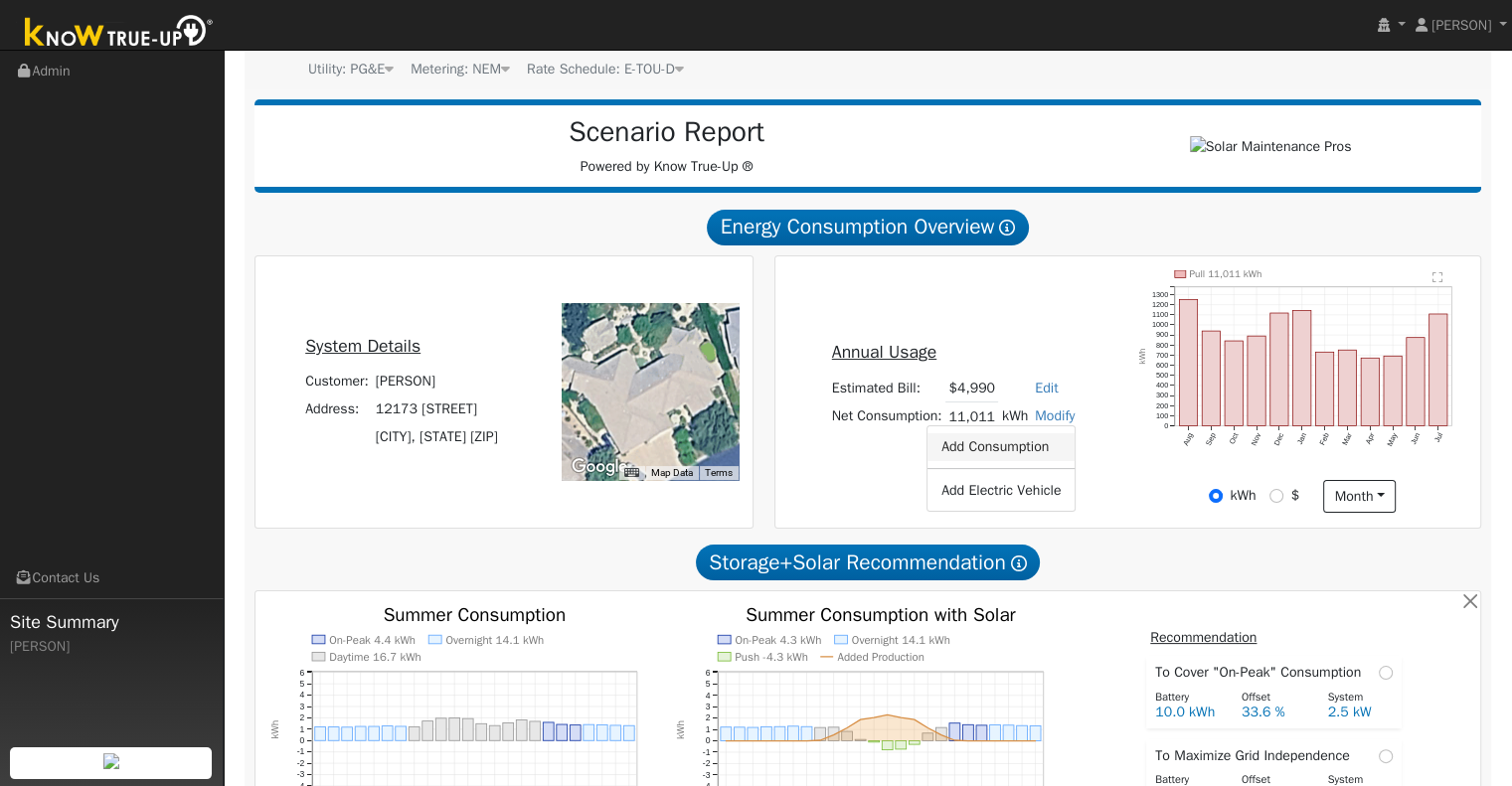 click on "Add Consumption" at bounding box center (1001, 447) 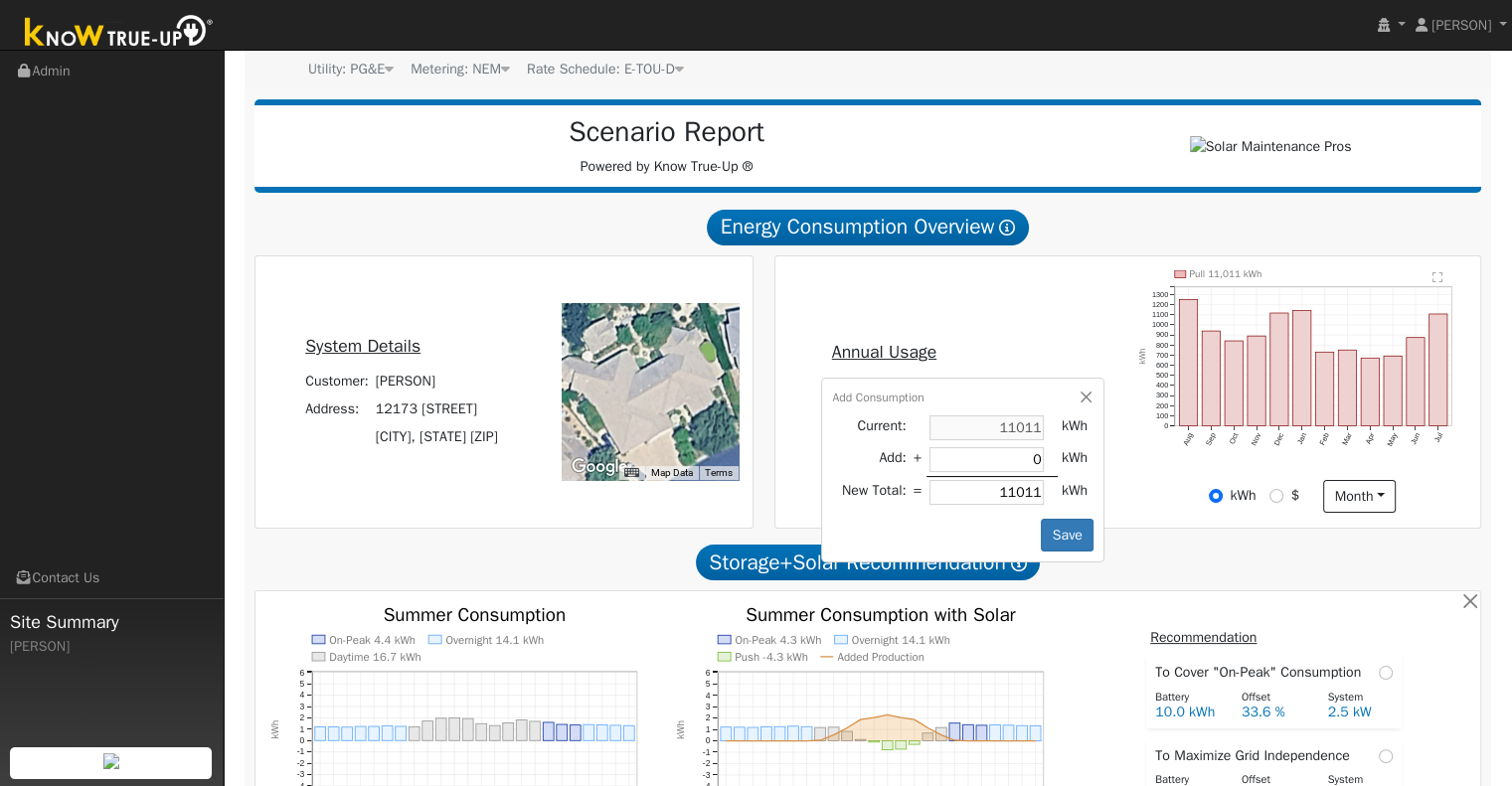 type on "3" 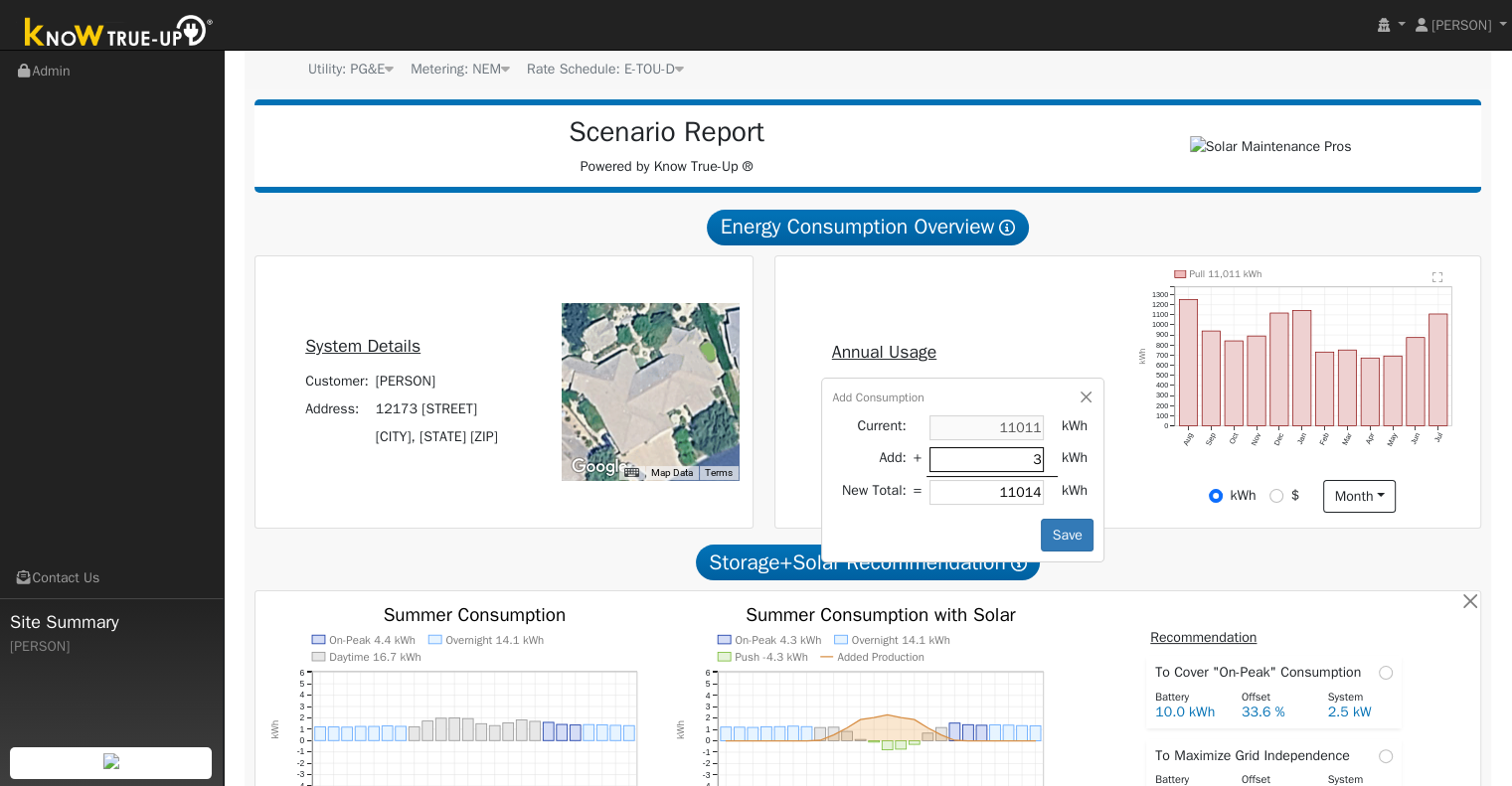 type on "30" 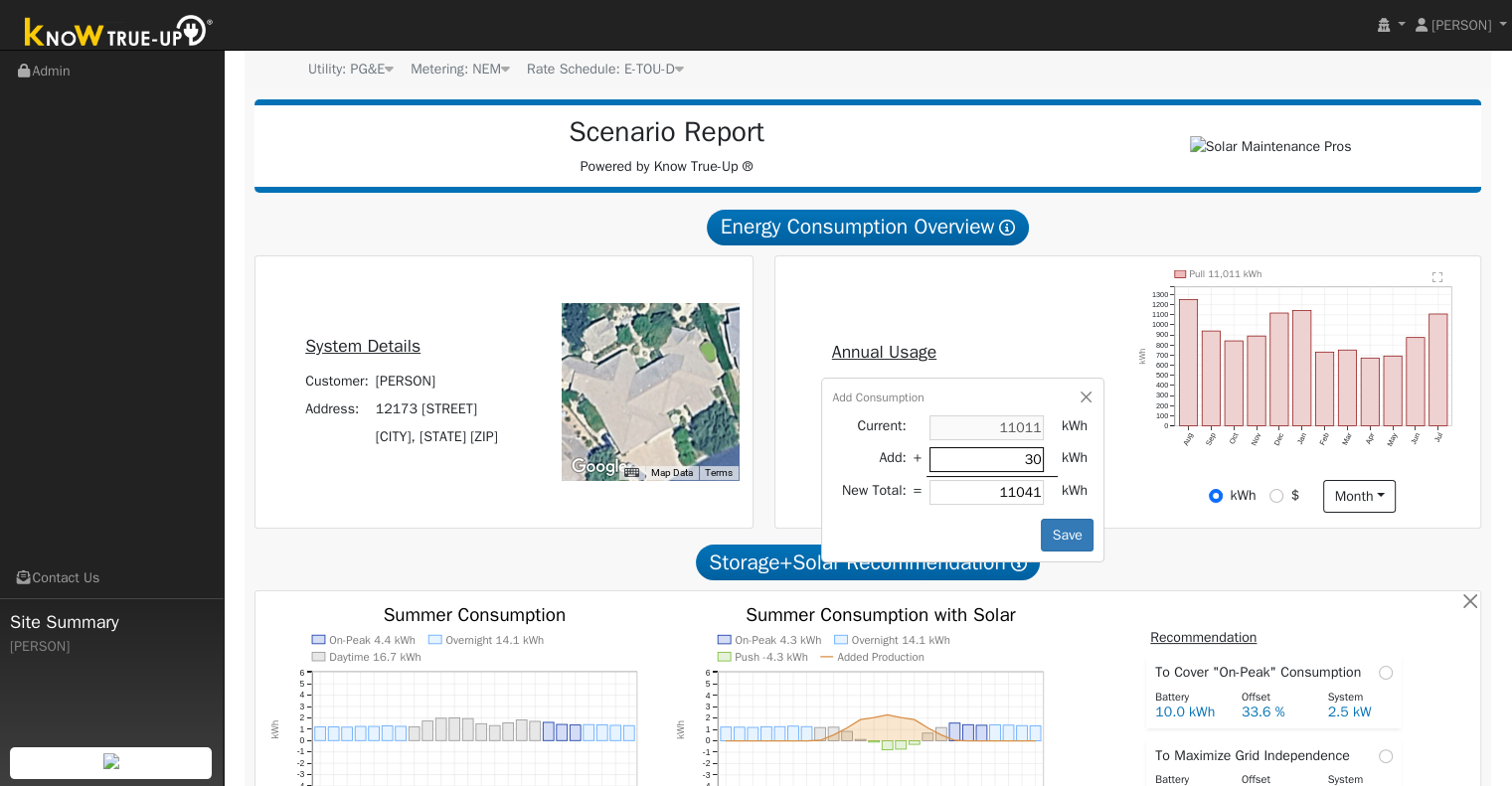 type on "300" 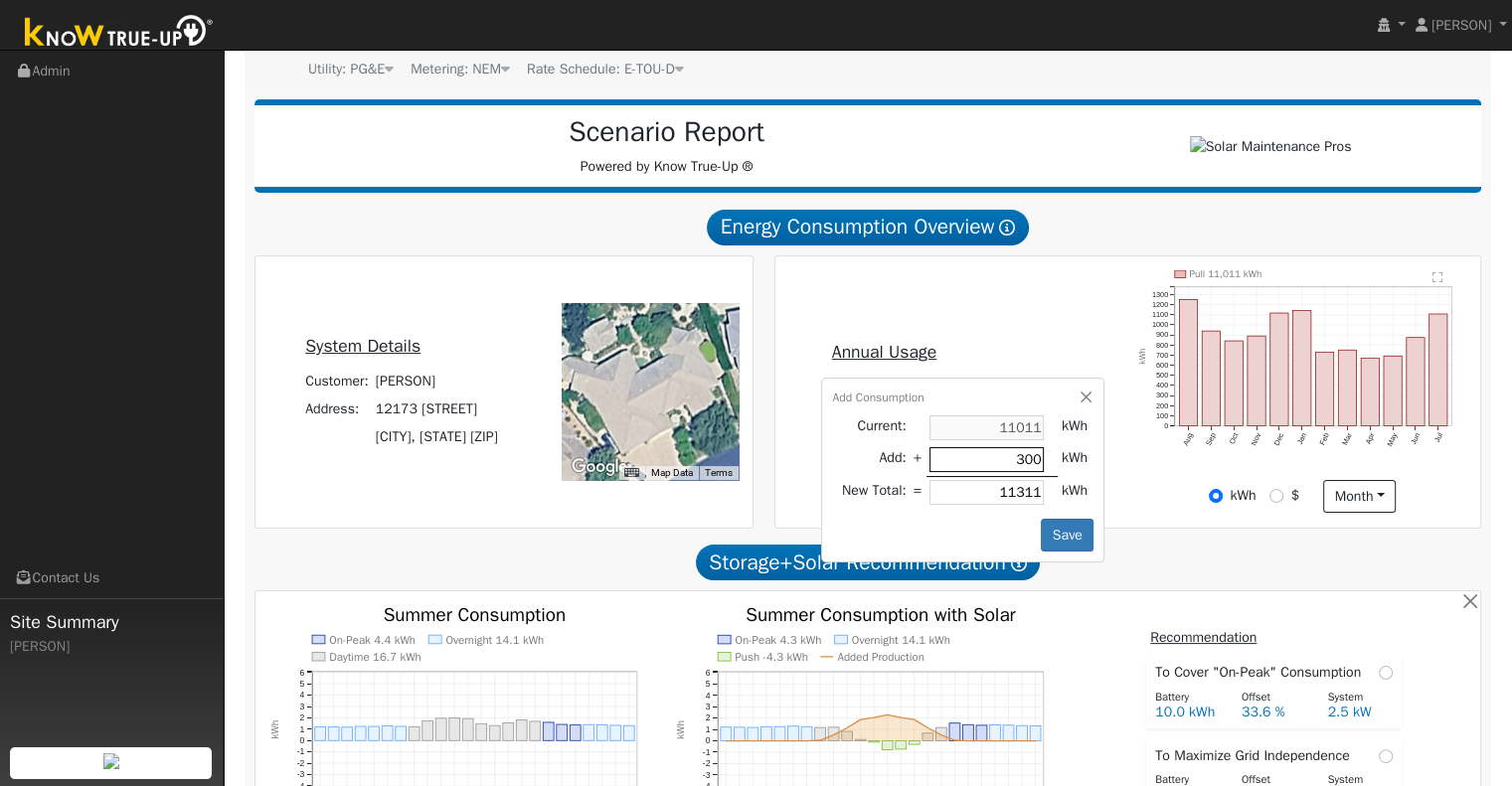type on "3000" 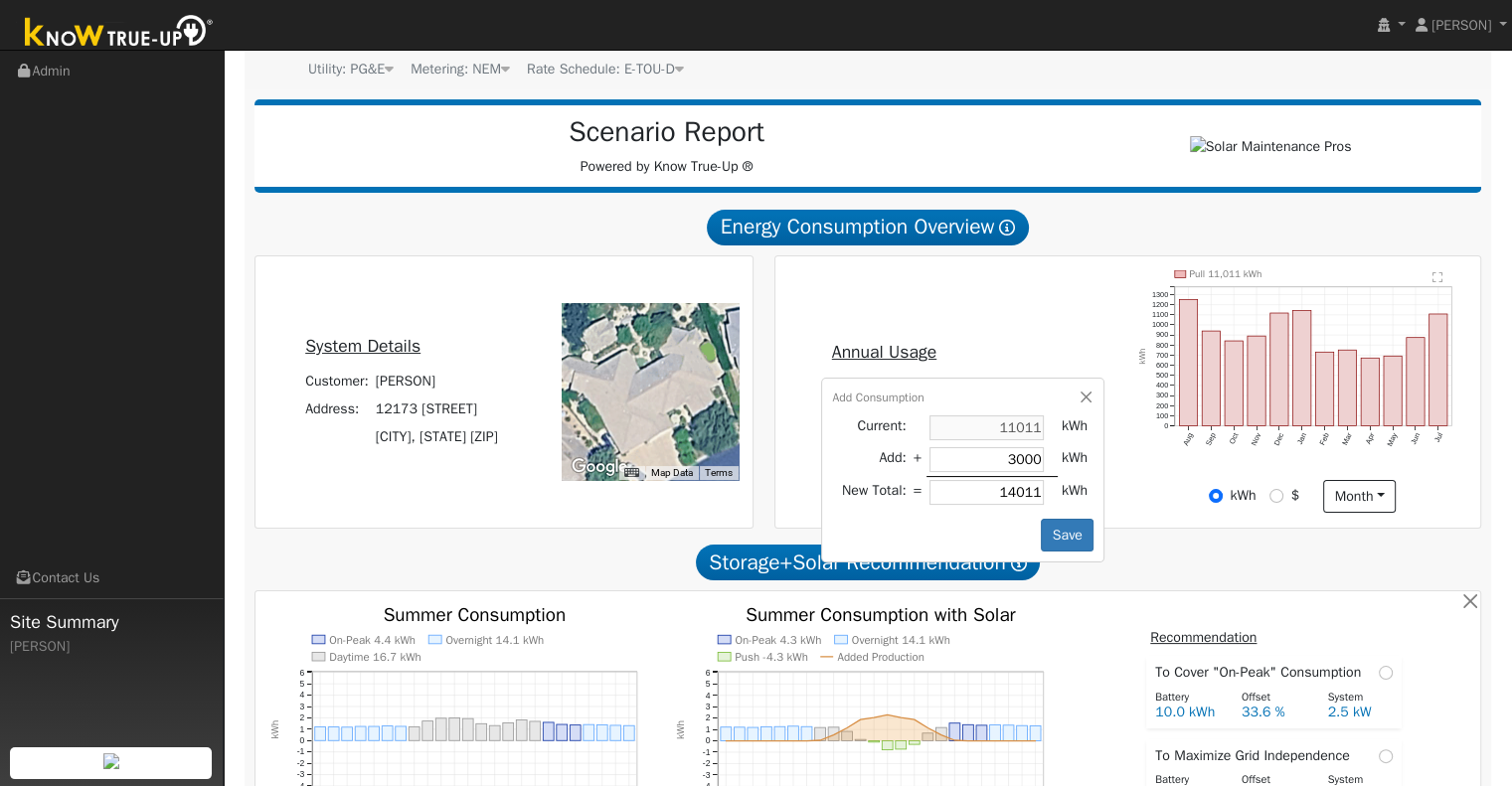 click on "Scenario Report  Powered by Know True-Up ®   Energy Consumption Overview  Show Help  This analysis uses information about your recent energy consumption to recommend the ideal amount of battery storage based upon your need for energy bill savings and backup power.    You have provided your hourly consumption data, which provides the most accurate battery storage recommendation to meet your energy goals.  Your annual energy consumption is  11,011 kWh  and your estimated annual cost for this power is  $4,990 Your highest energy usage month is  August , and your lowest energy usage month is  April System Details Customer: [PERSON] Address: 12173 [STREET] [CITY], [STATE] [ZIP] ← Move left → Move right ↑ Move up ↓ Move down + Zoom in - Zoom out Home Jump left by 75% End Jump right by 75% Page Up Jump up by 75% Page Down Jump down by 75% Map Data Imagery ©2025 Airbus, Maxar Technologies Imagery ©2025 Airbus, Maxar Technologies 10 m  Click to toggle between metric and imperial units Terms $4,990 +" 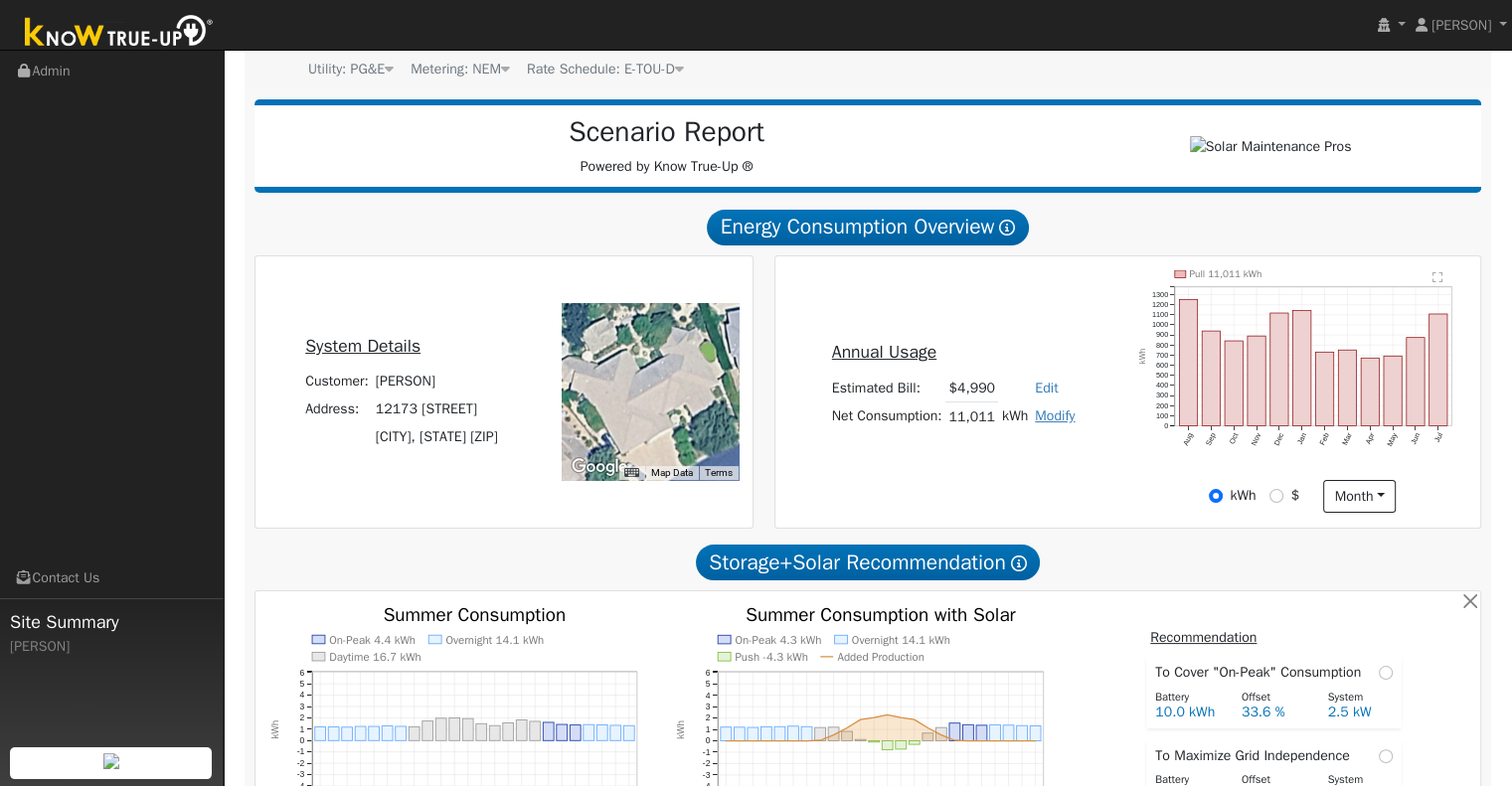 click on "Modify" at bounding box center (1055, 415) 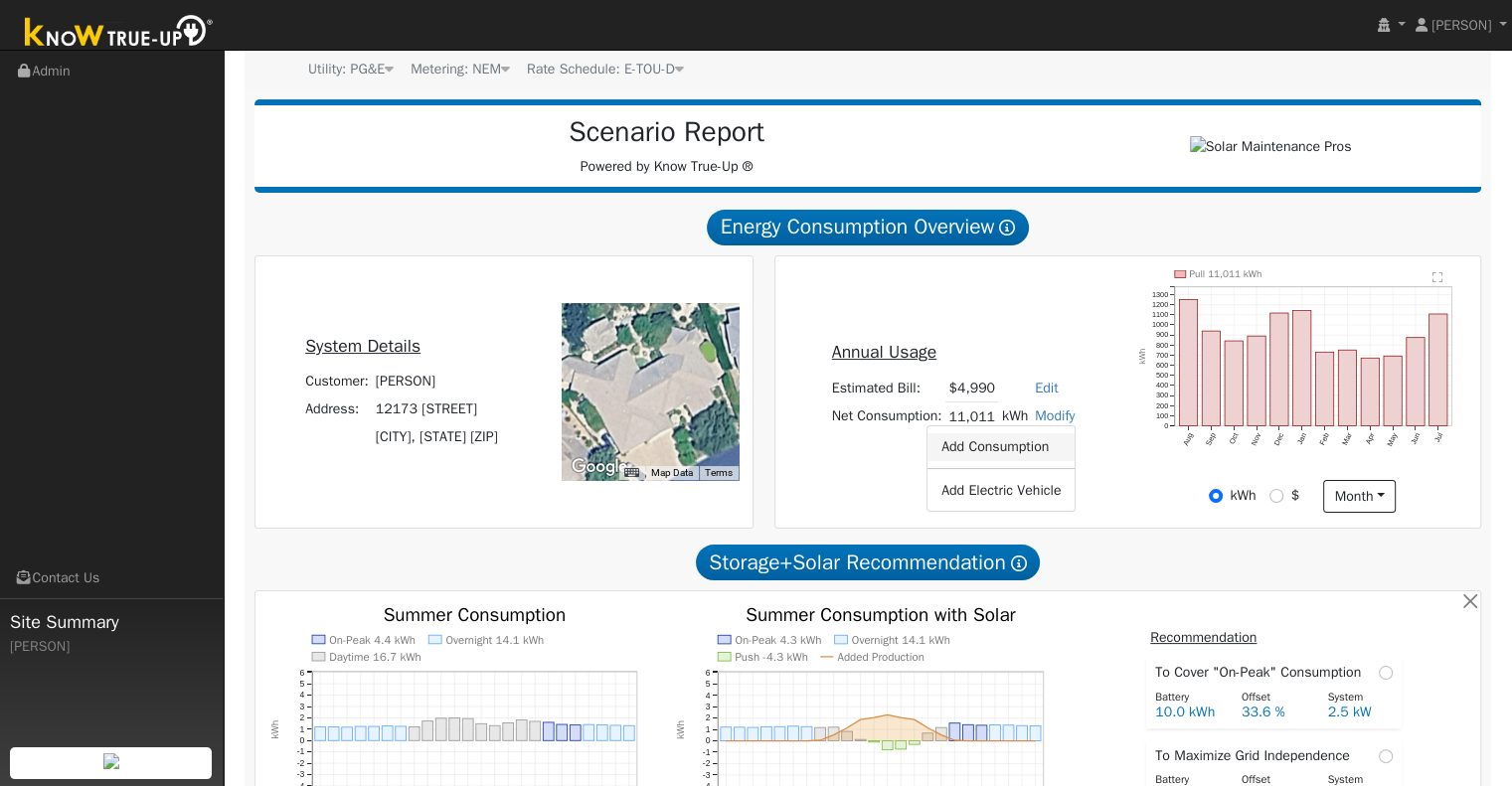 click on "Add Consumption" at bounding box center [1001, 447] 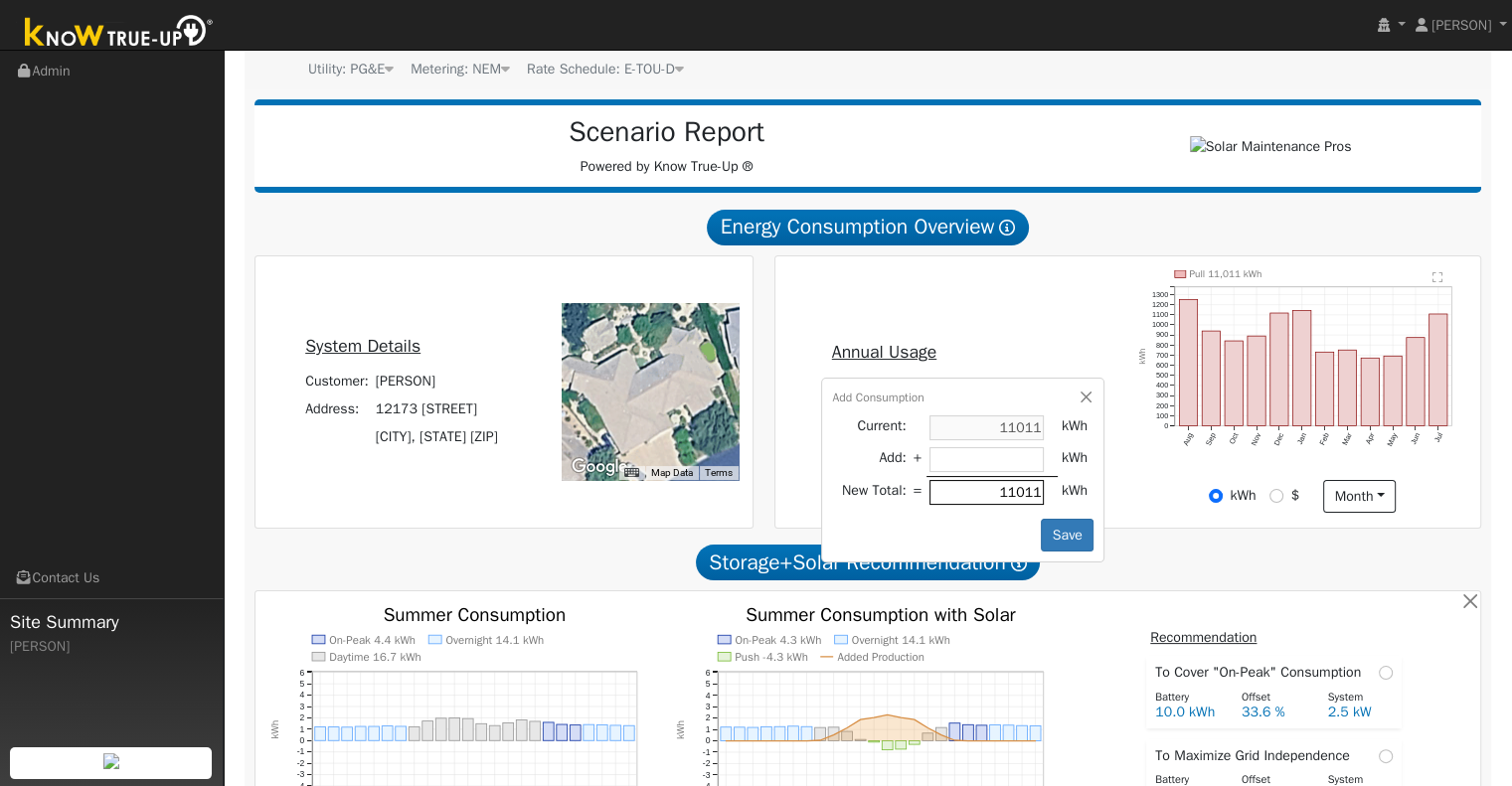 type on "3" 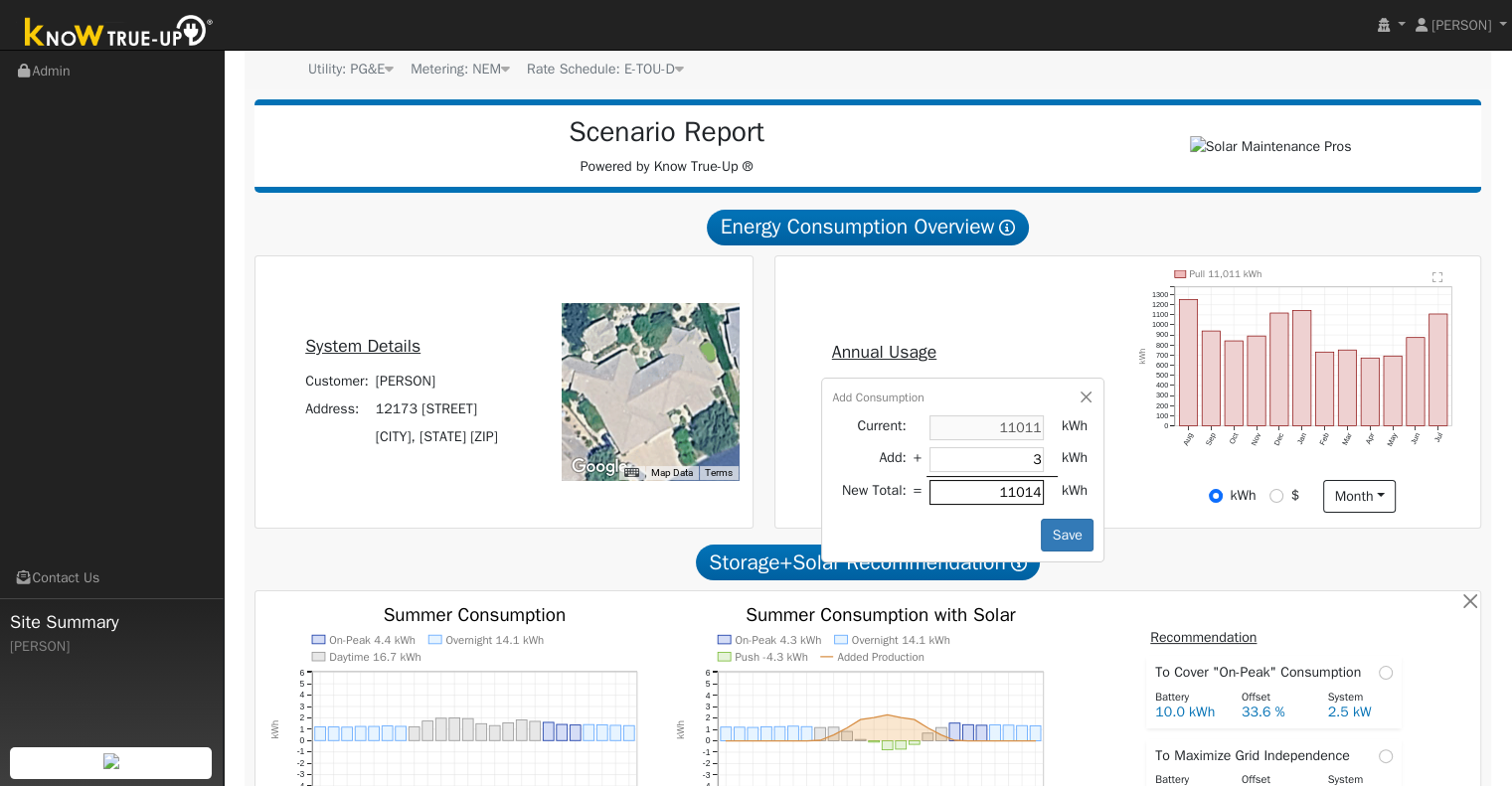type on "30" 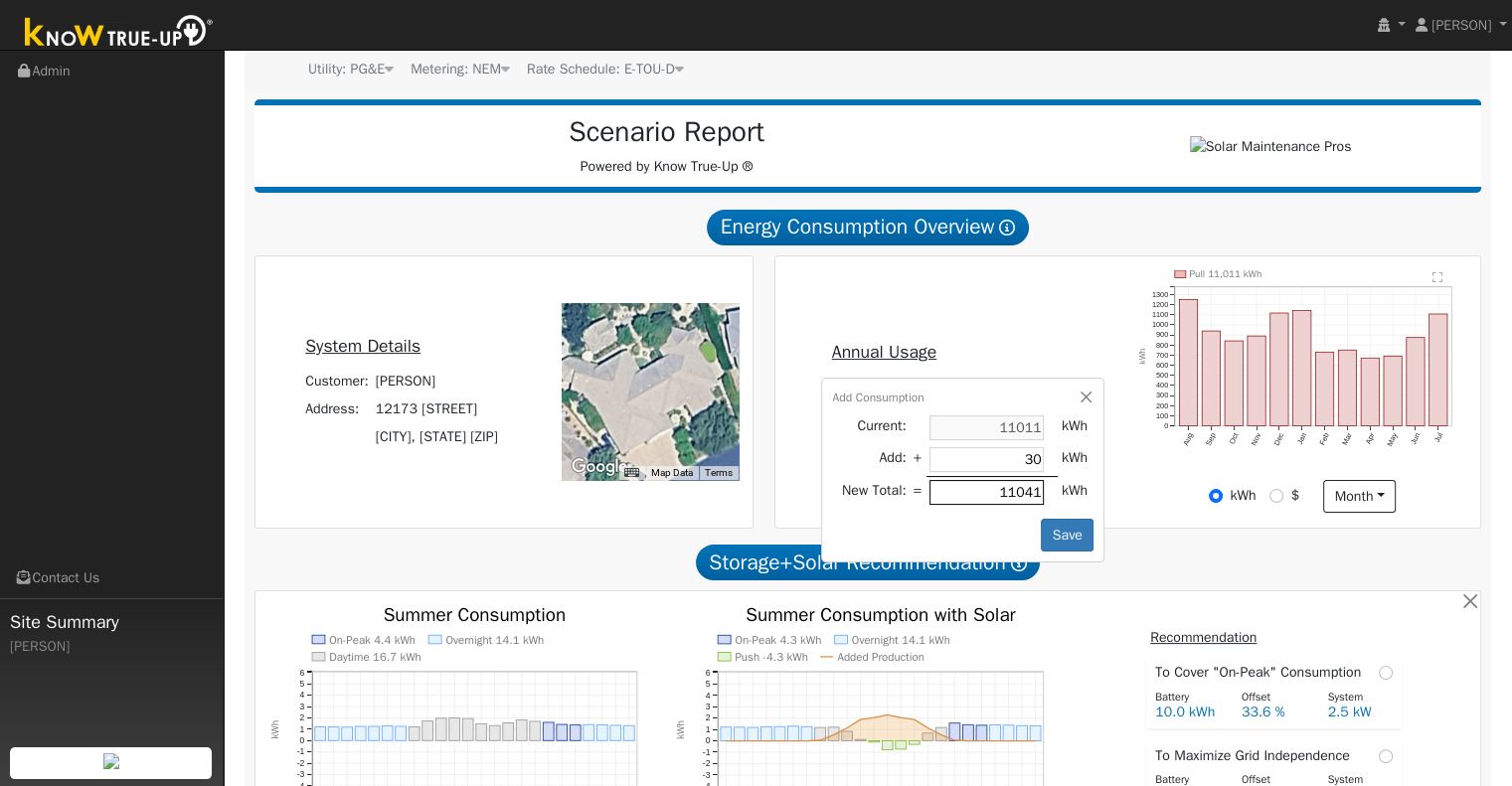 type on "300" 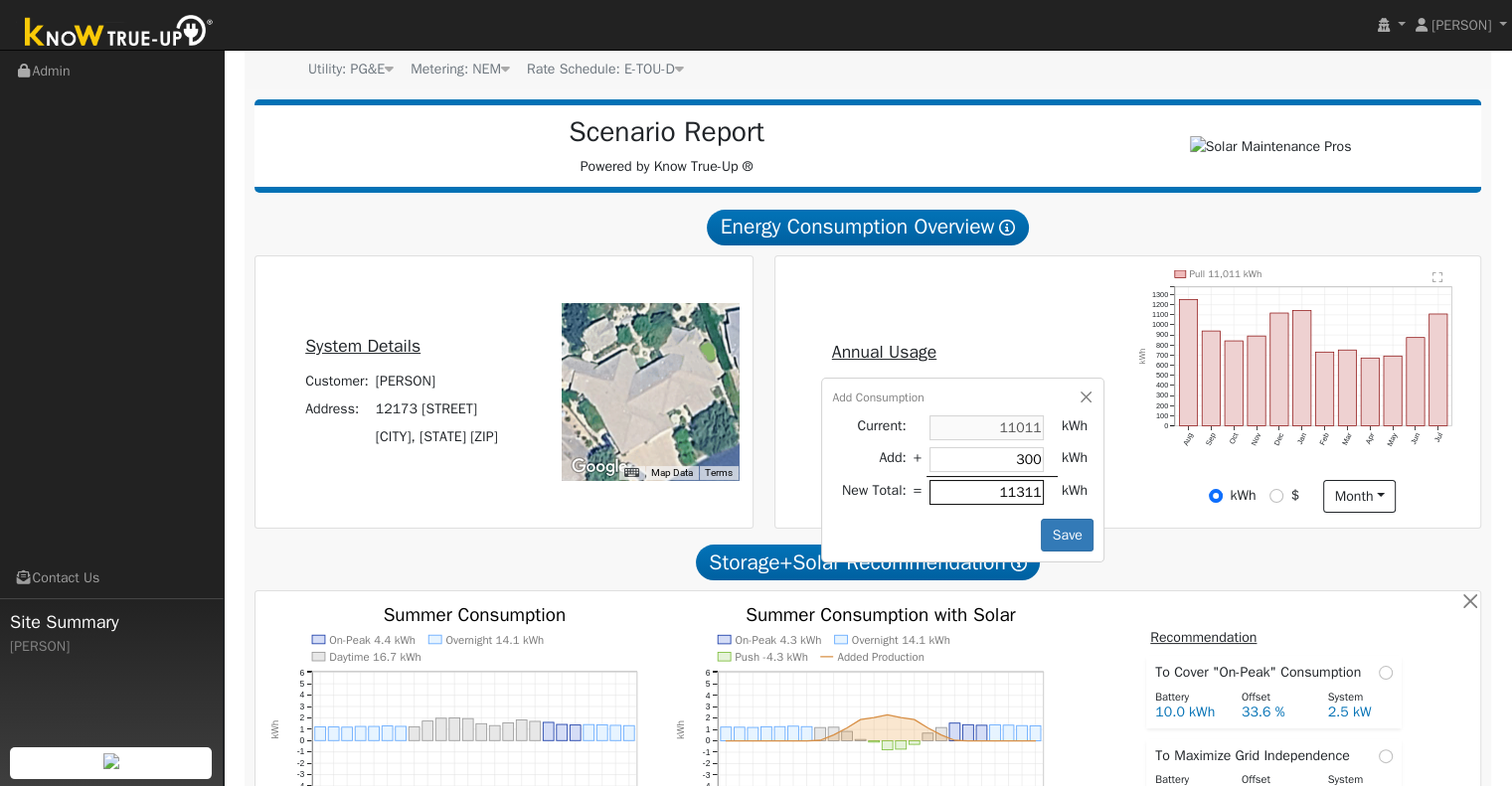 type on "3000" 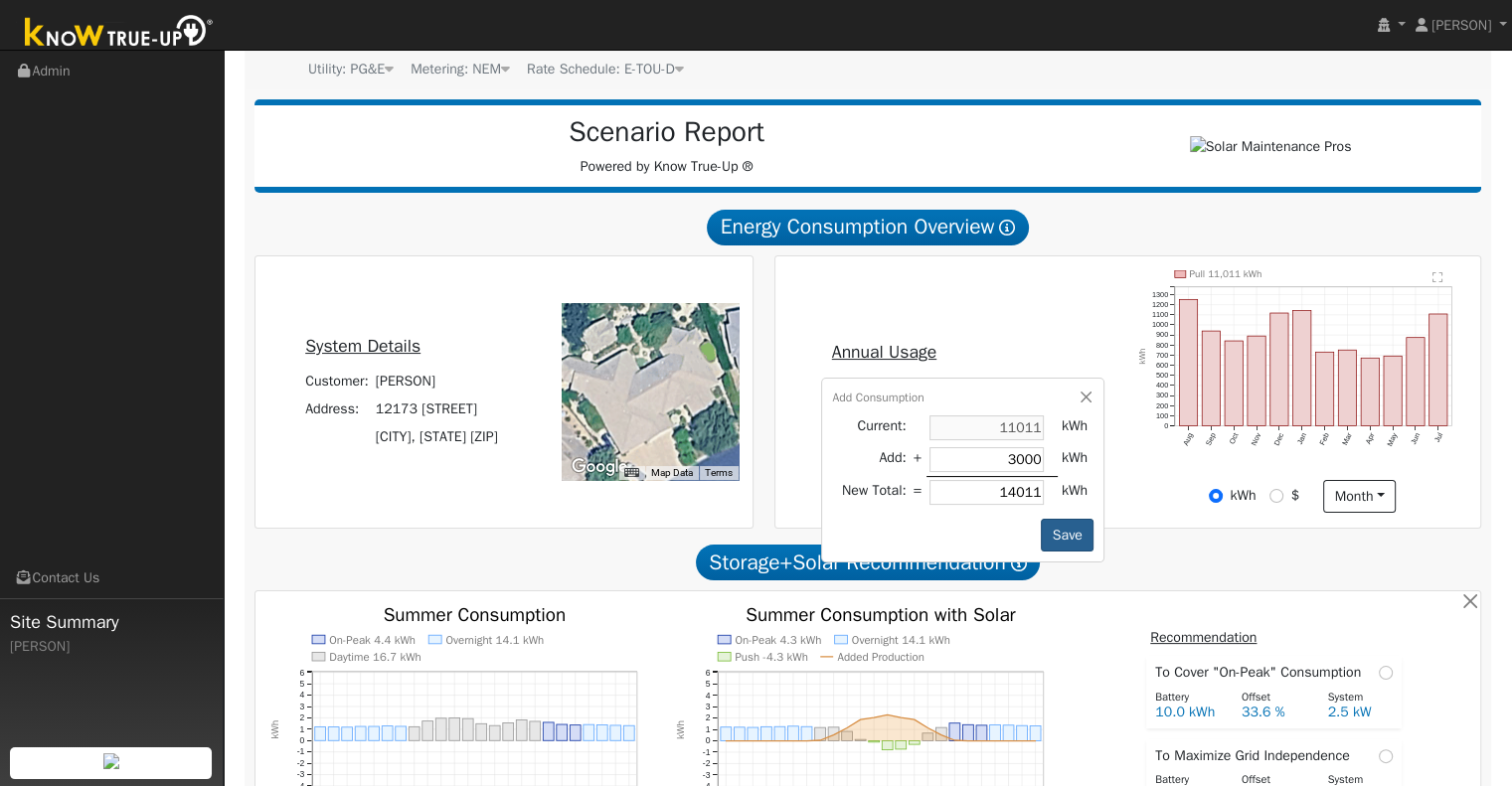 type on "3000" 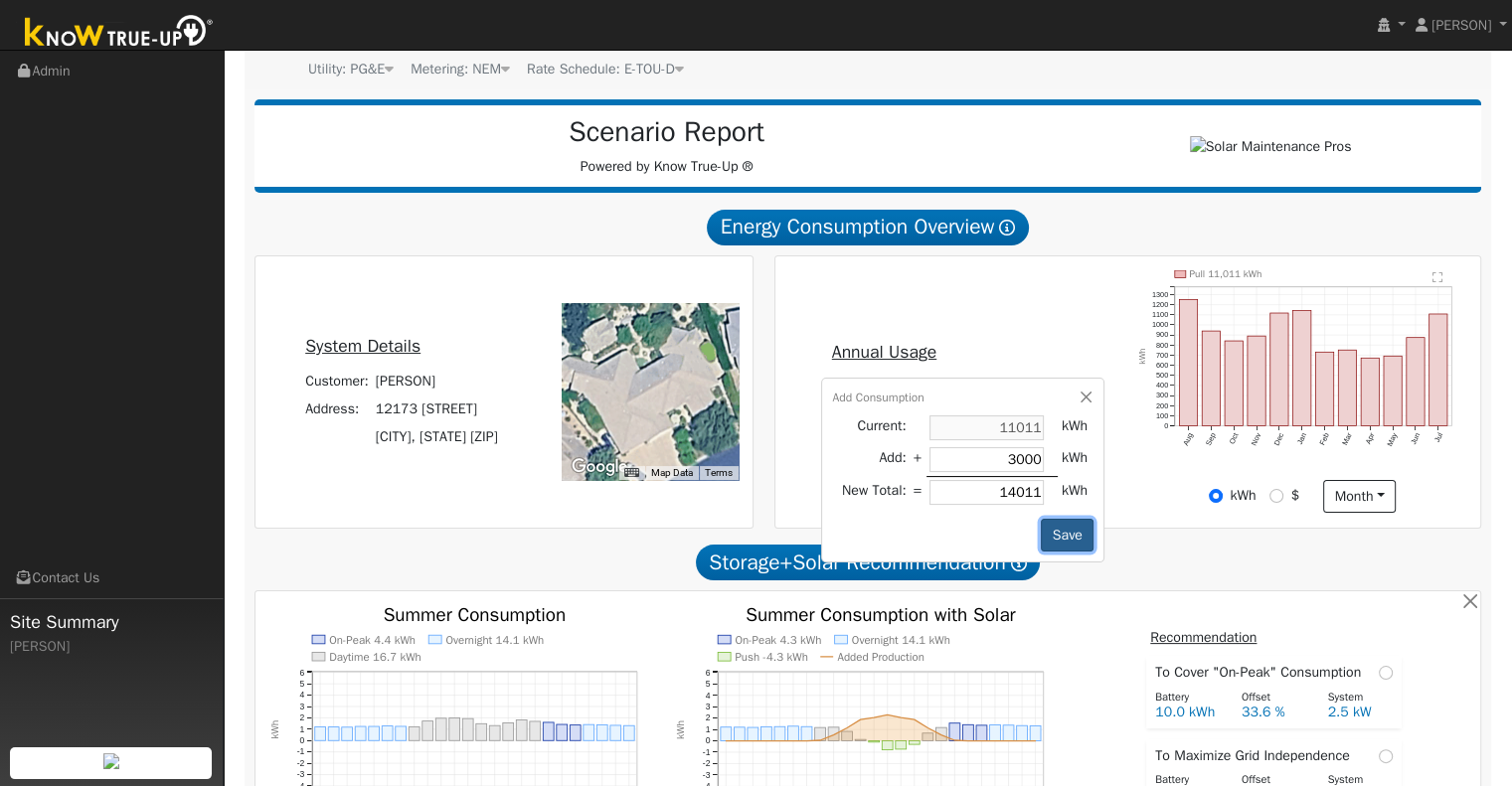 click on "Save" at bounding box center (1067, 536) 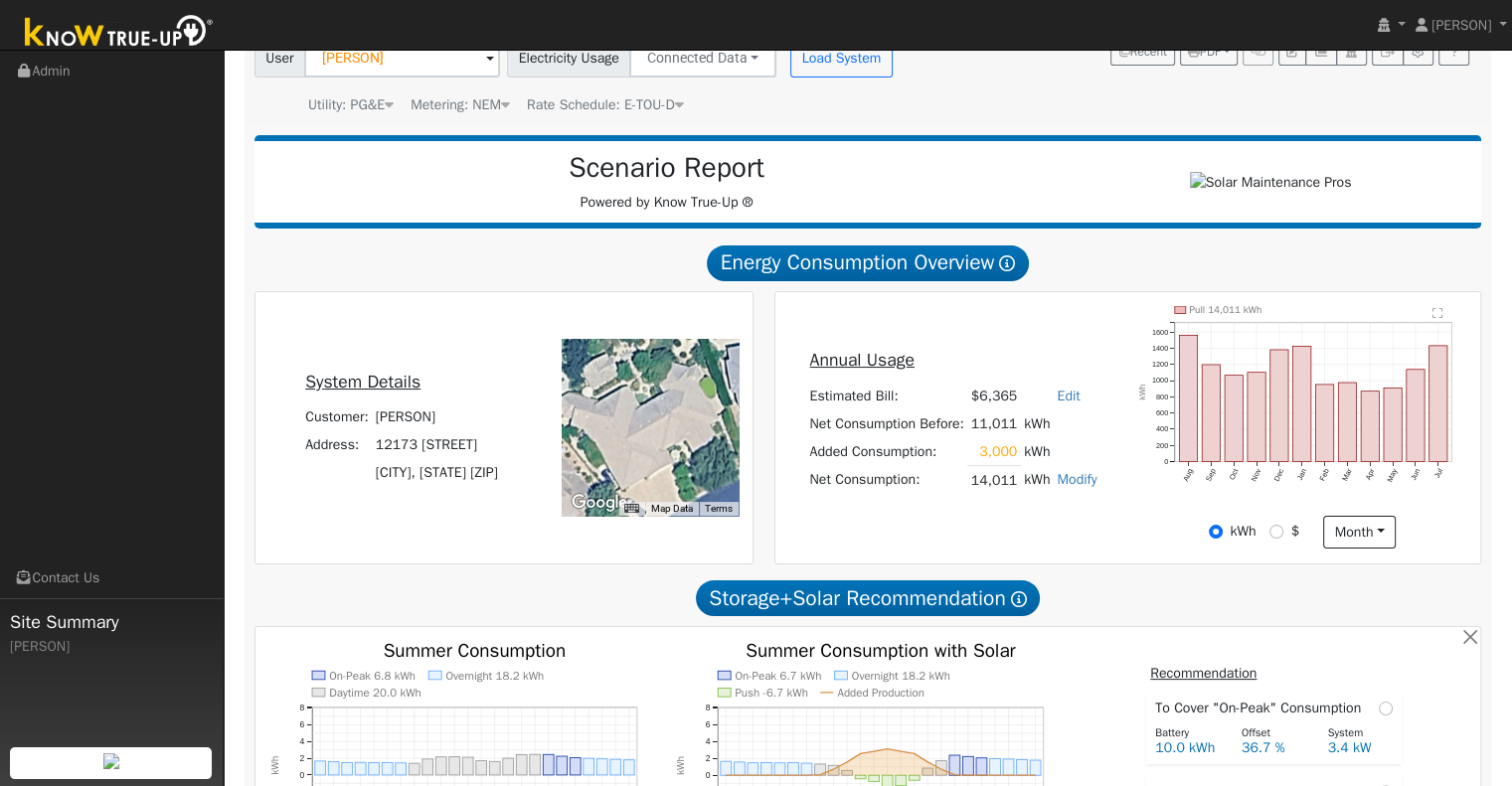 scroll, scrollTop: 165, scrollLeft: 0, axis: vertical 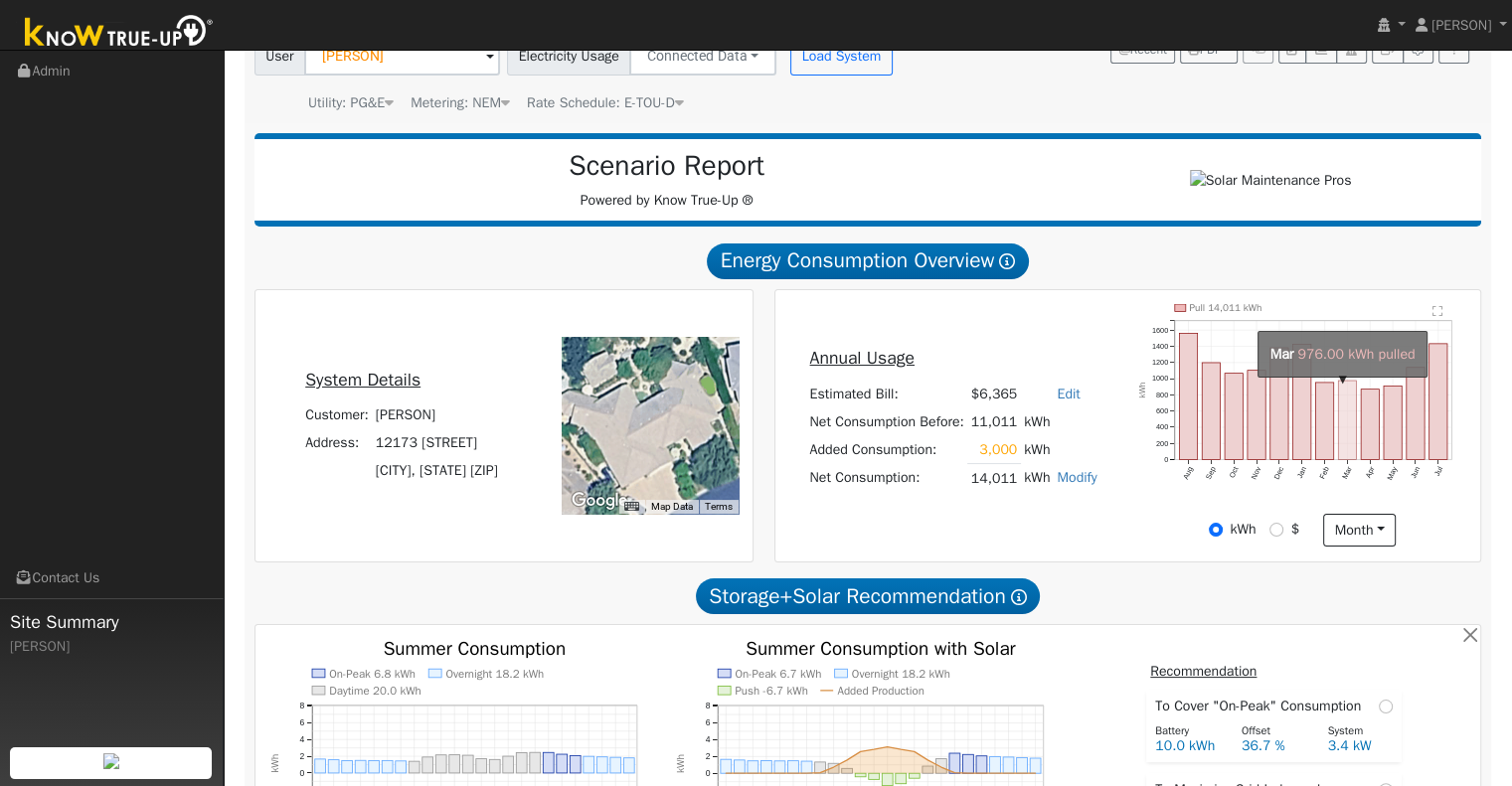 click on "onclick=""" 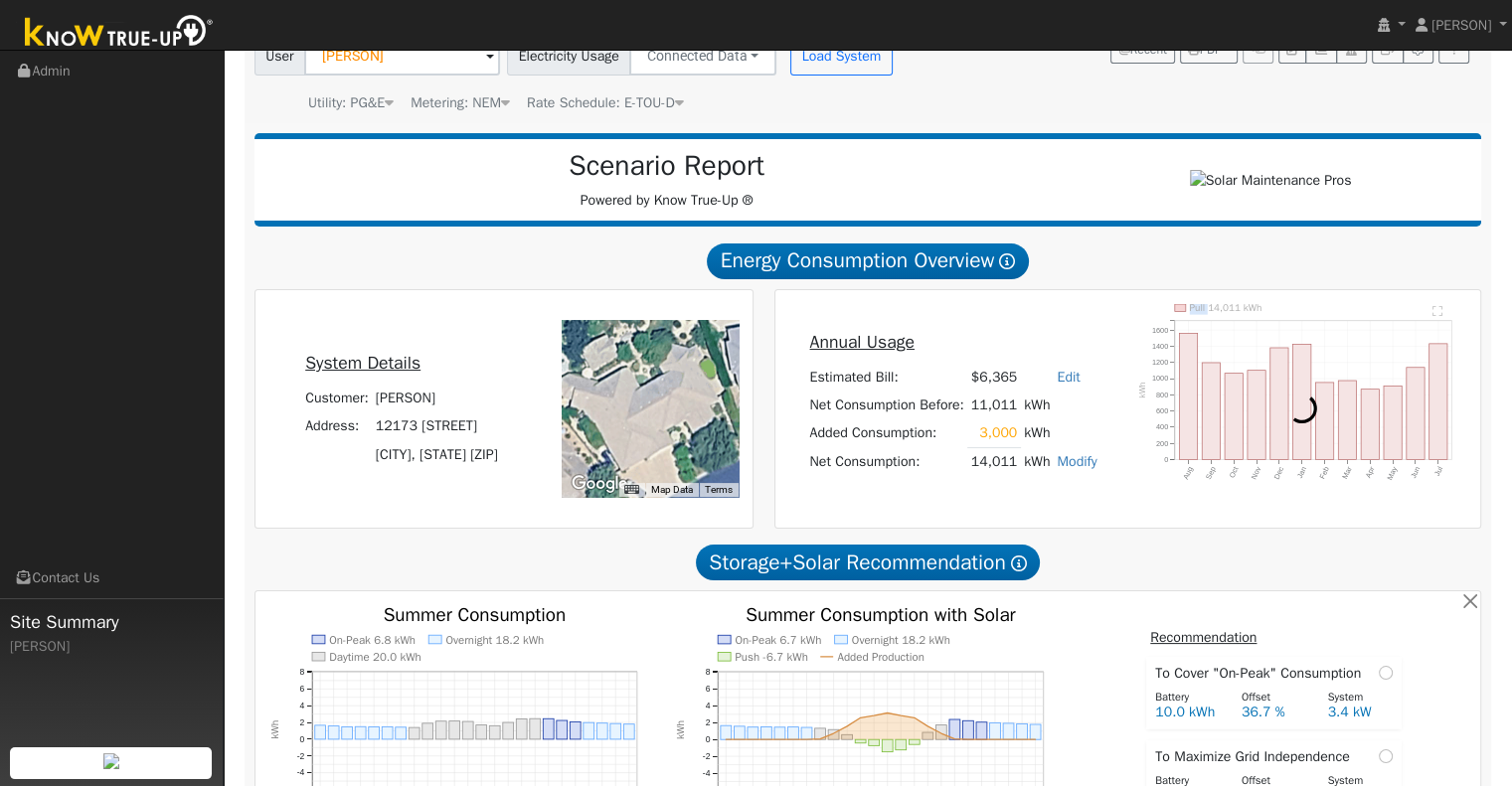 click at bounding box center (1302, 408) 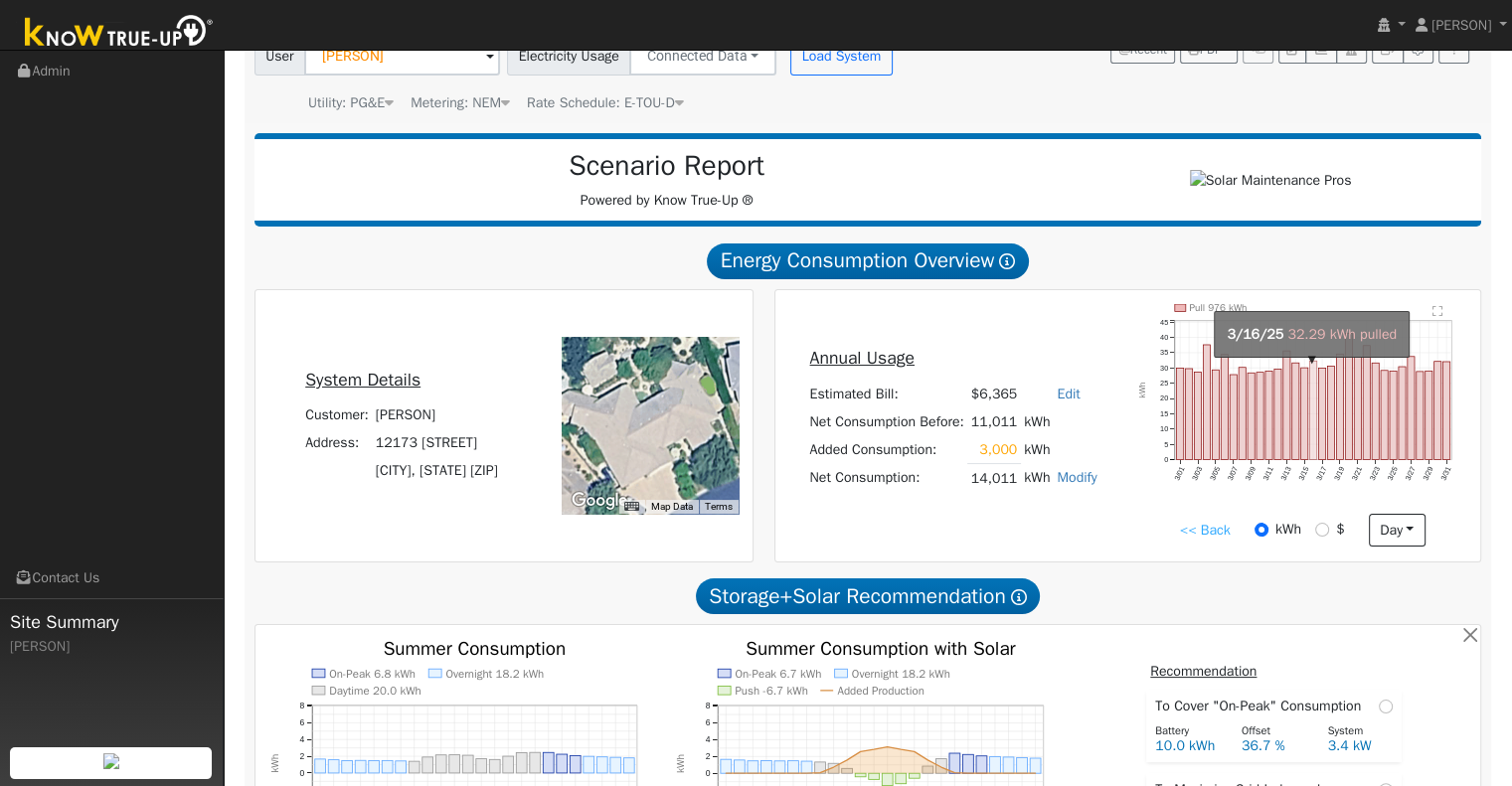 click on "onclick=""" 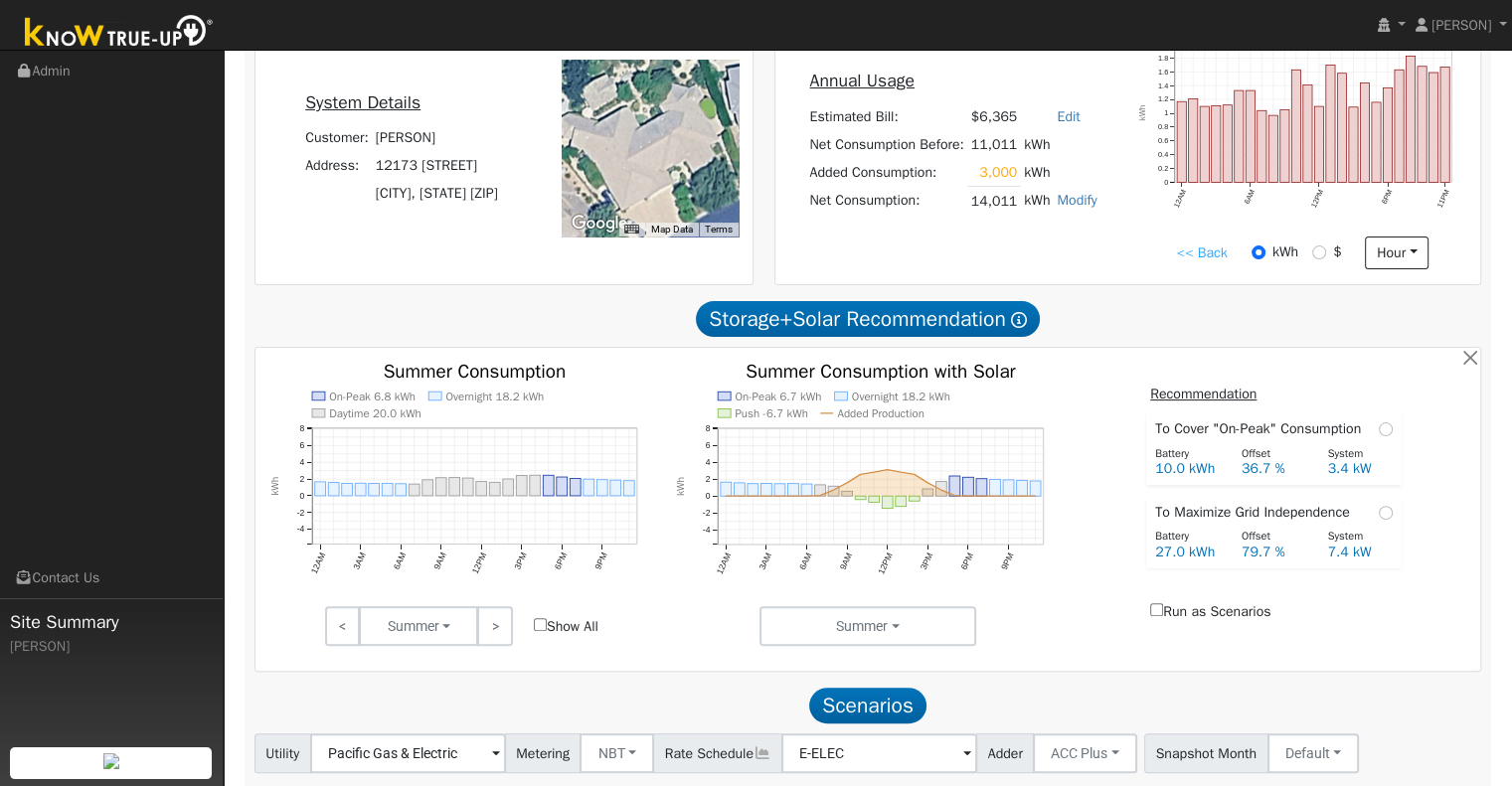 scroll, scrollTop: 575, scrollLeft: 0, axis: vertical 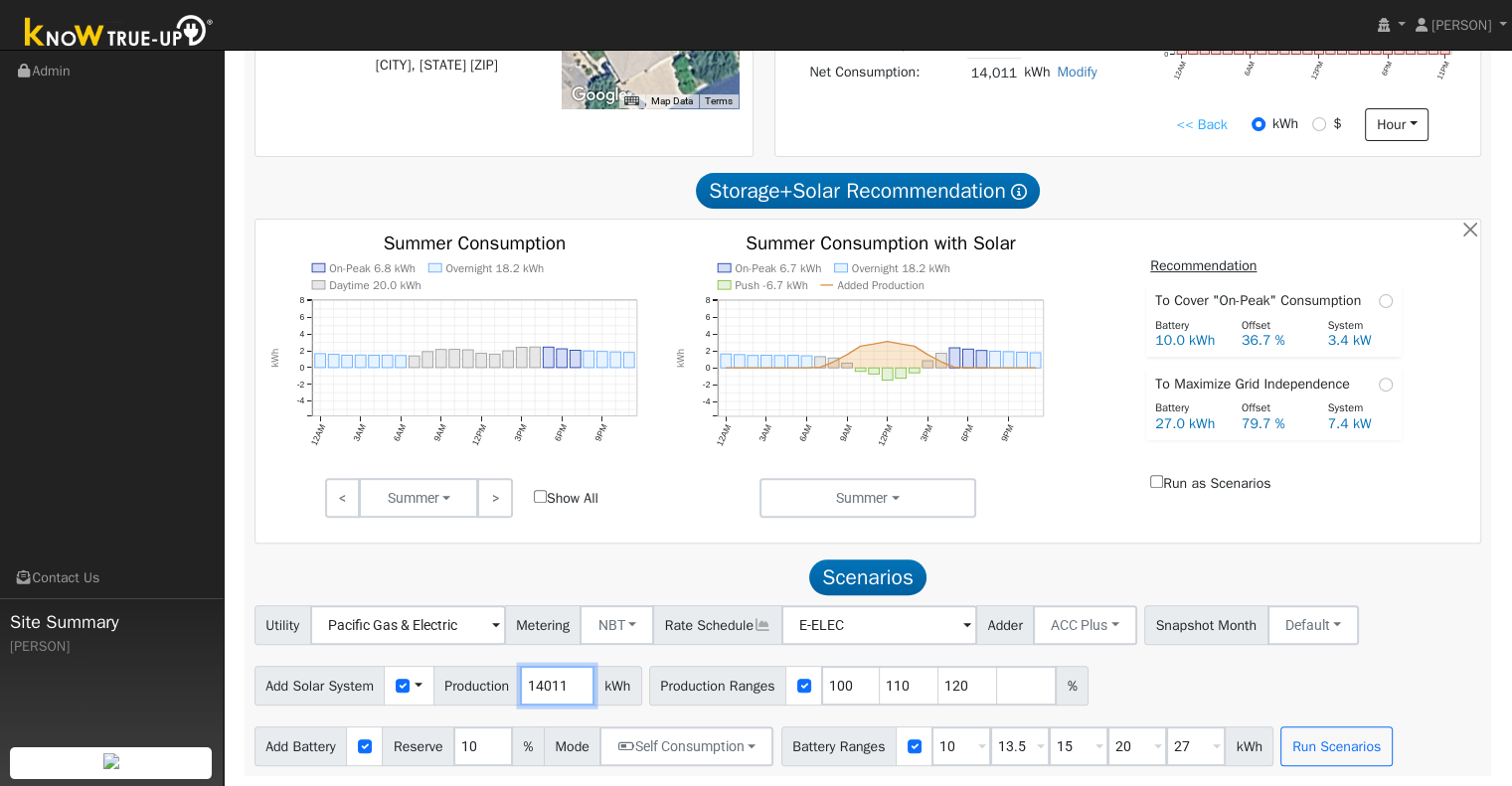 drag, startPoint x: 570, startPoint y: 684, endPoint x: 476, endPoint y: 703, distance: 95.90099 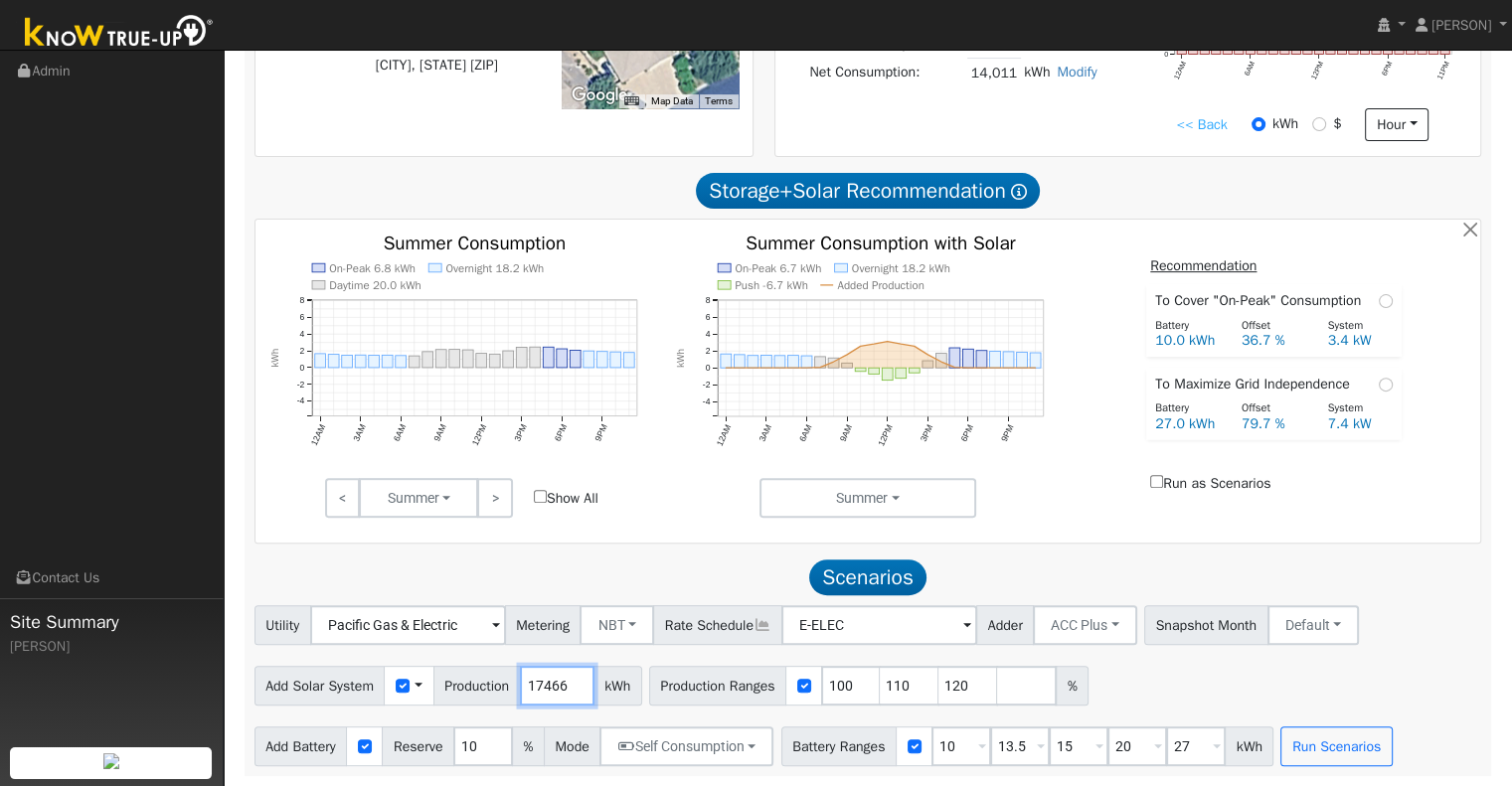 type on "17466" 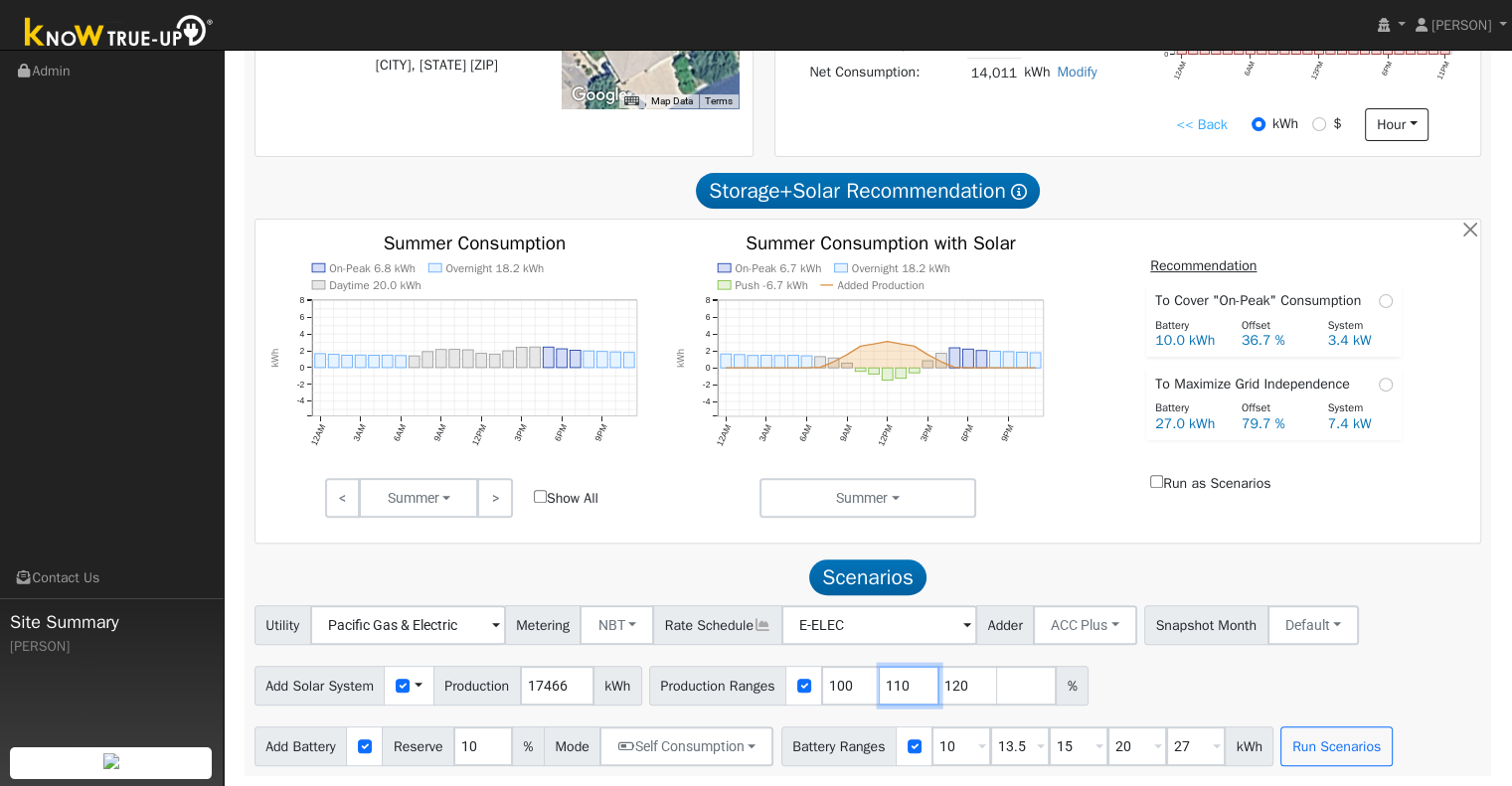 click on "110" at bounding box center (910, 686) 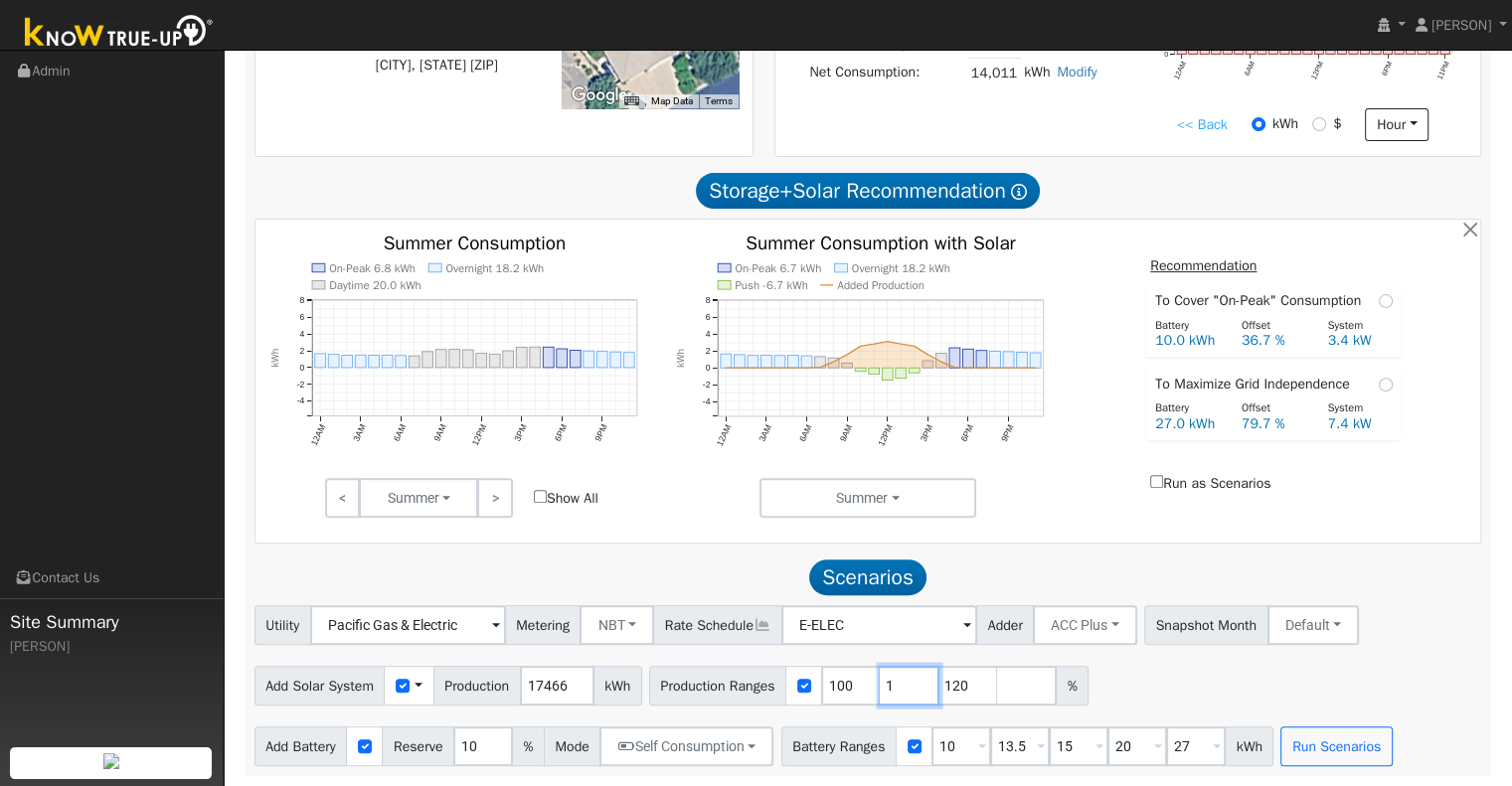 type on "120" 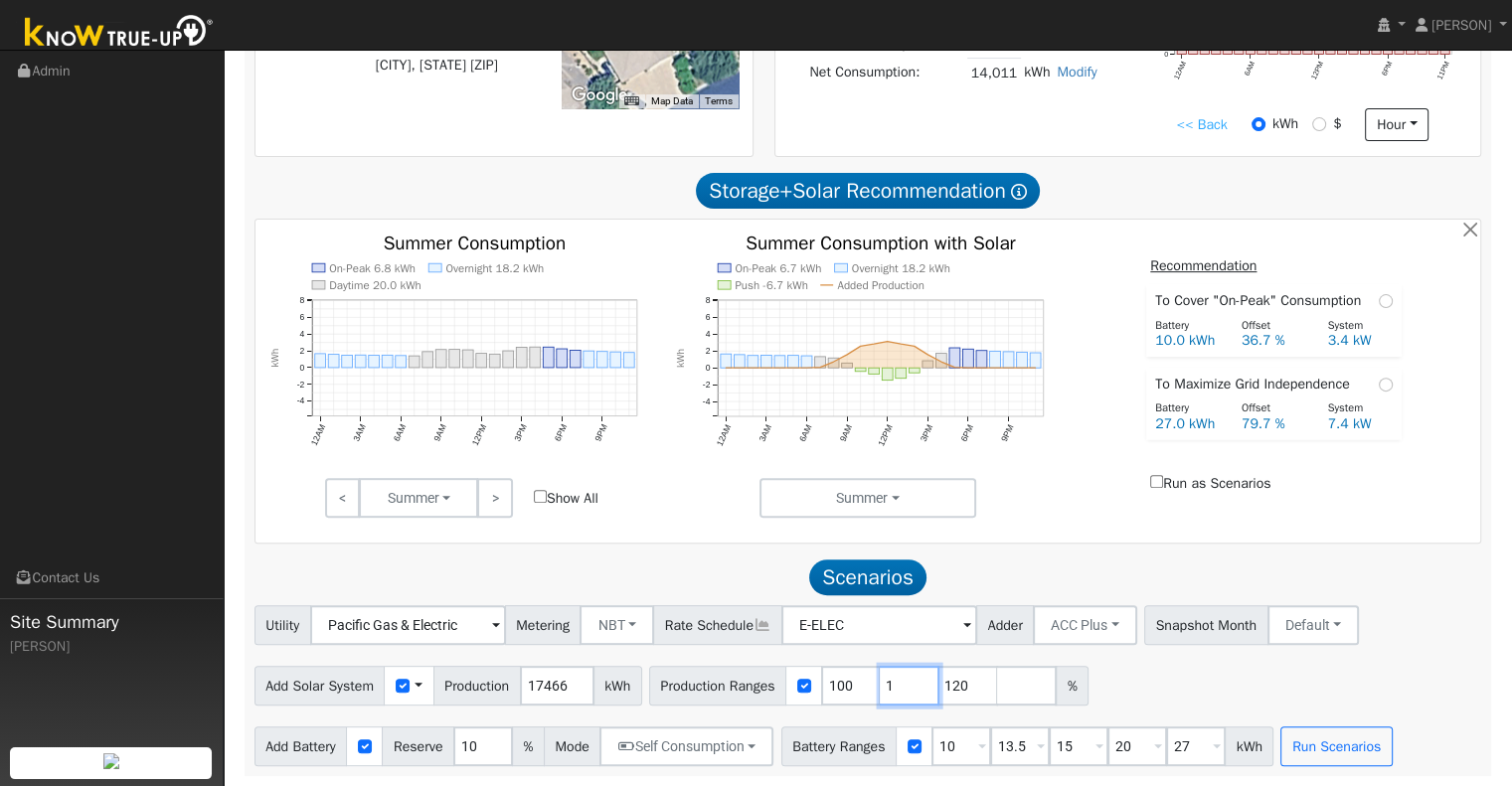 type 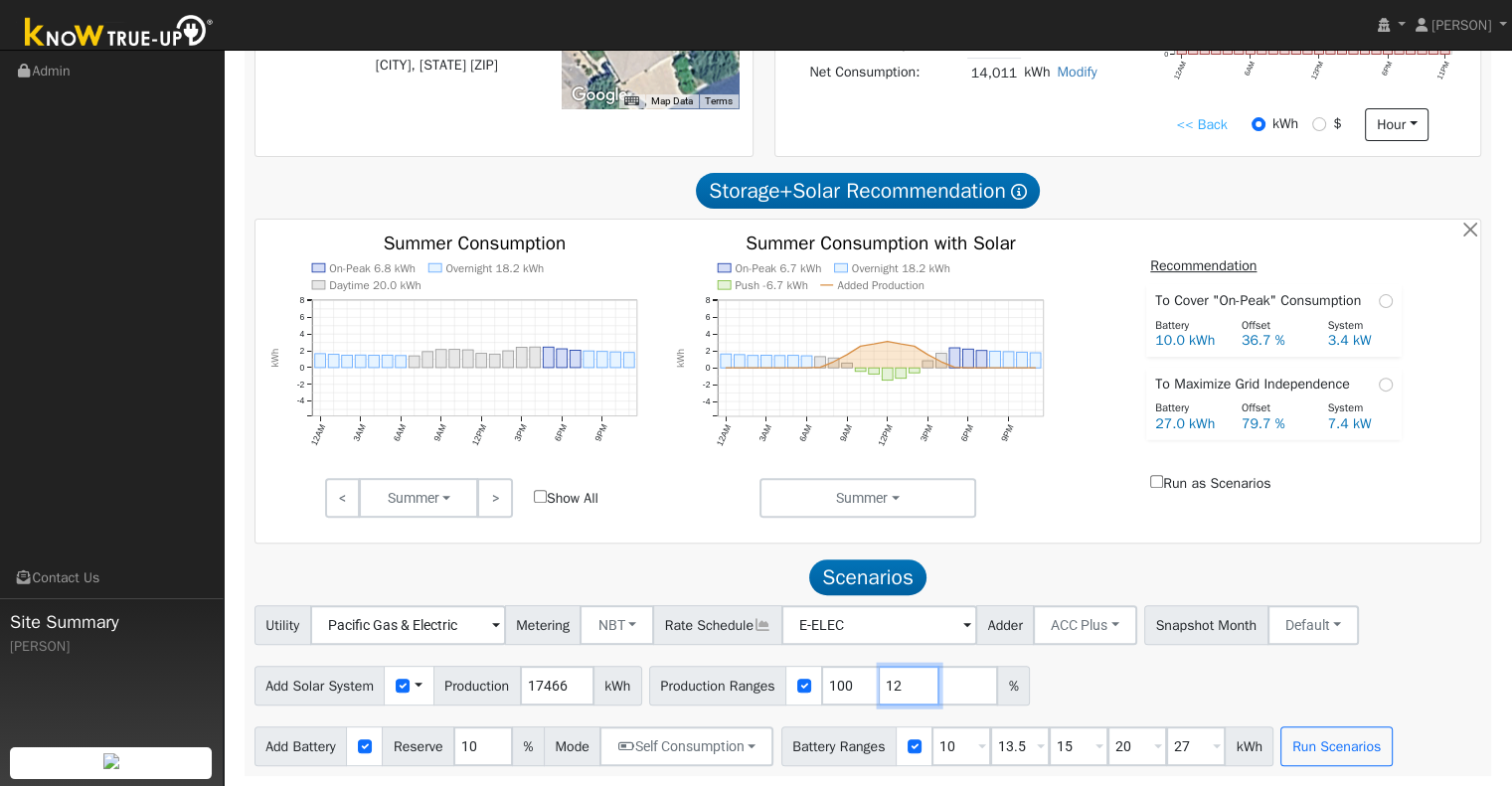 type on "1" 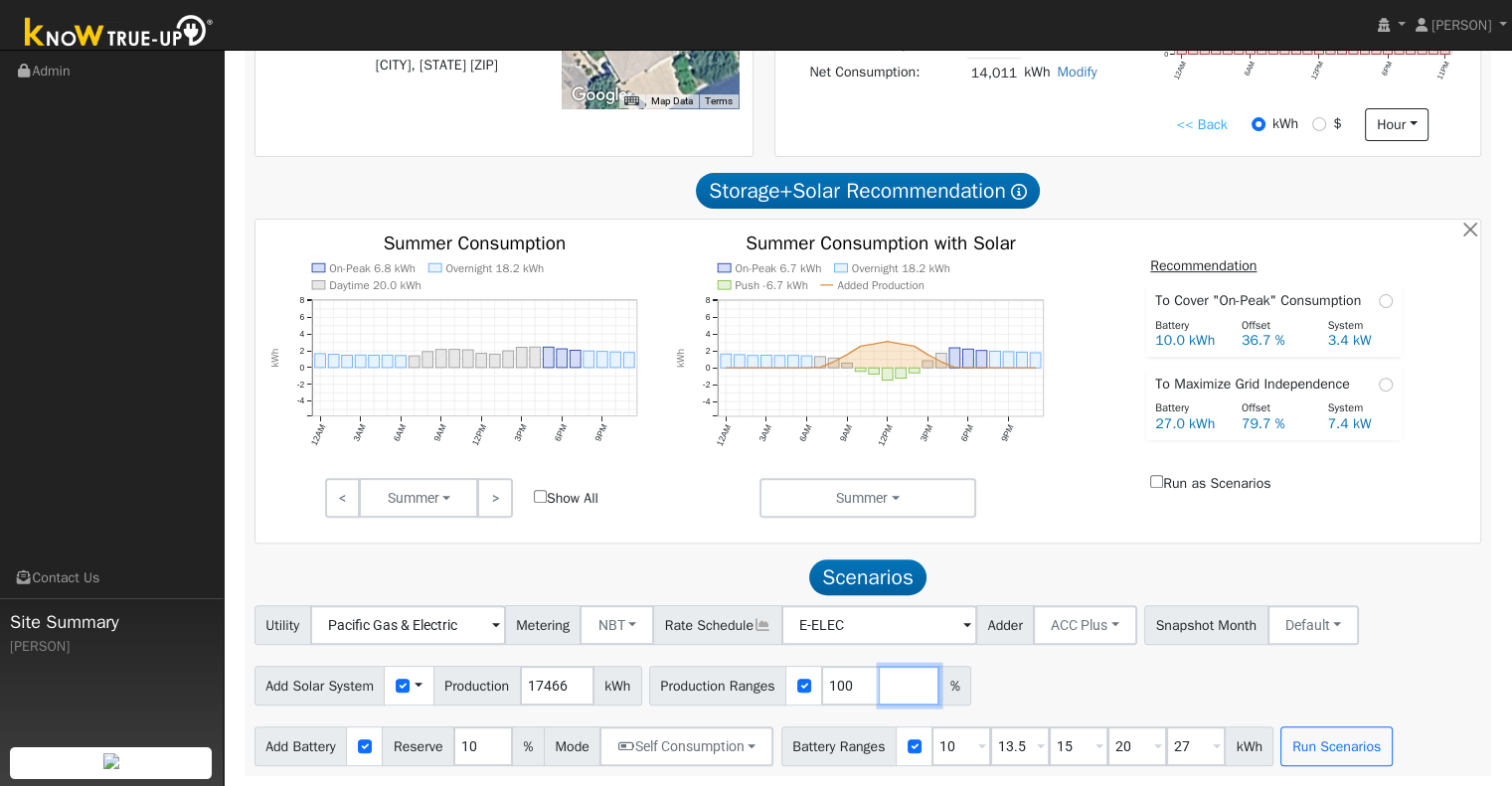 type 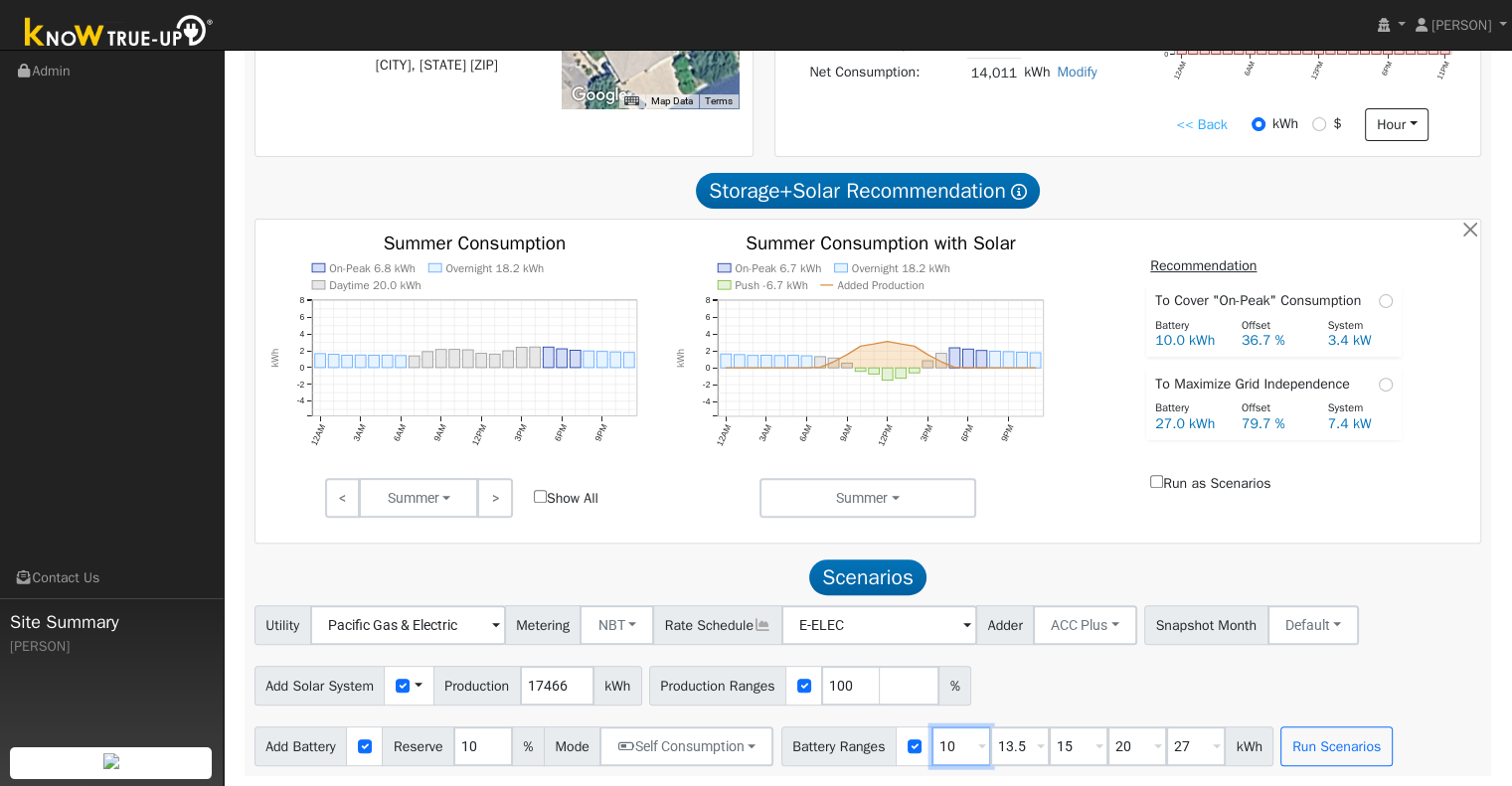 click on "10" at bounding box center (961, 746) 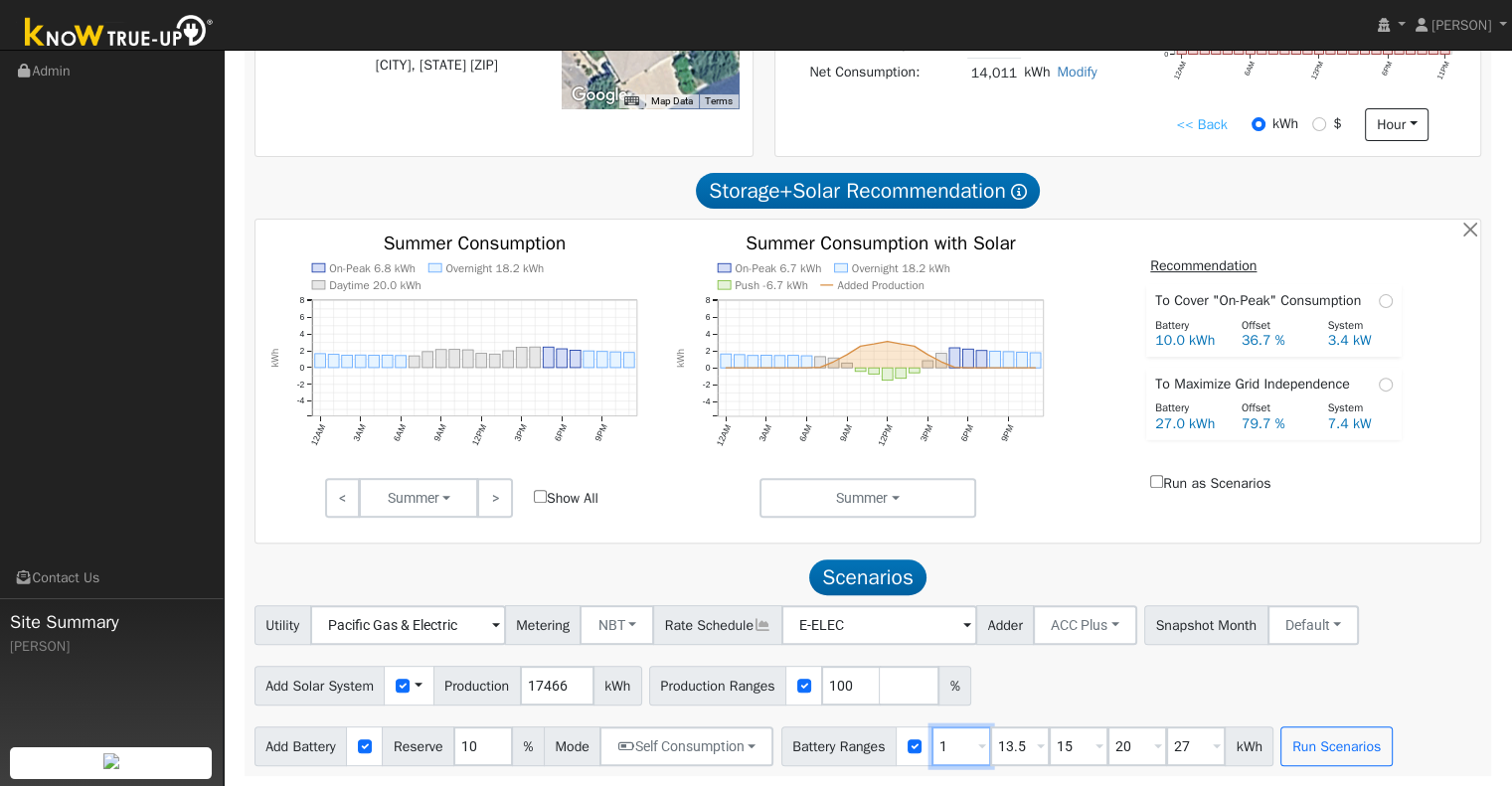 type on "13.5" 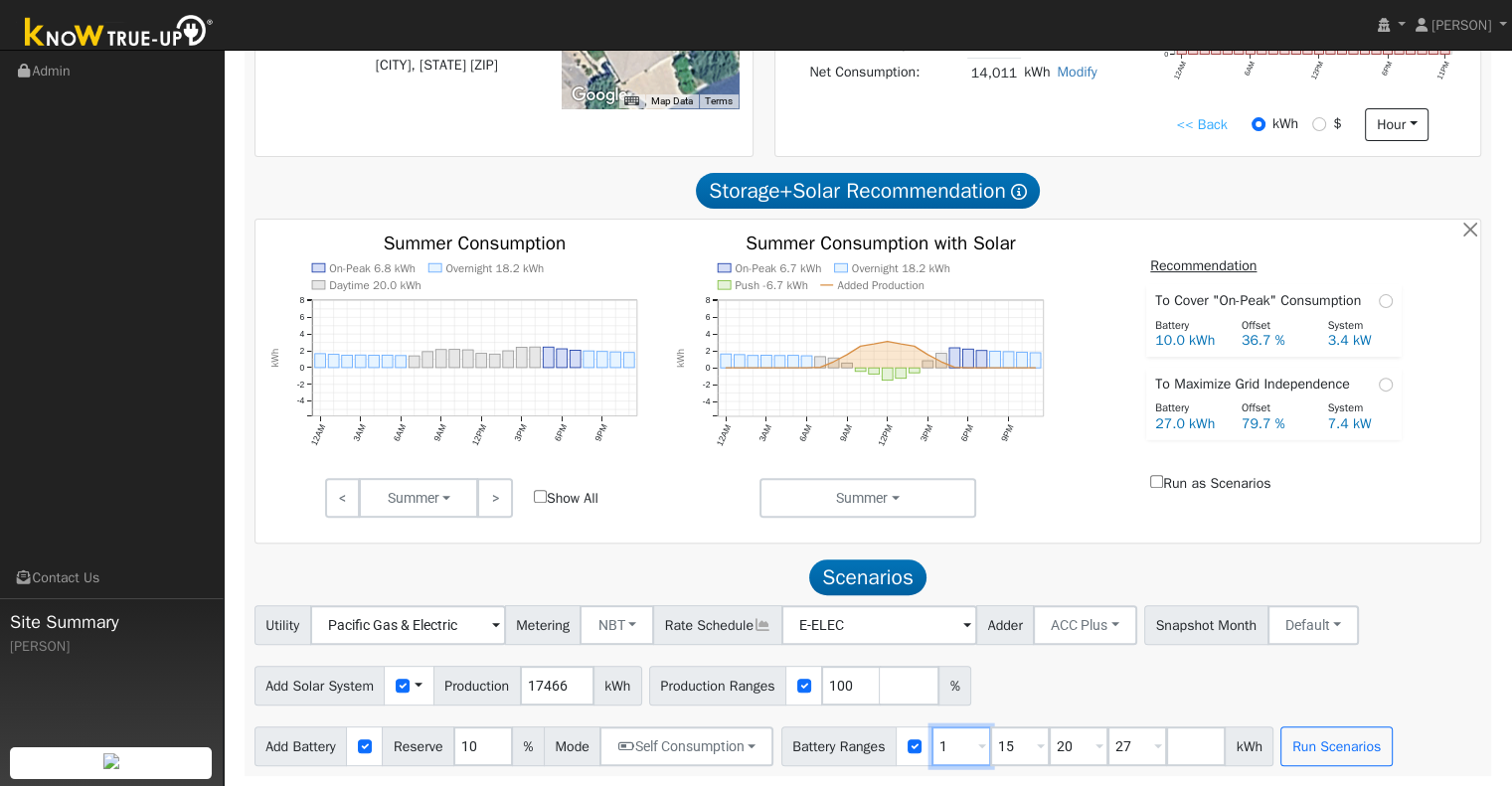 type on "15" 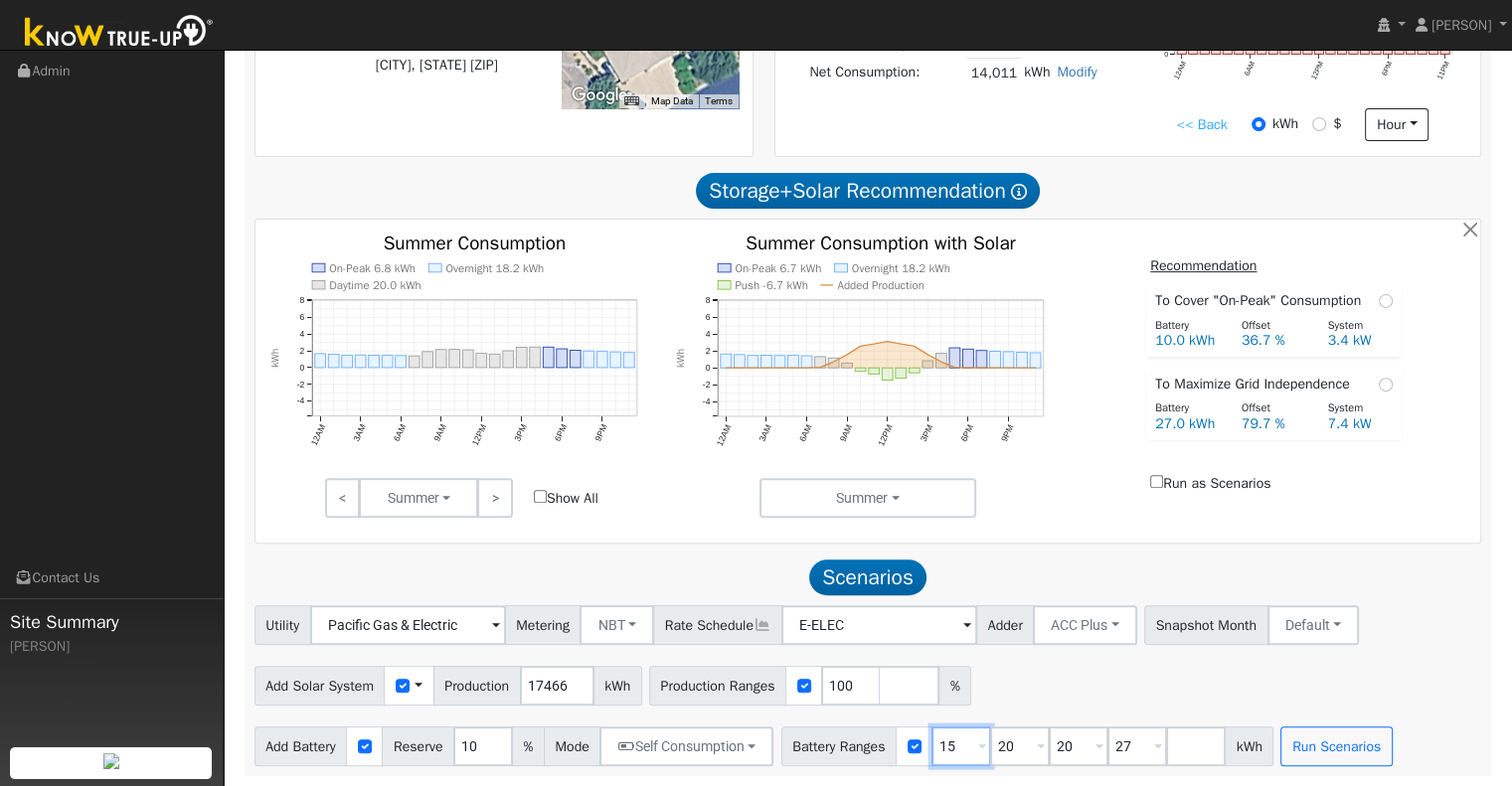 type on "27" 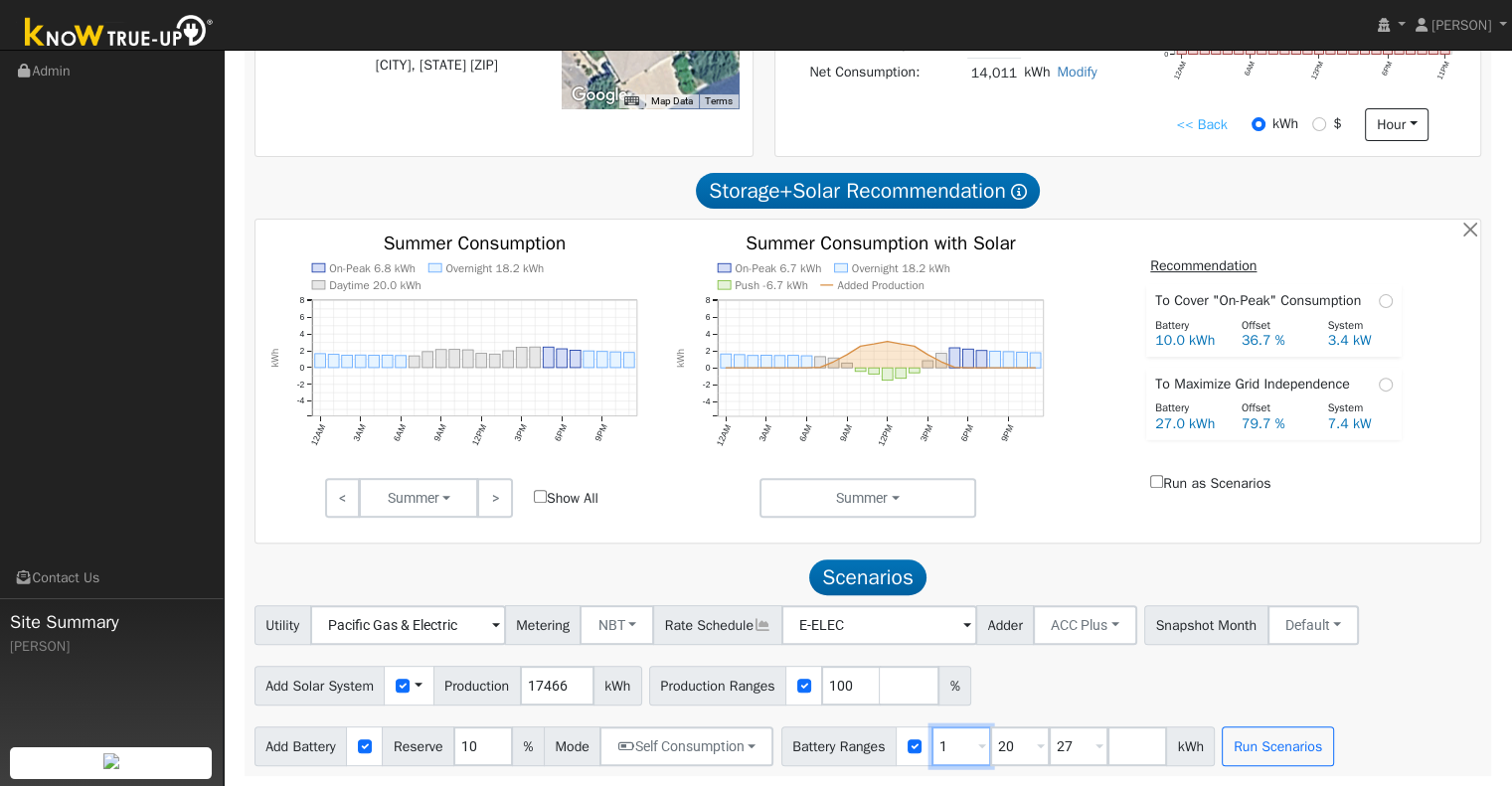 type on "20" 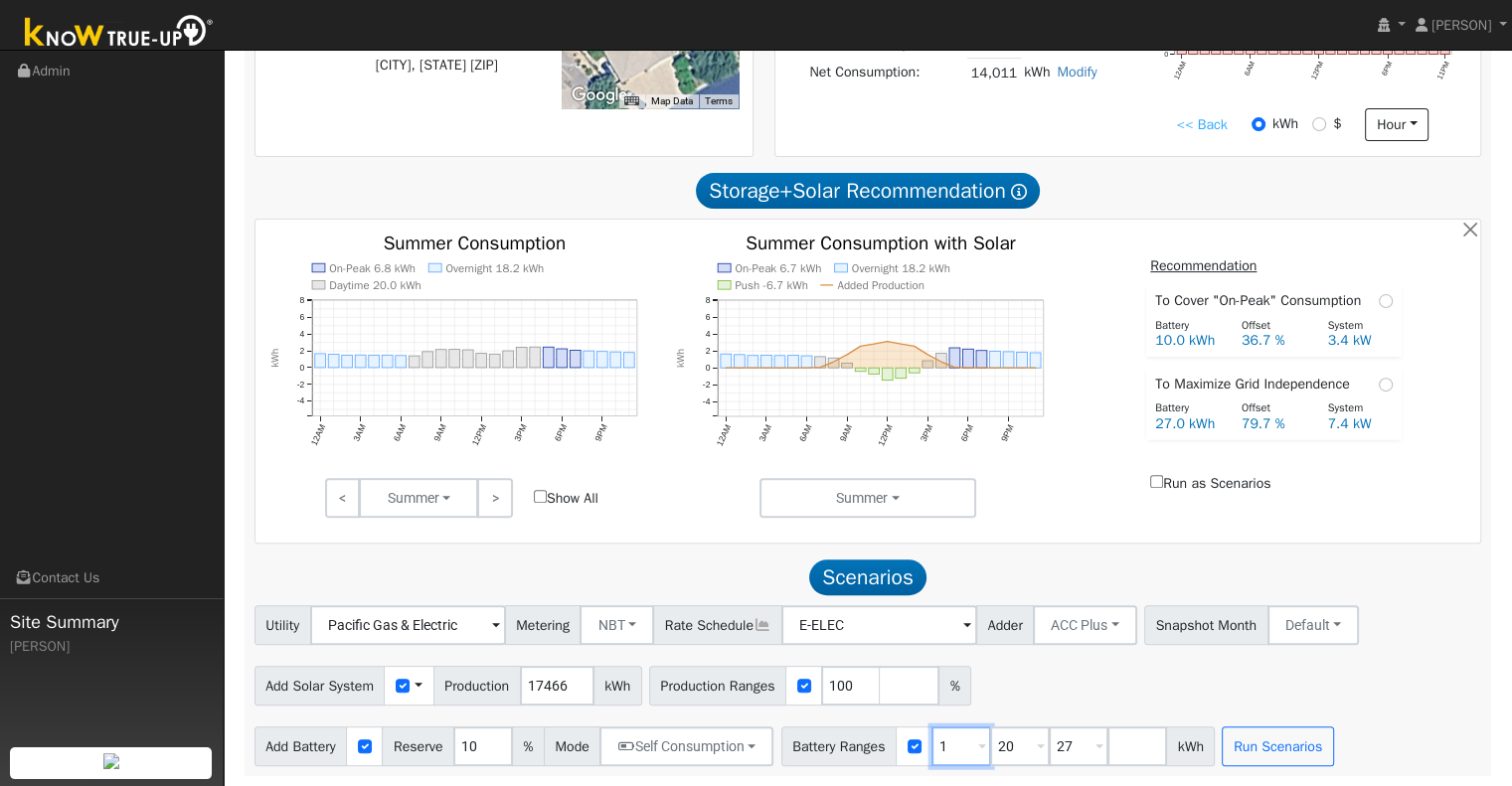 type on "27" 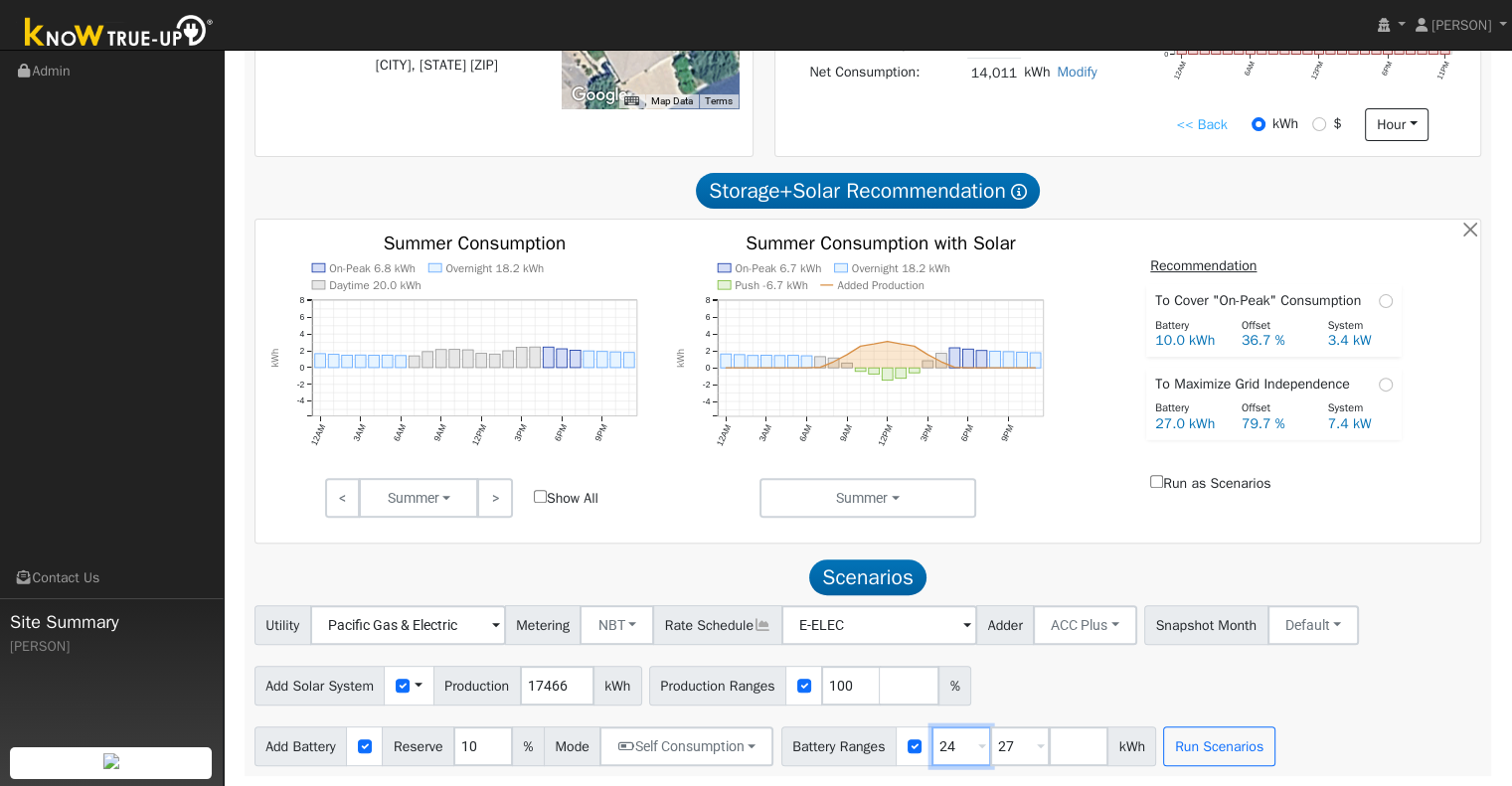 type on "24" 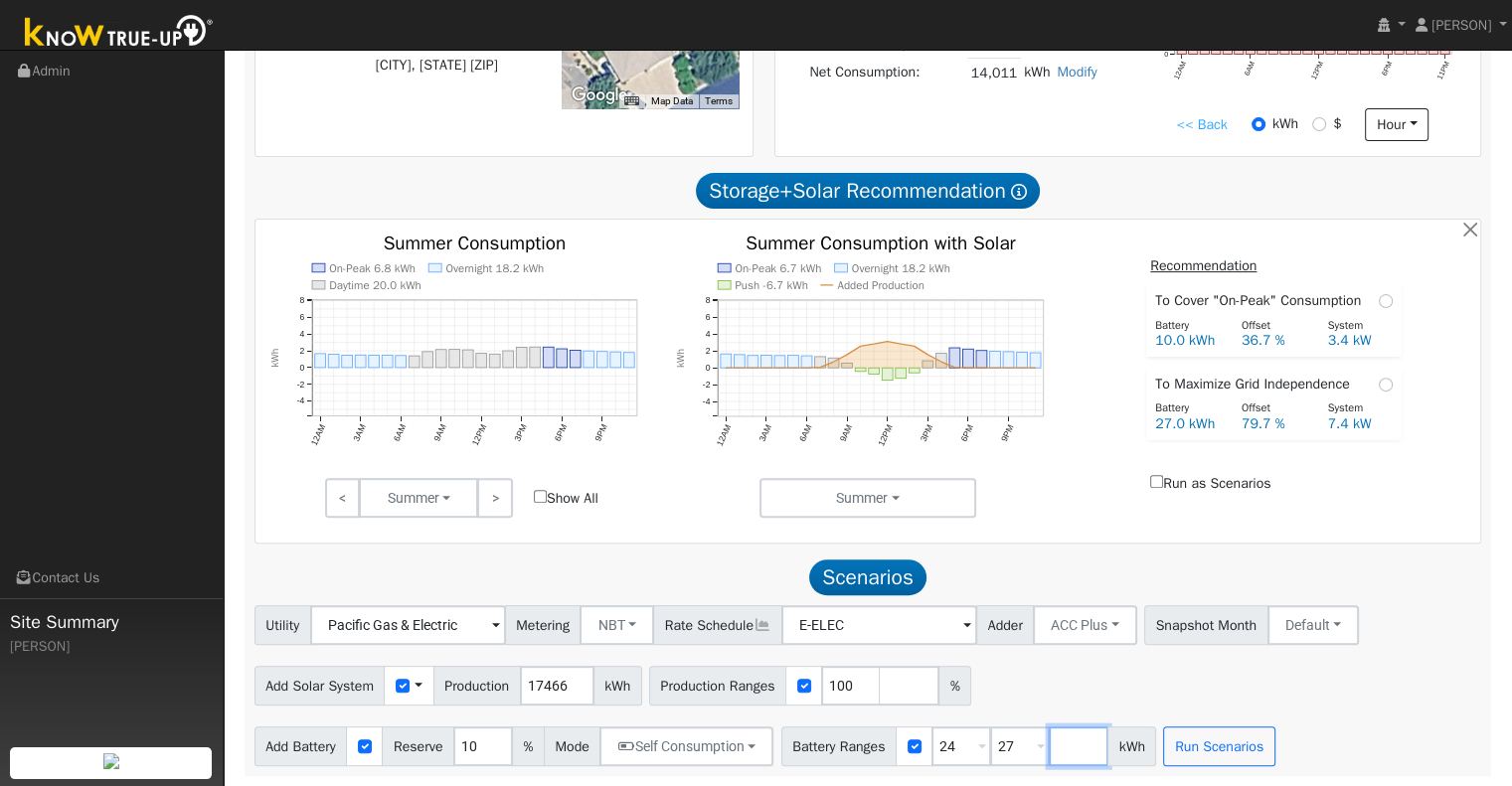 click at bounding box center (1079, 746) 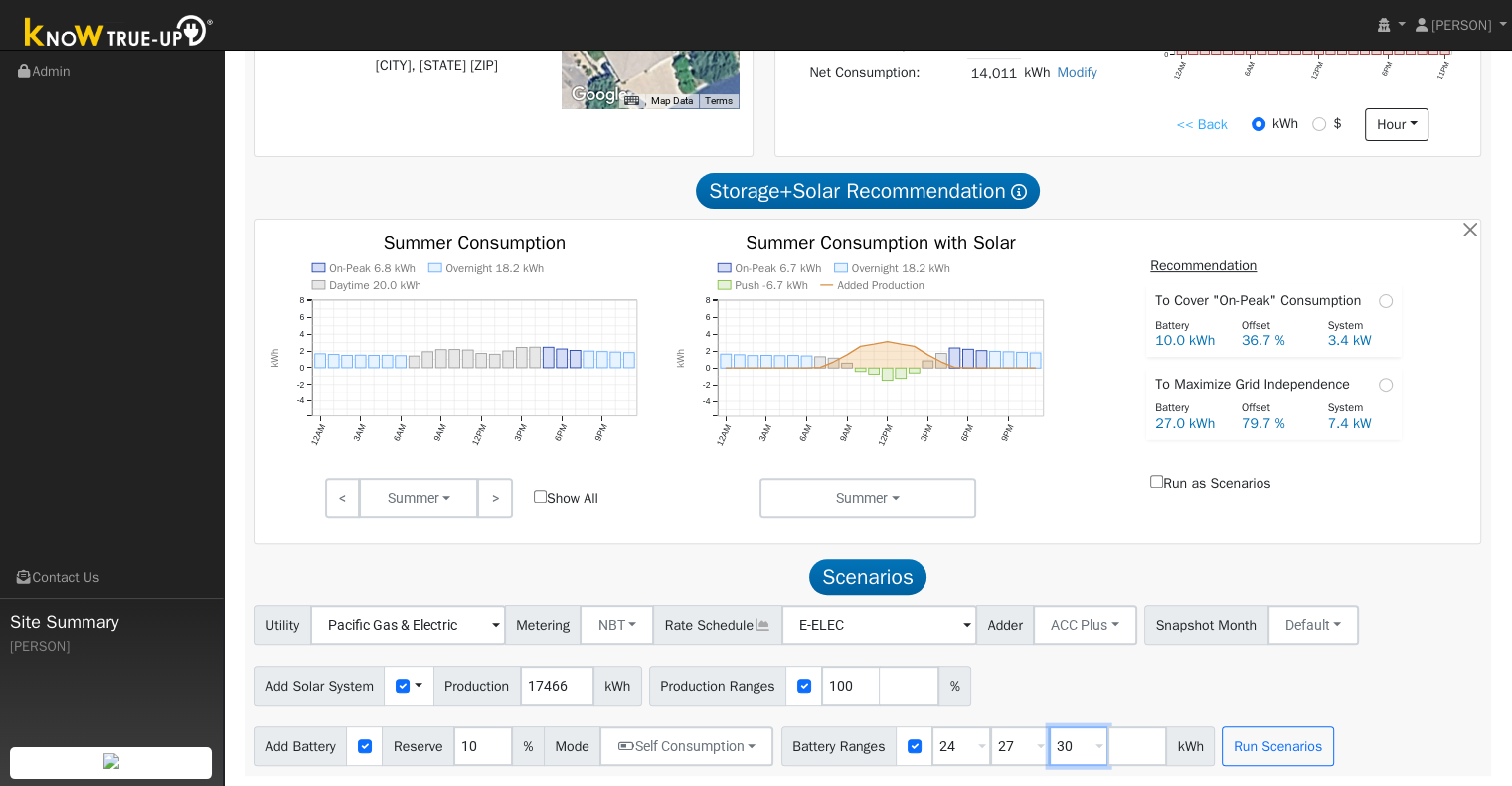 type on "30" 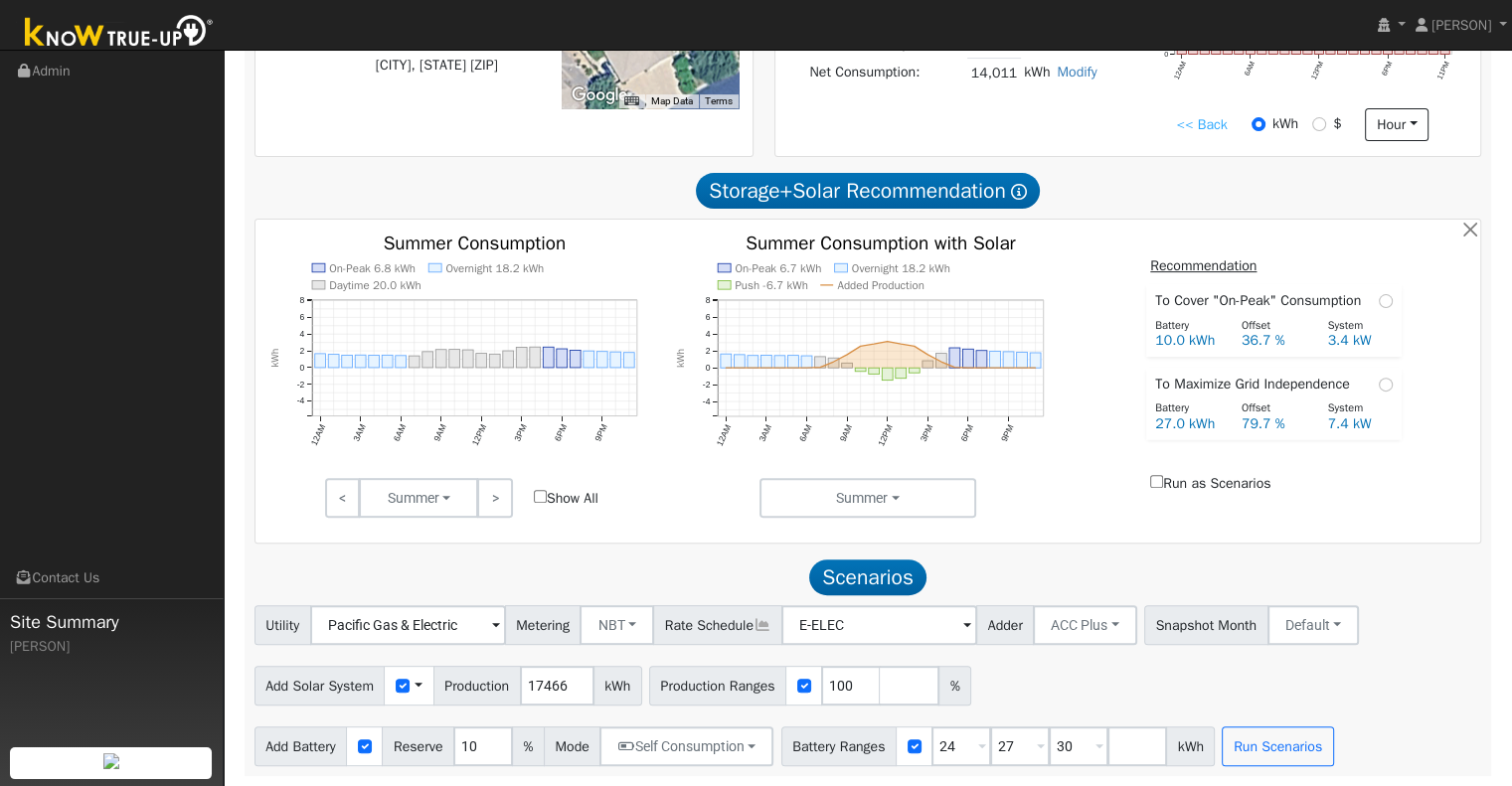click on "Add Solar System Use CSV Data Production 17466 kWh Production Ranges 100 %" at bounding box center [868, 682] 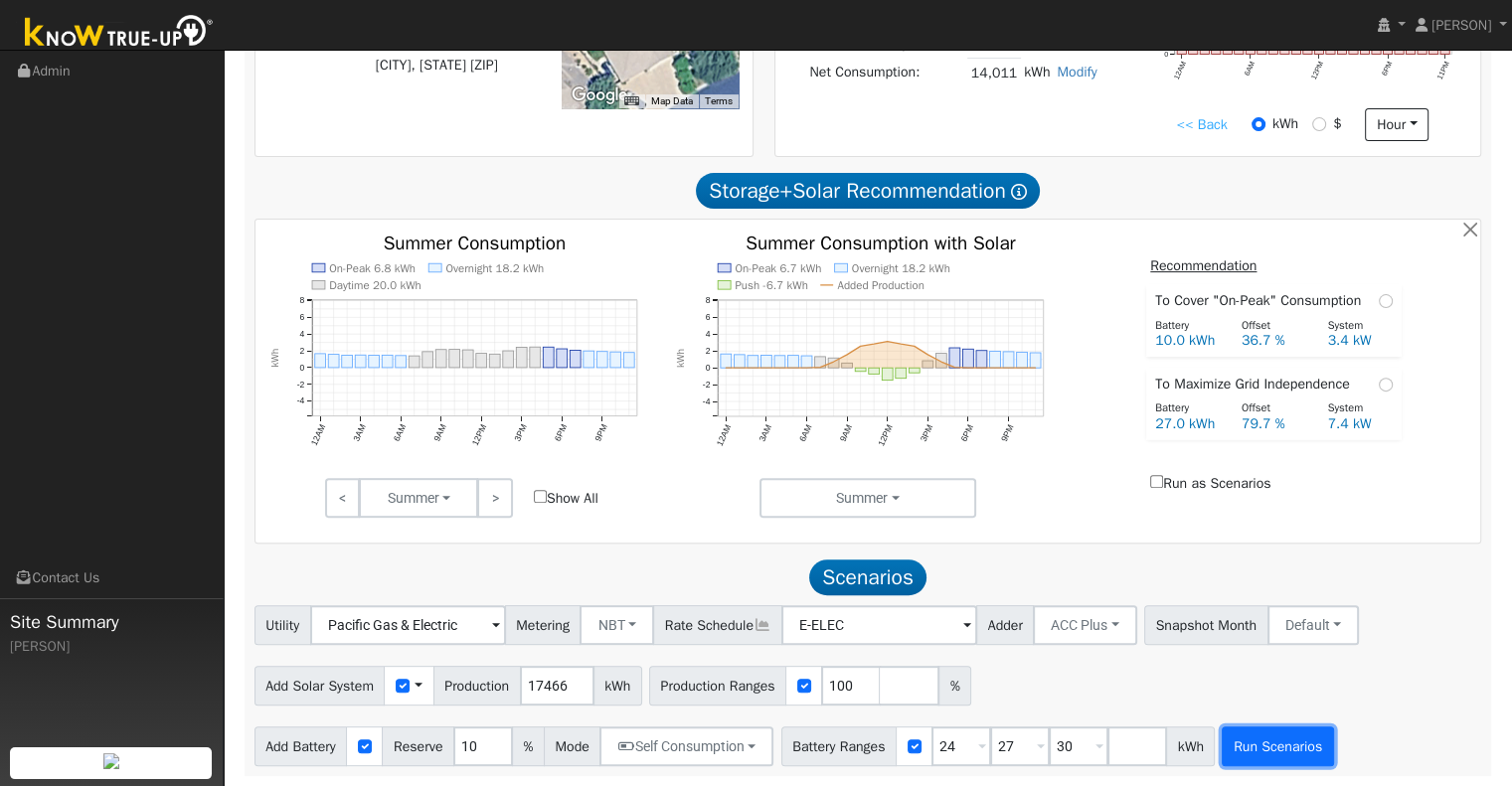 click on "Run Scenarios" at bounding box center (1277, 746) 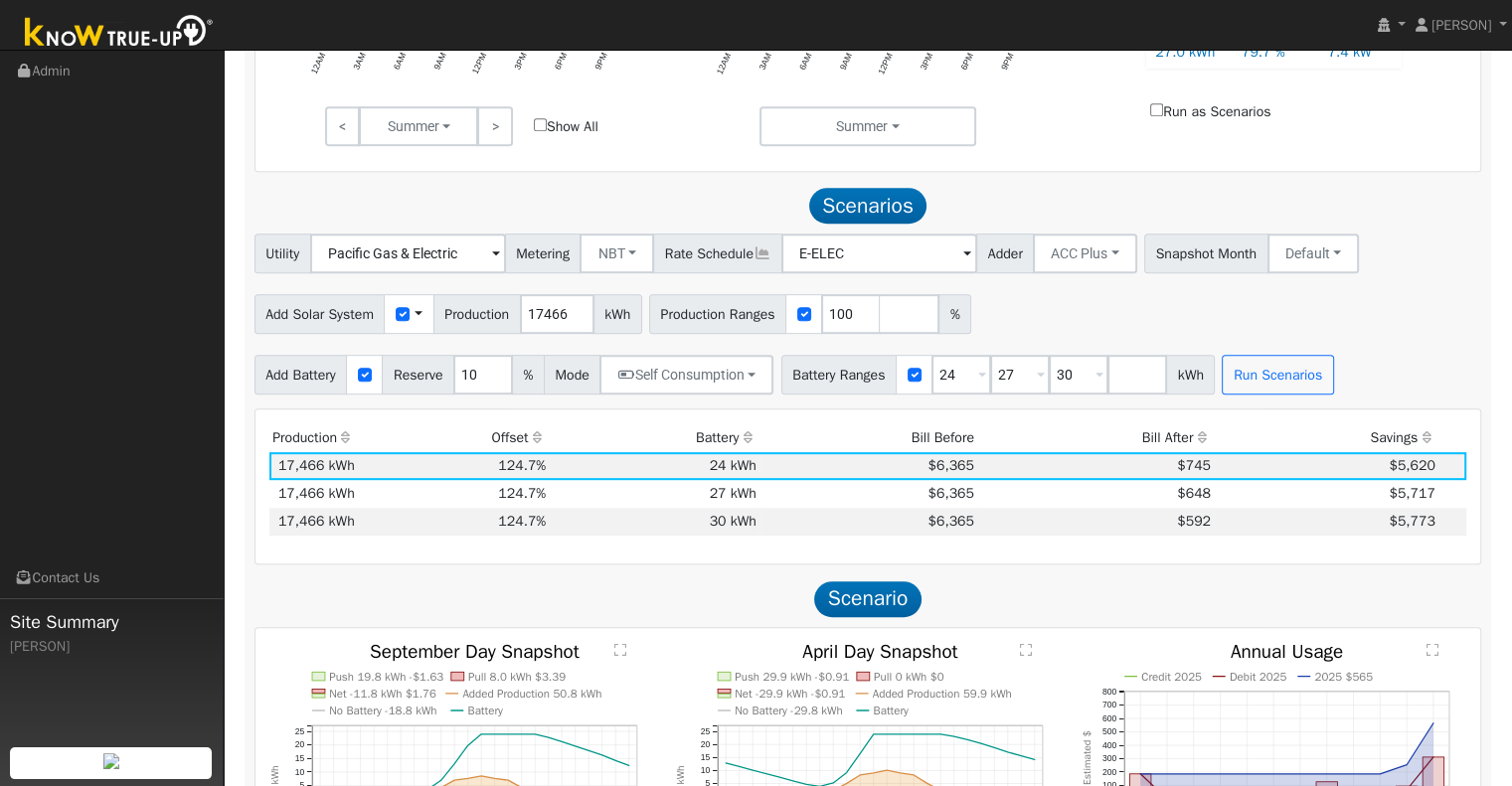 scroll, scrollTop: 940, scrollLeft: 0, axis: vertical 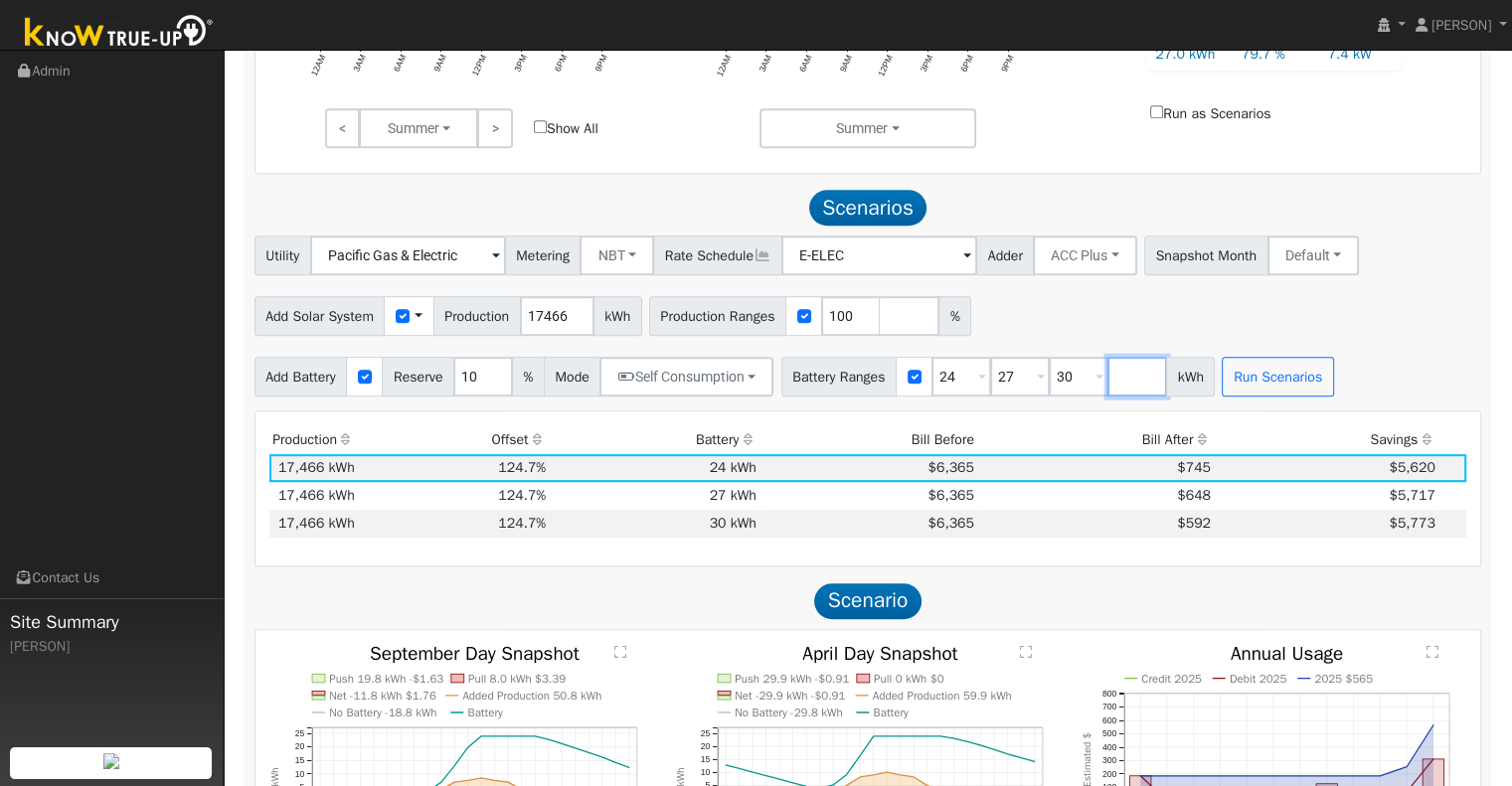 click at bounding box center (1137, 377) 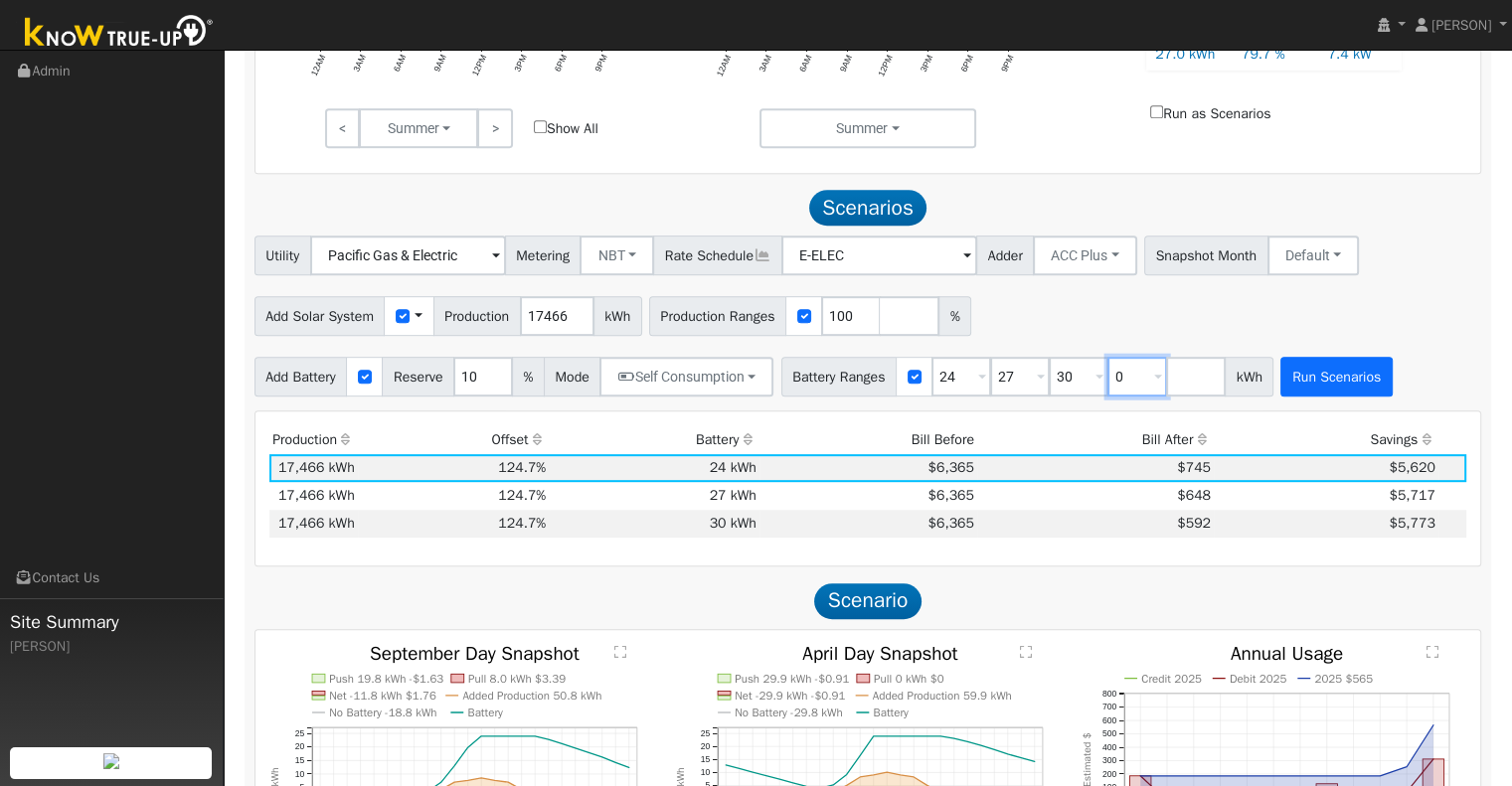 type on "0" 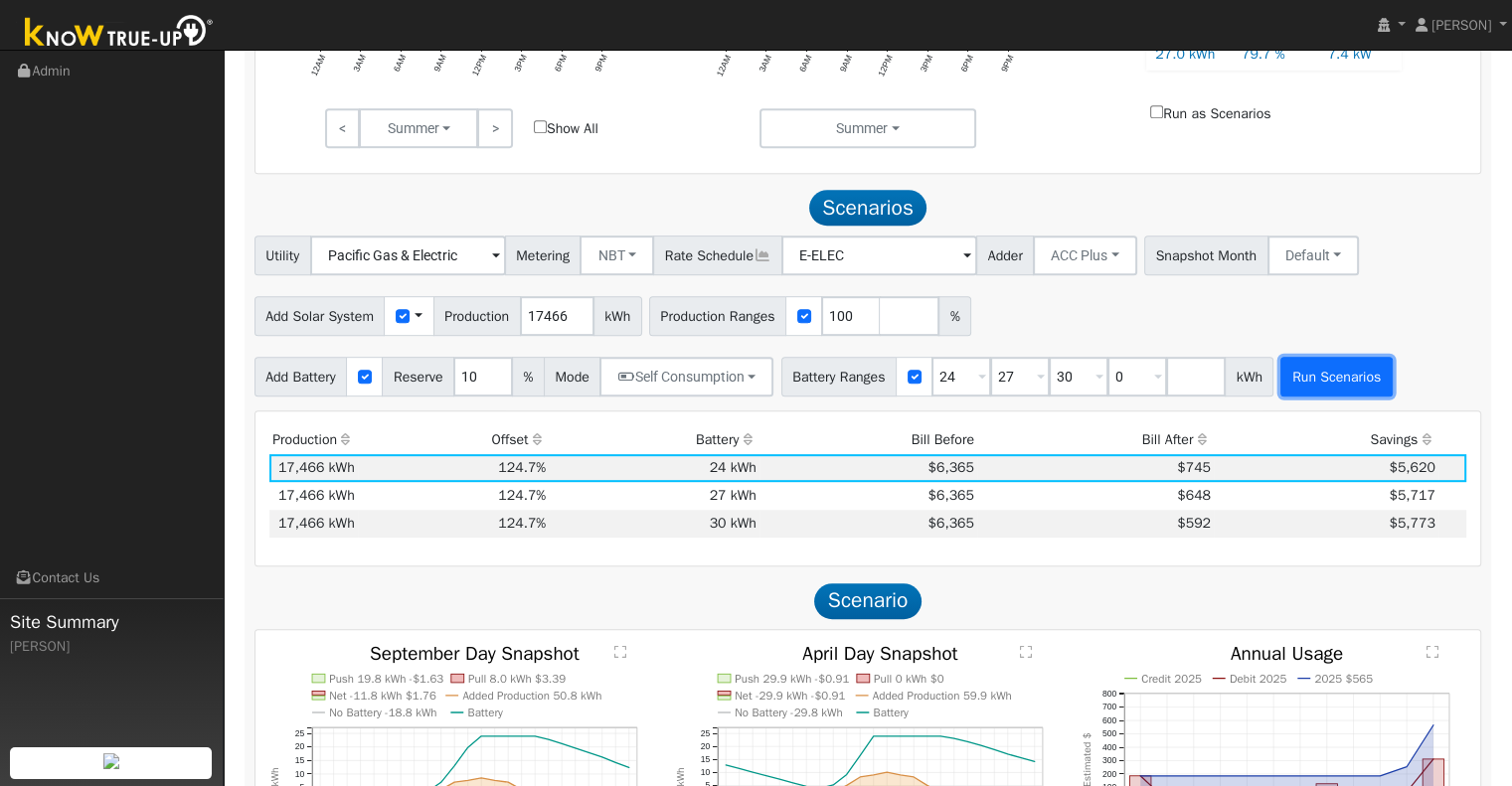type on "0" 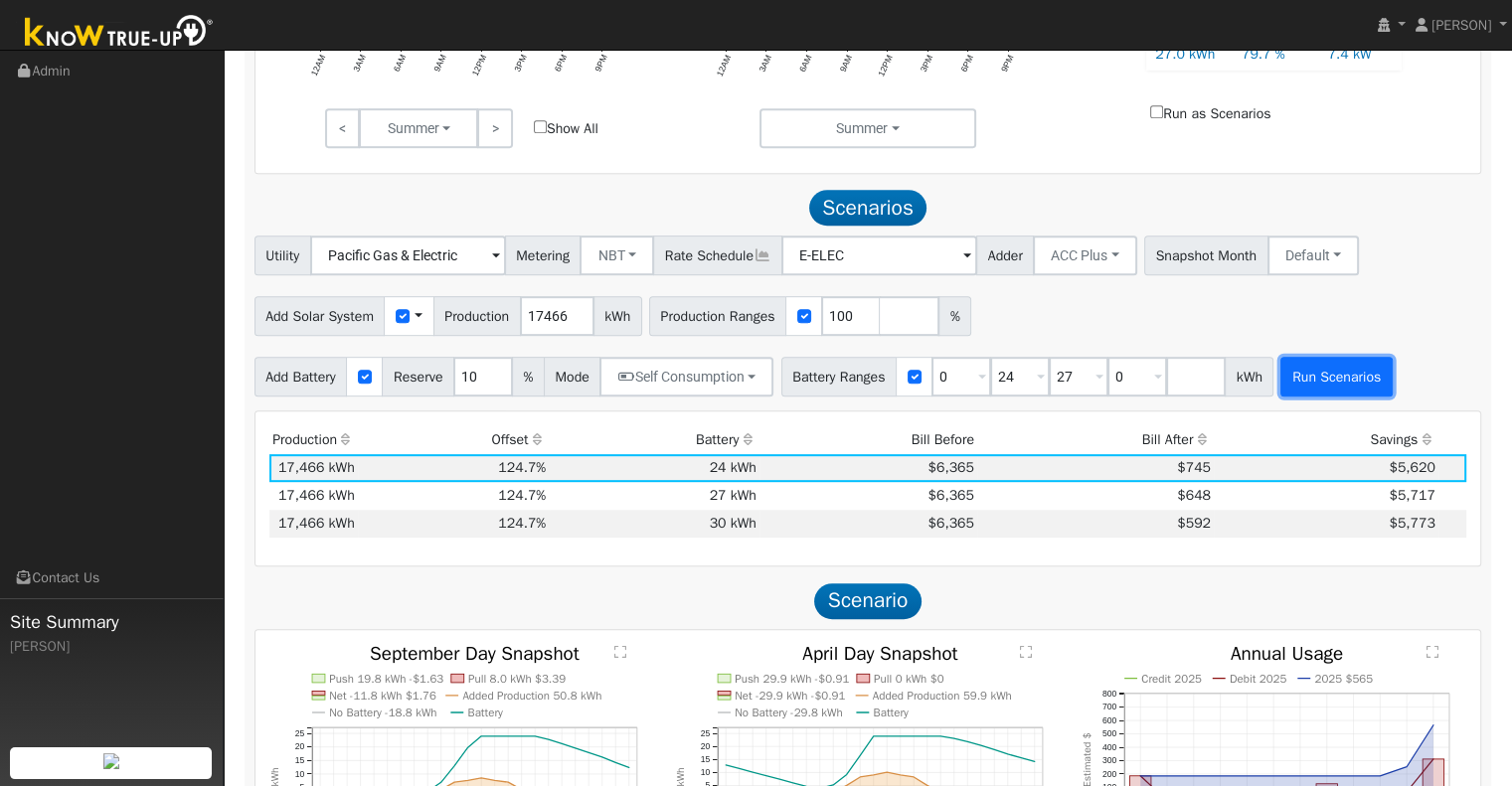type on "30" 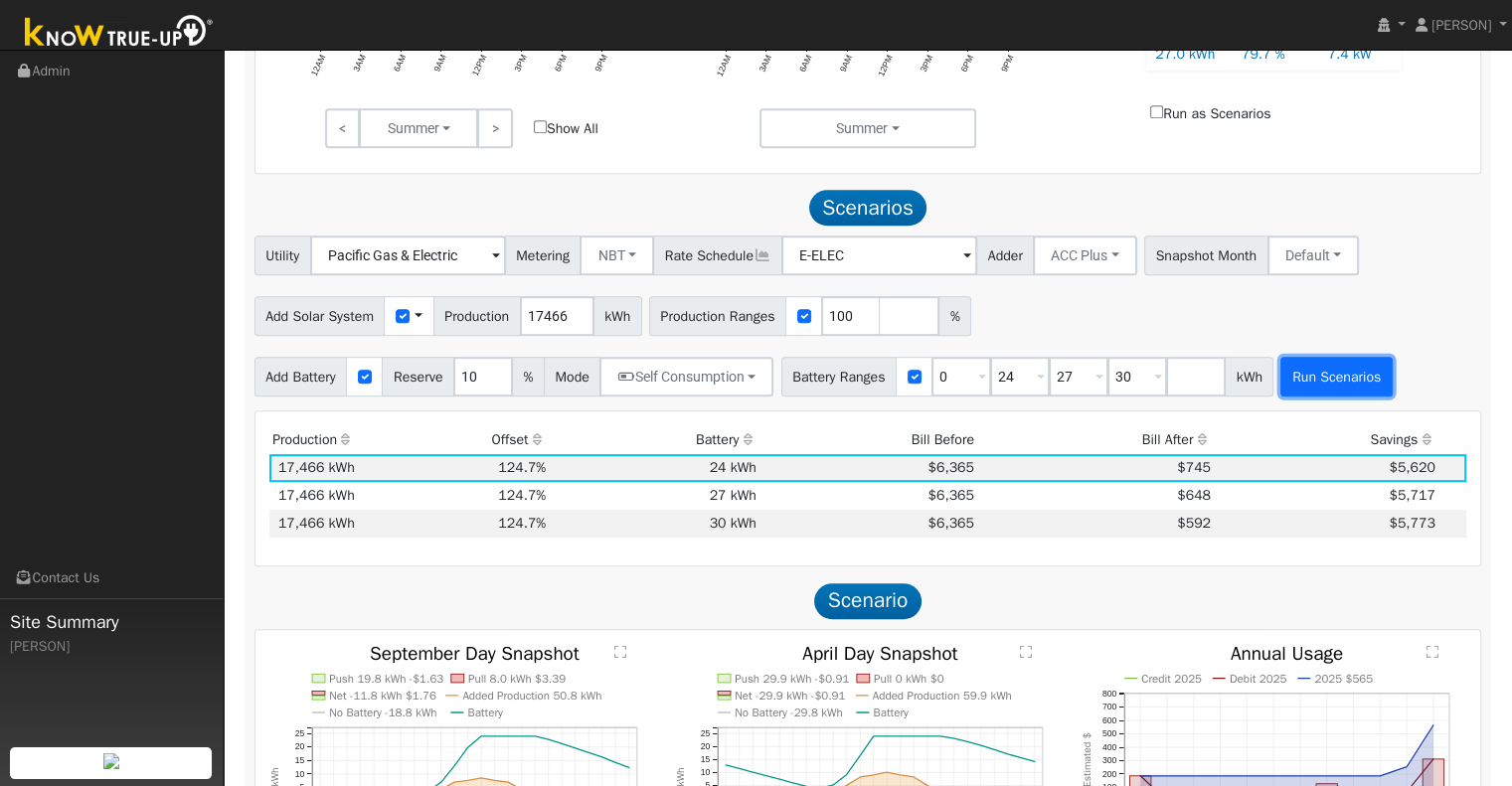 click on "Run Scenarios" at bounding box center (1336, 377) 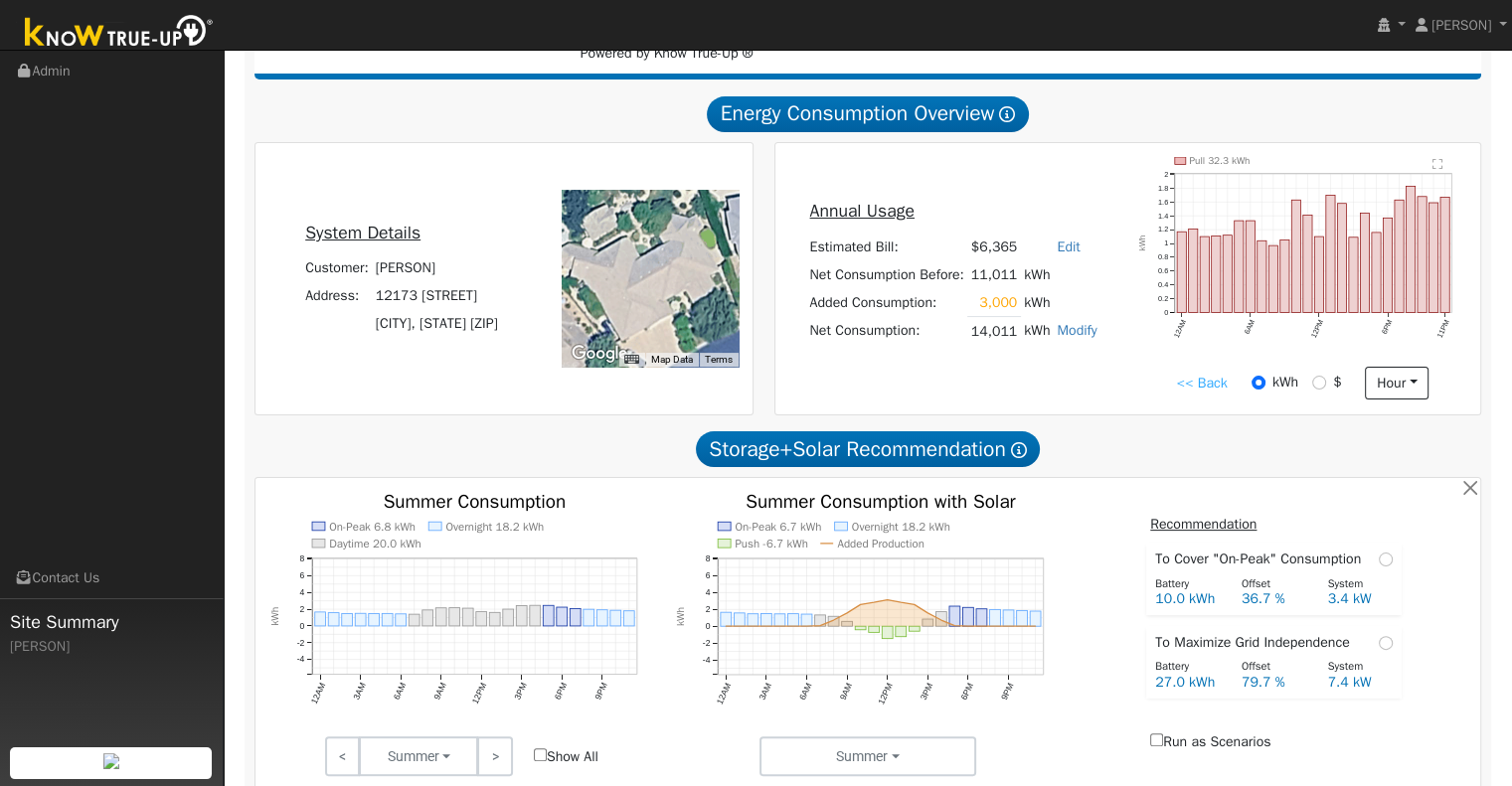 scroll, scrollTop: 212, scrollLeft: 0, axis: vertical 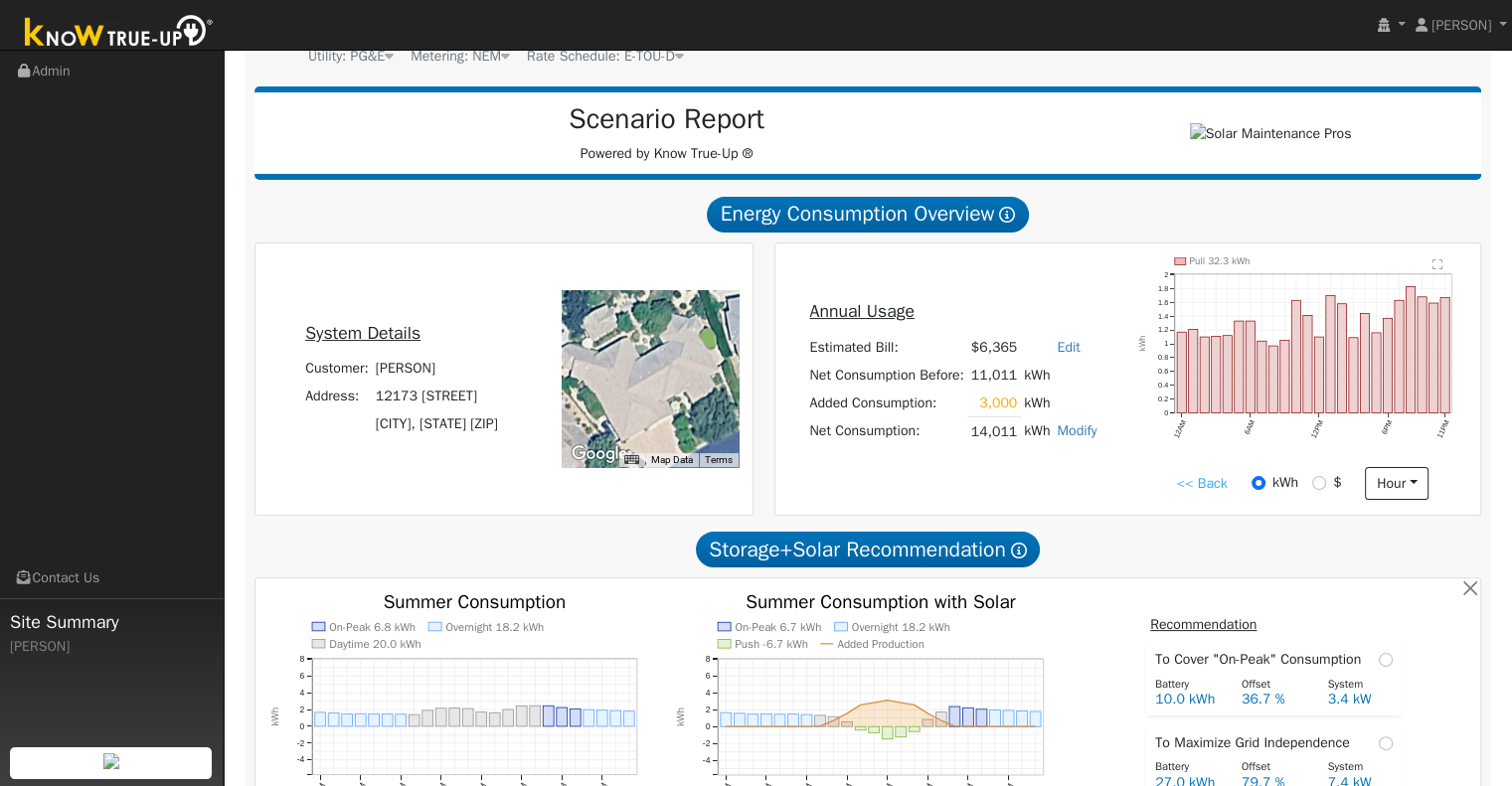 click on "<< Back" at bounding box center [1201, 483] 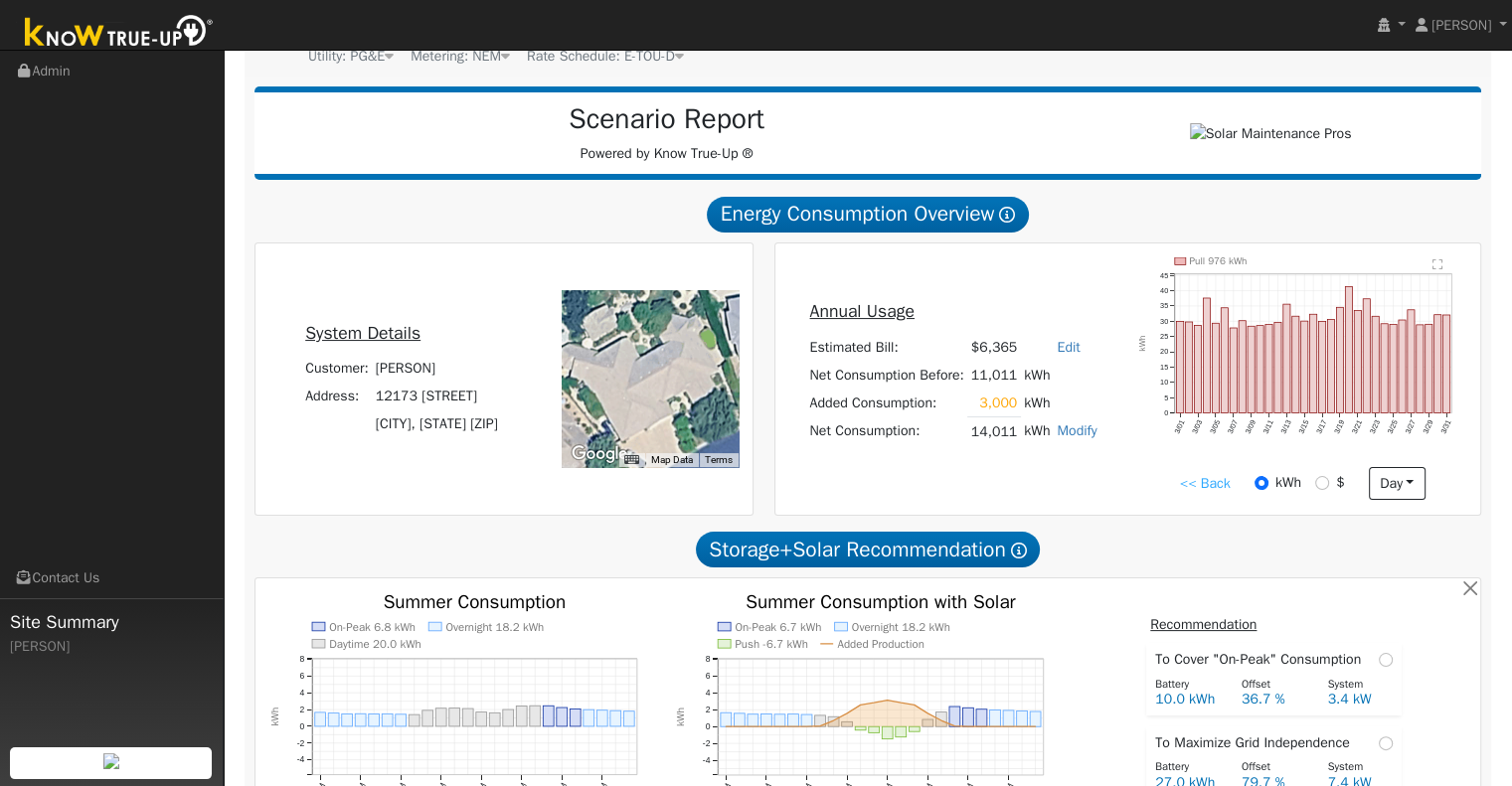 click on "<< Back" at bounding box center [1205, 483] 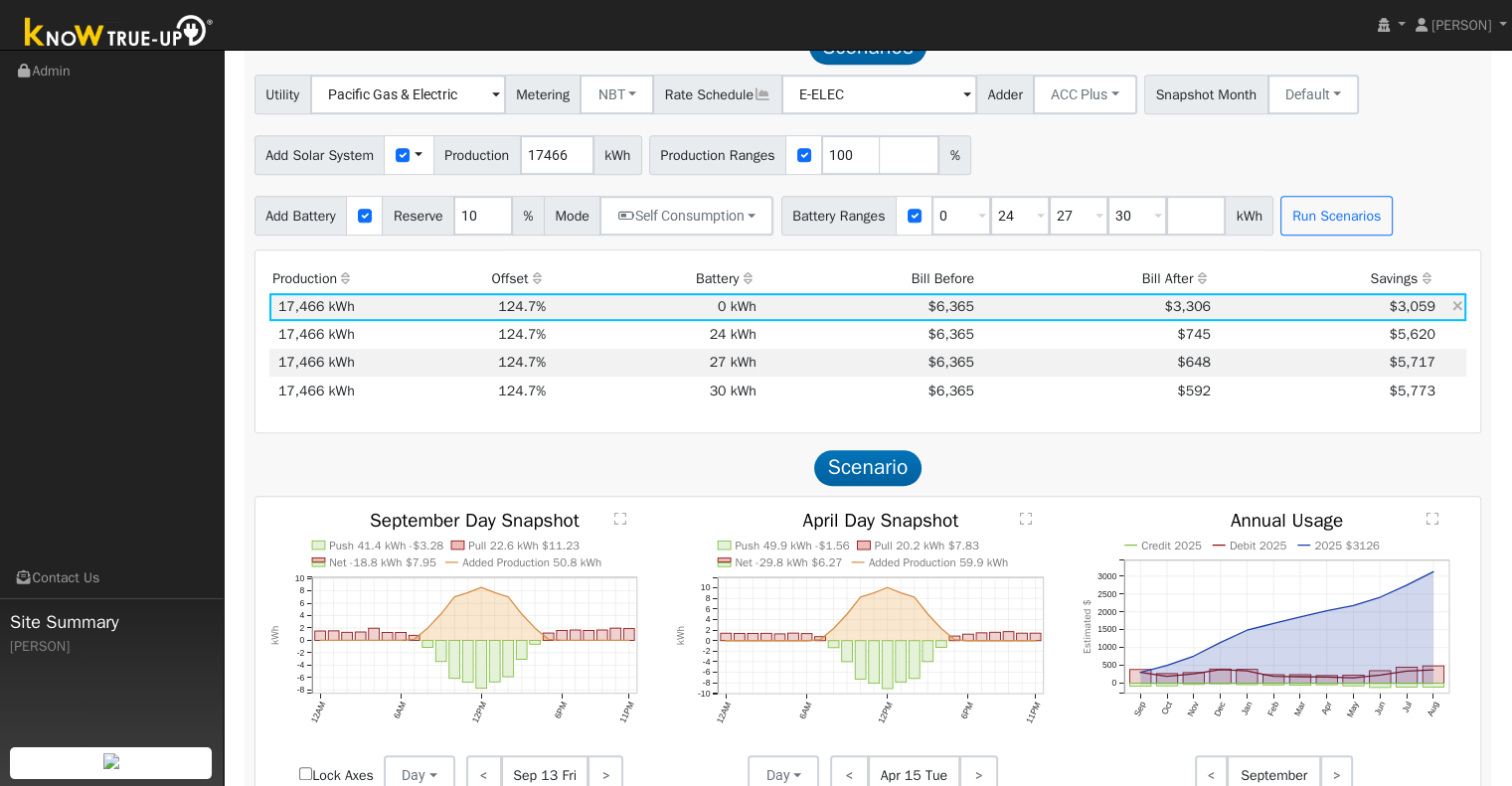 scroll, scrollTop: 1106, scrollLeft: 0, axis: vertical 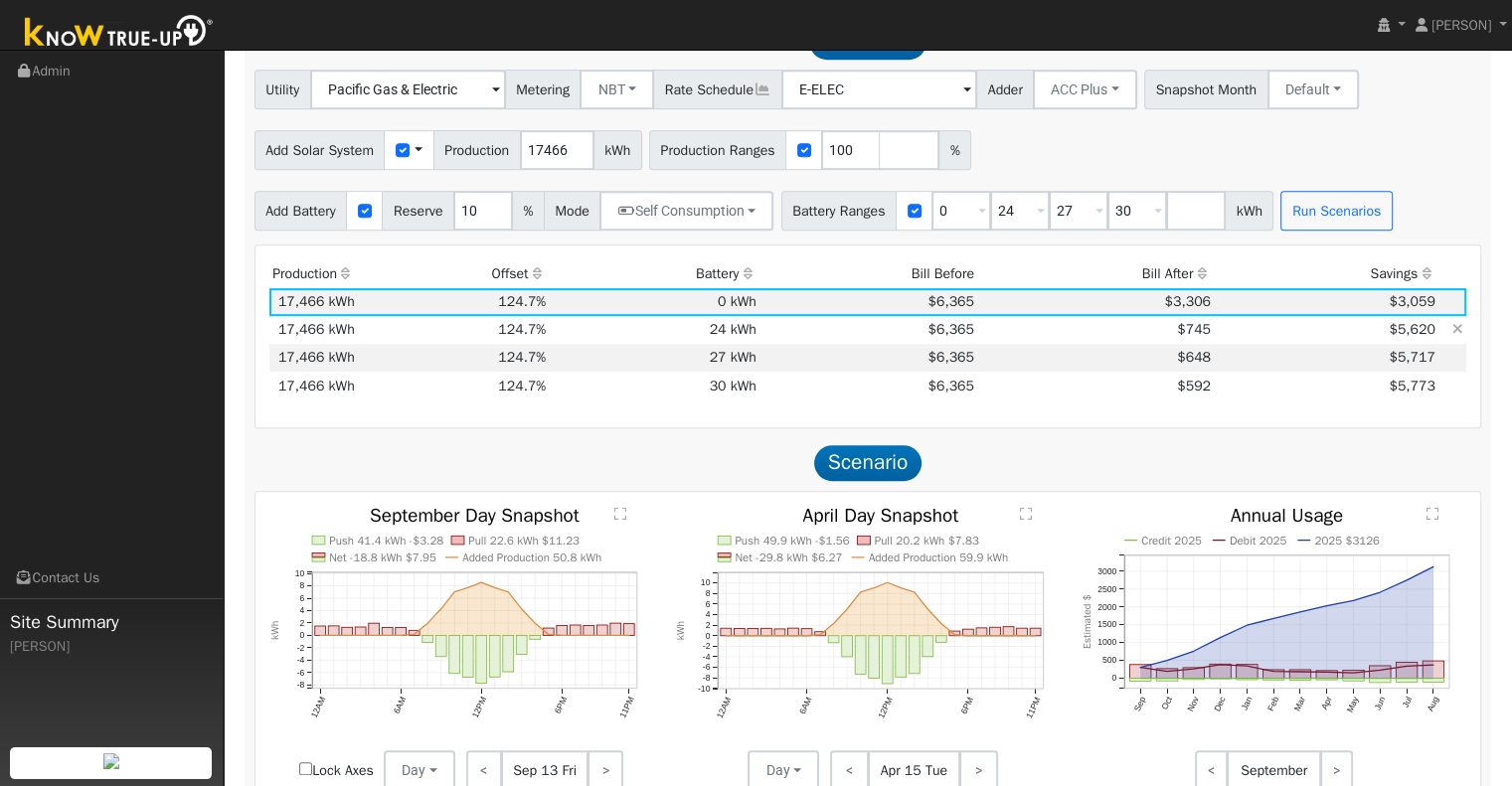 click on "$745" at bounding box center (1095, 330) 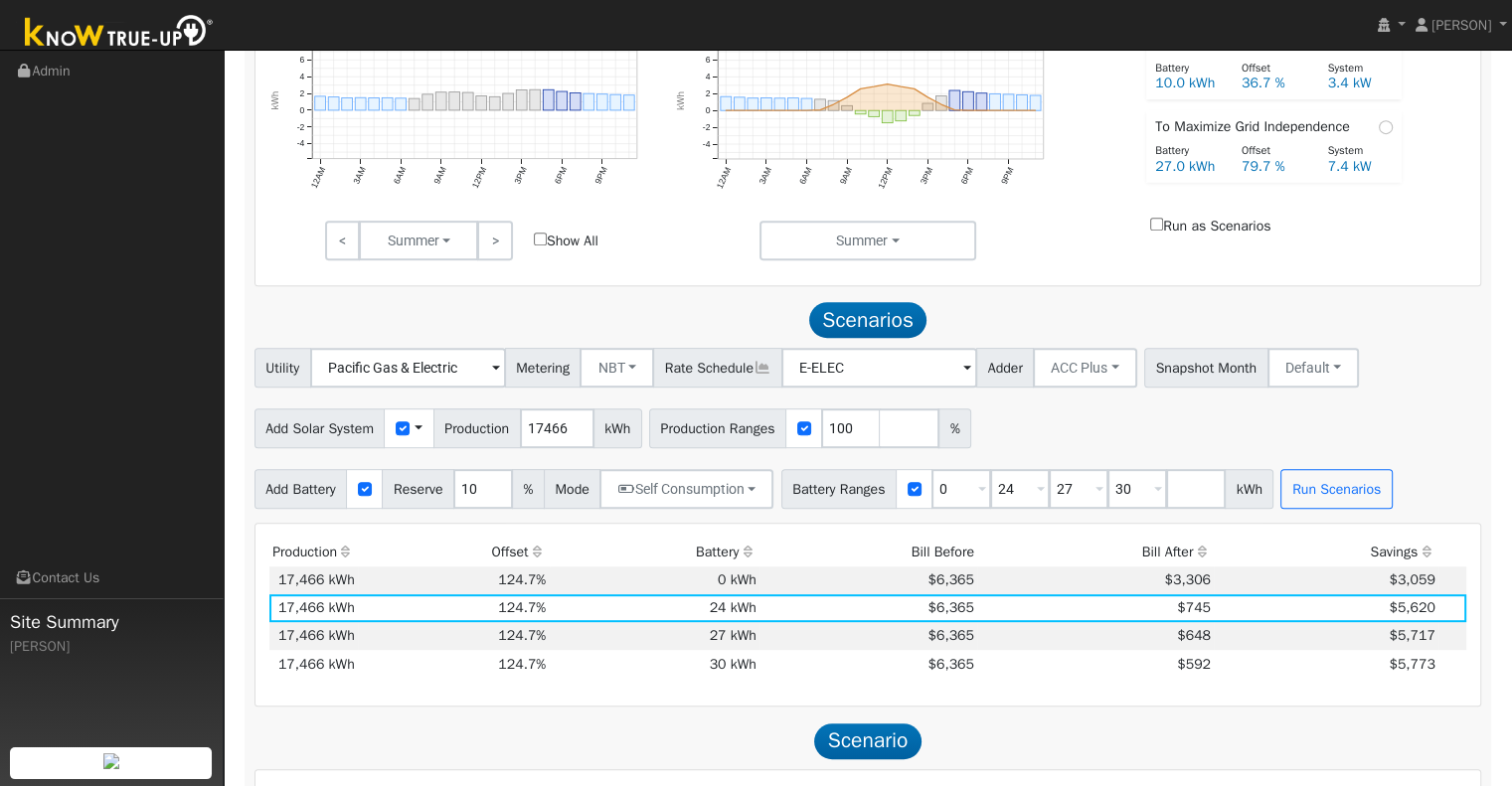 scroll, scrollTop: 874, scrollLeft: 0, axis: vertical 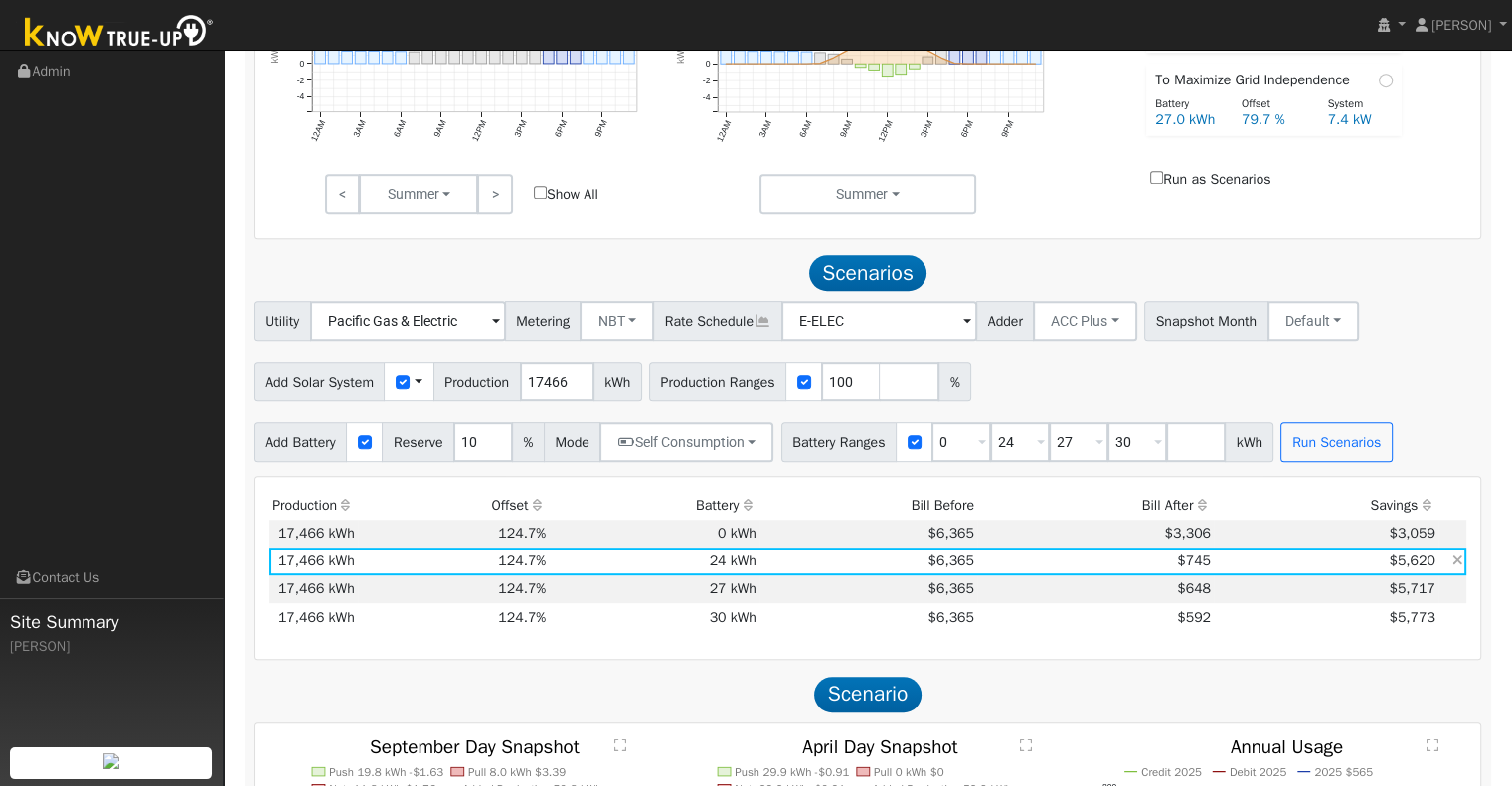 click on "$745" at bounding box center [1095, 561] 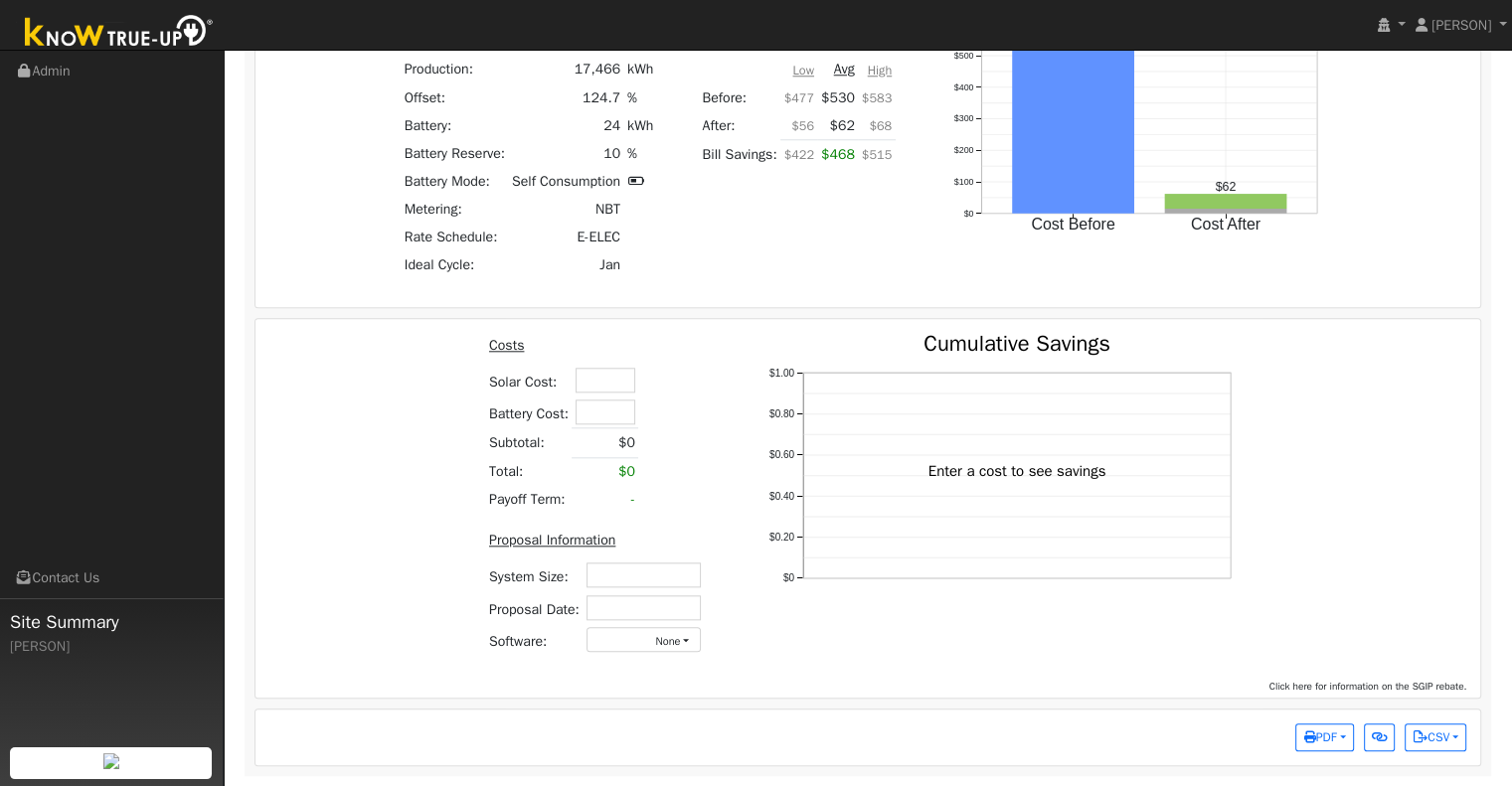 scroll, scrollTop: 1964, scrollLeft: 0, axis: vertical 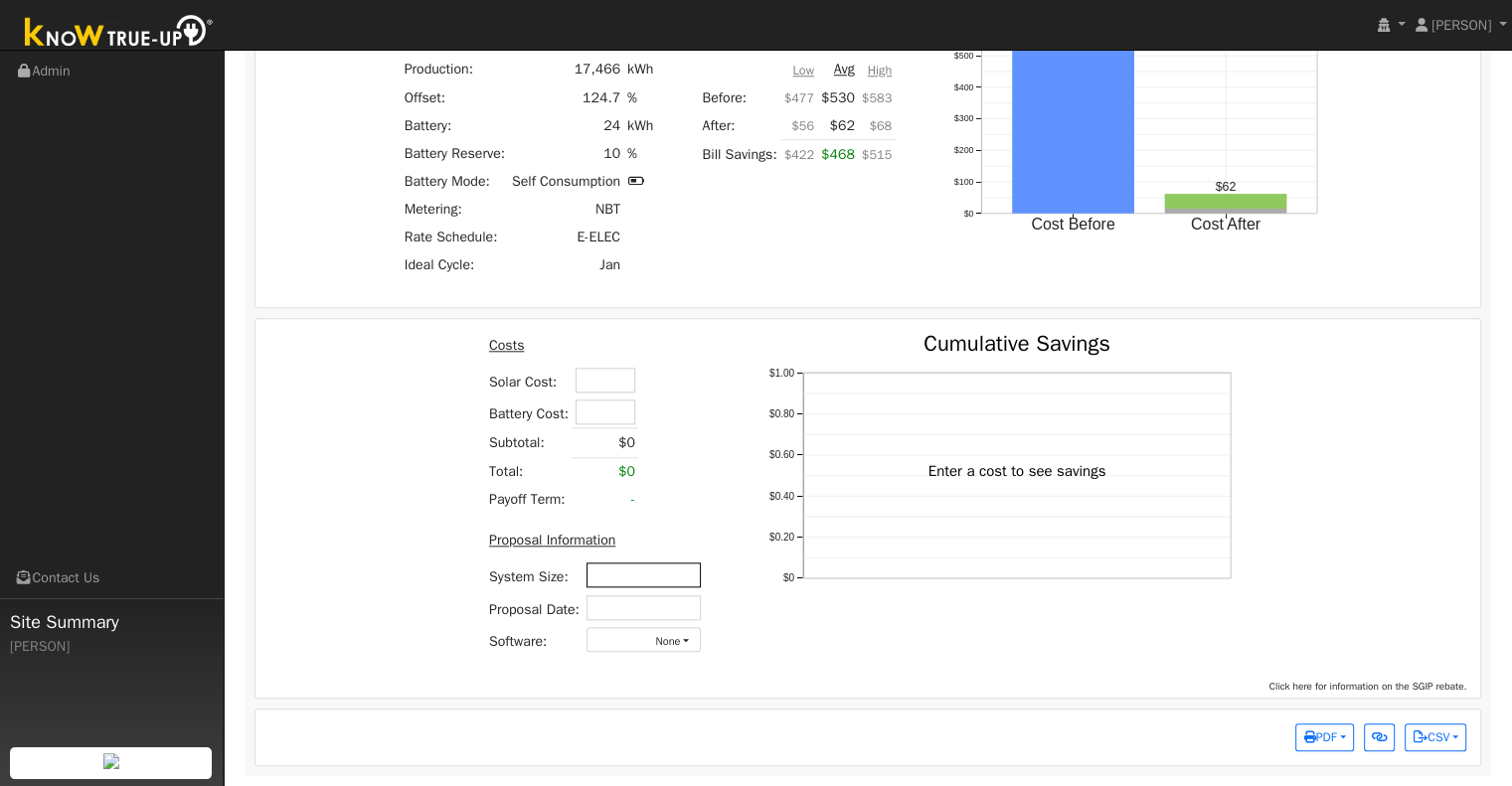 click at bounding box center (643, 574) 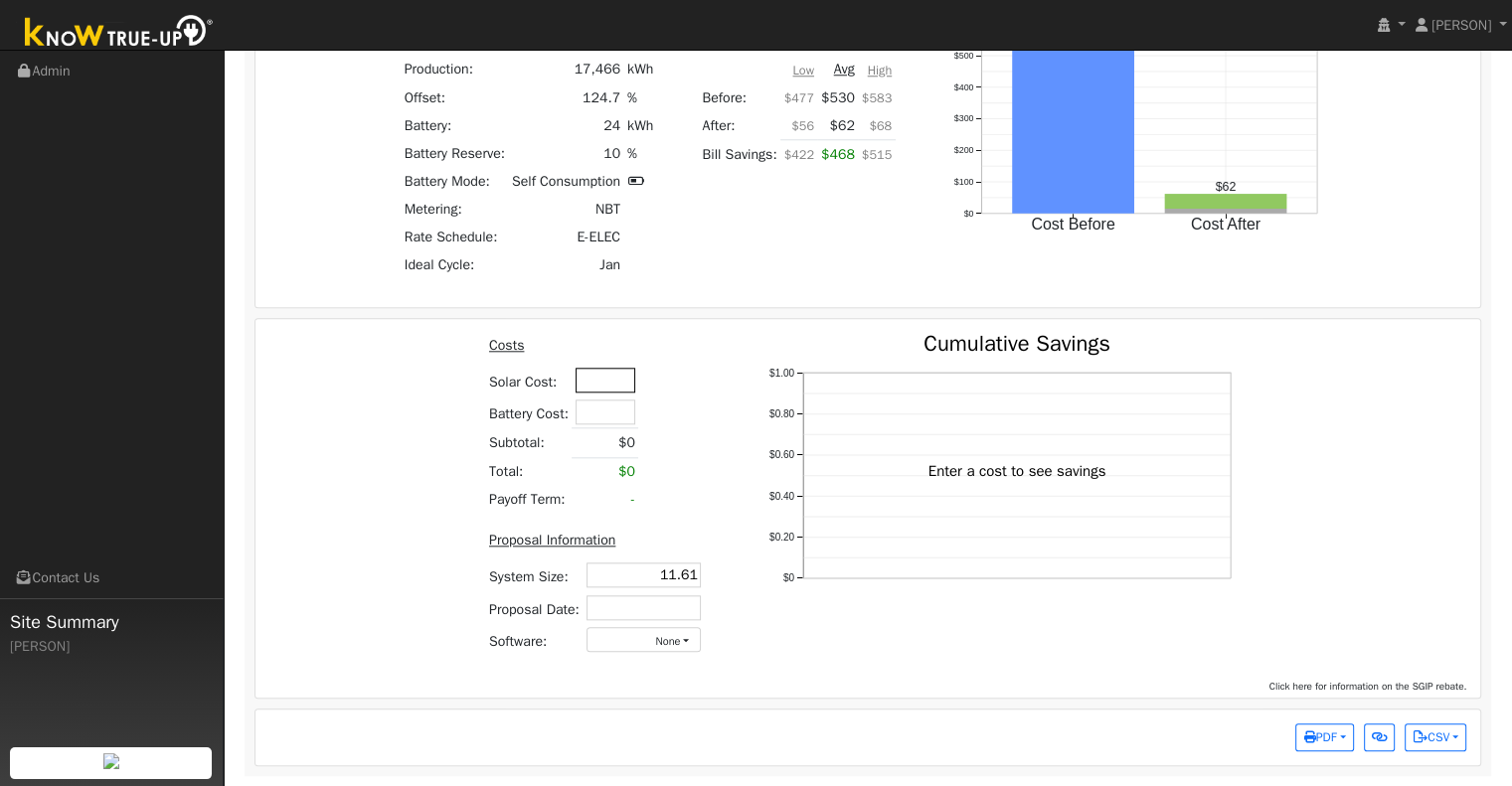 type on "11.61" 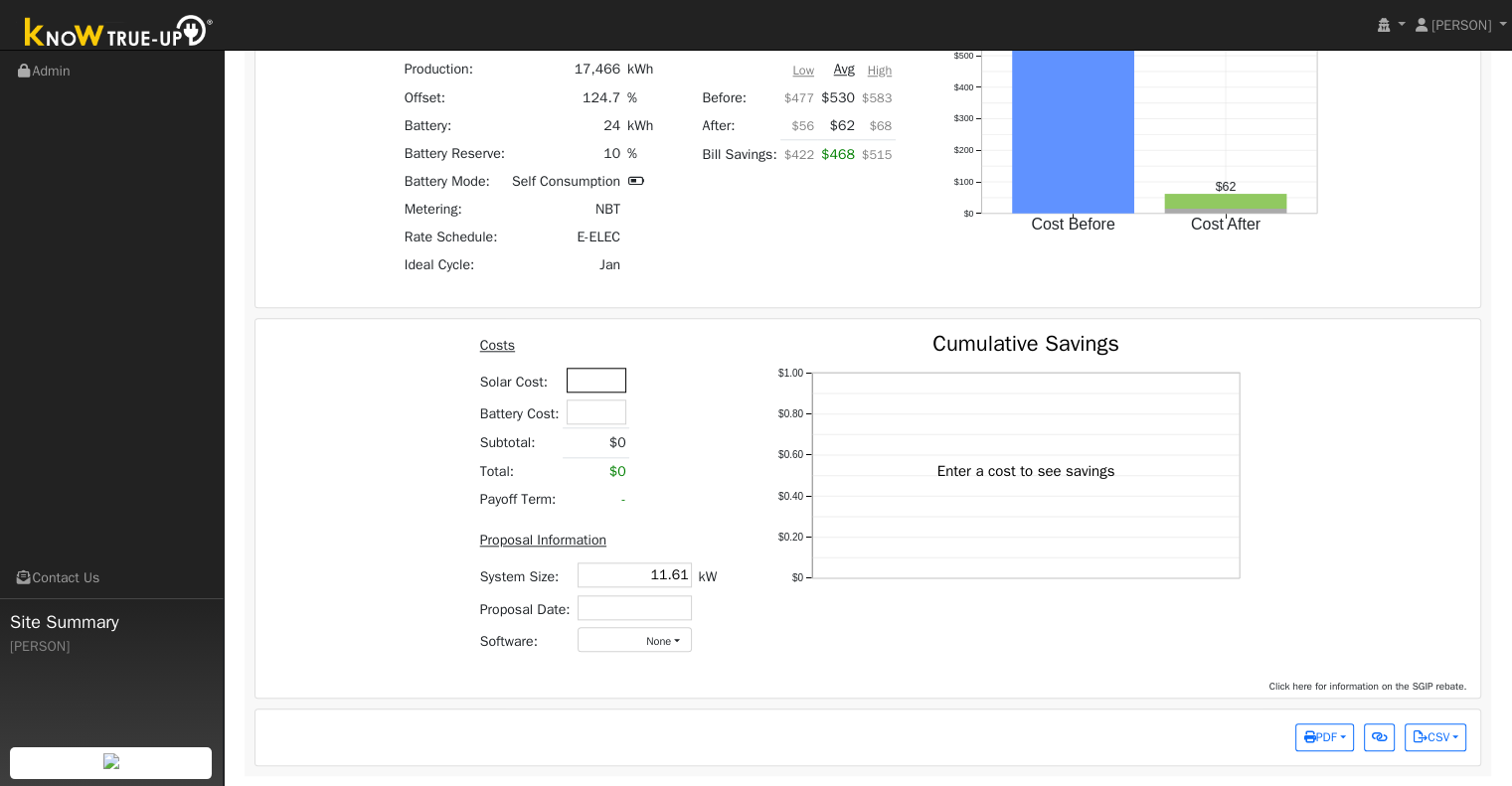 click at bounding box center [596, 380] 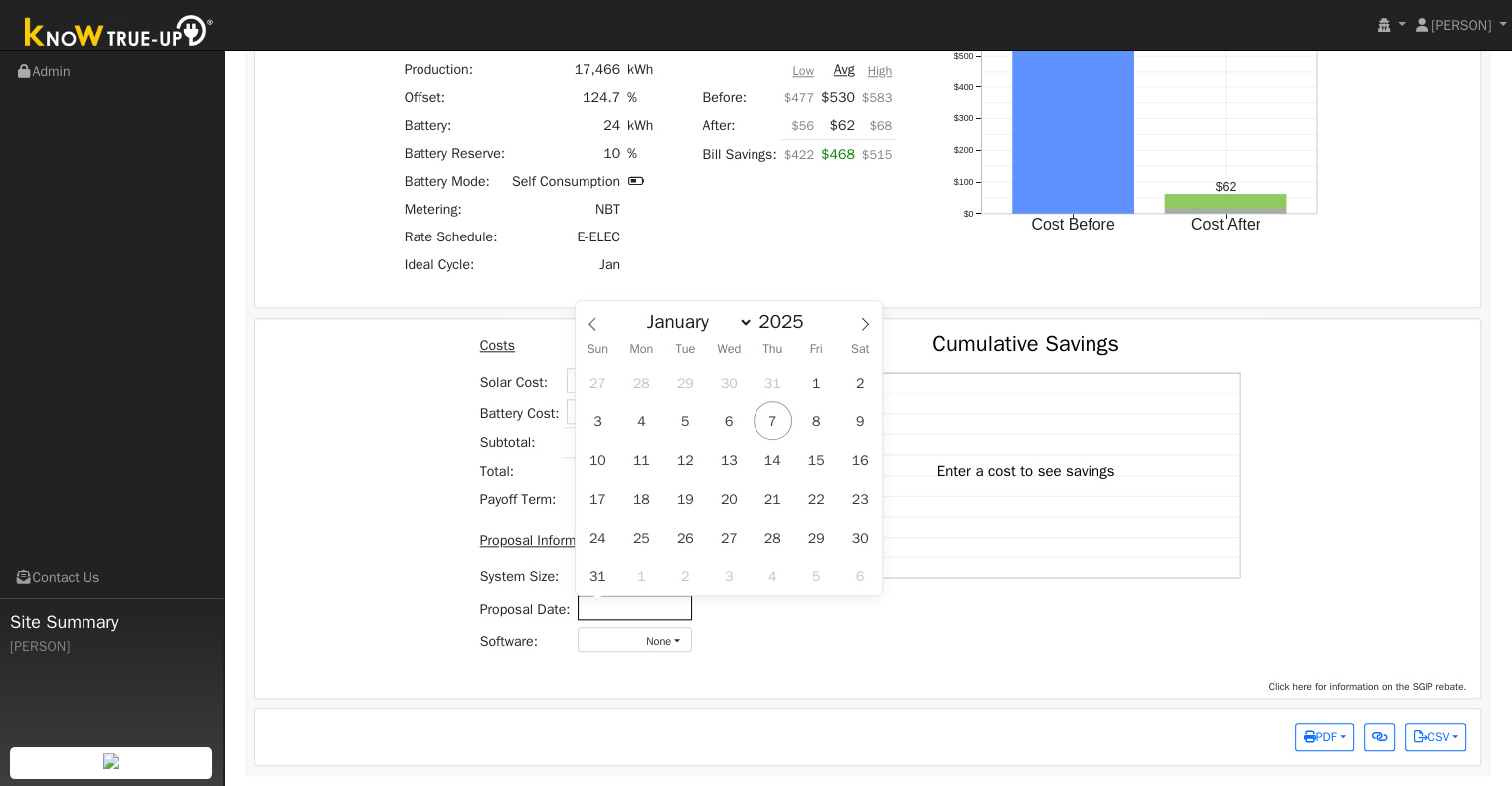 click at bounding box center [634, 607] 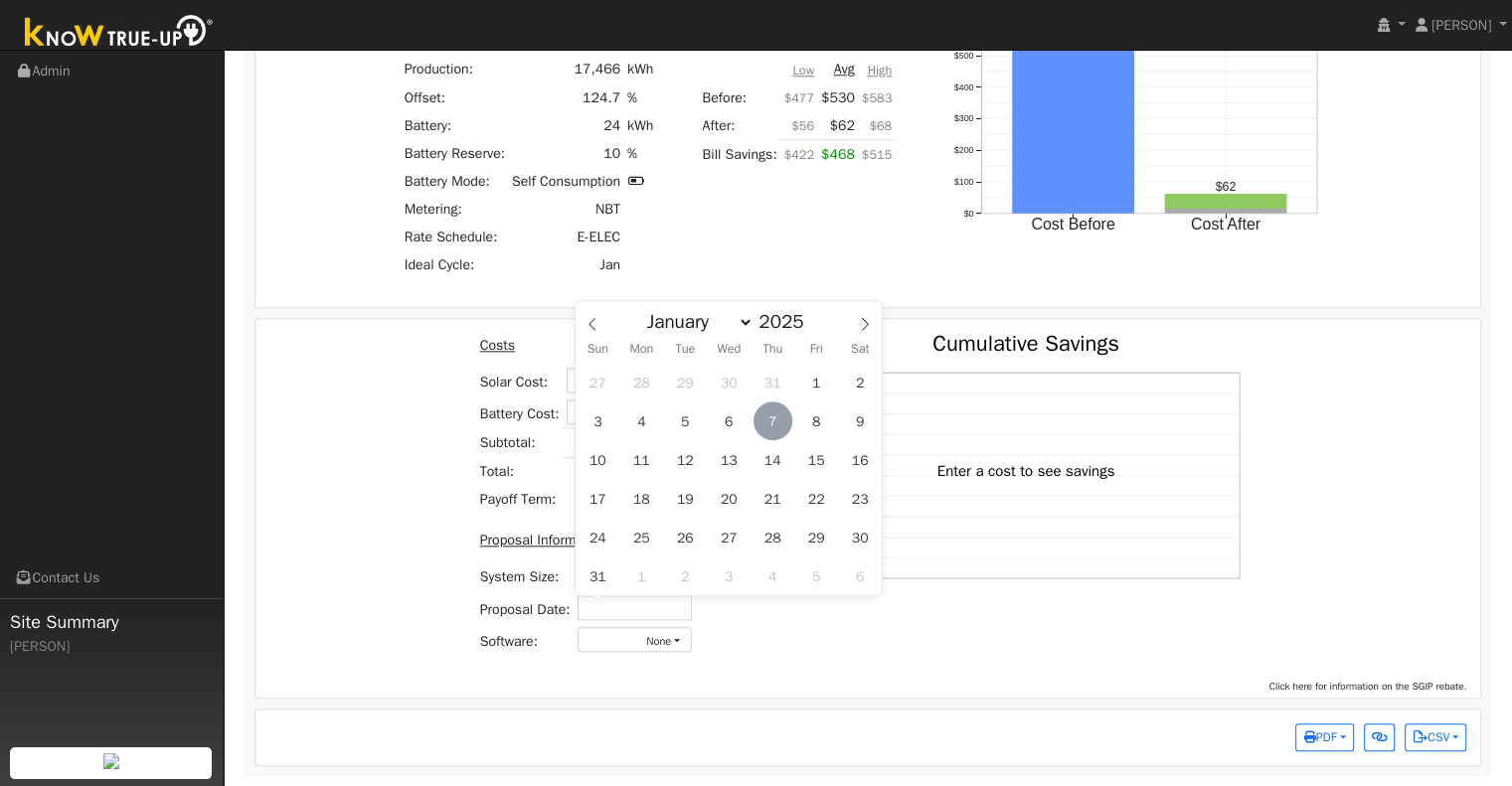 click on "7" at bounding box center [772, 420] 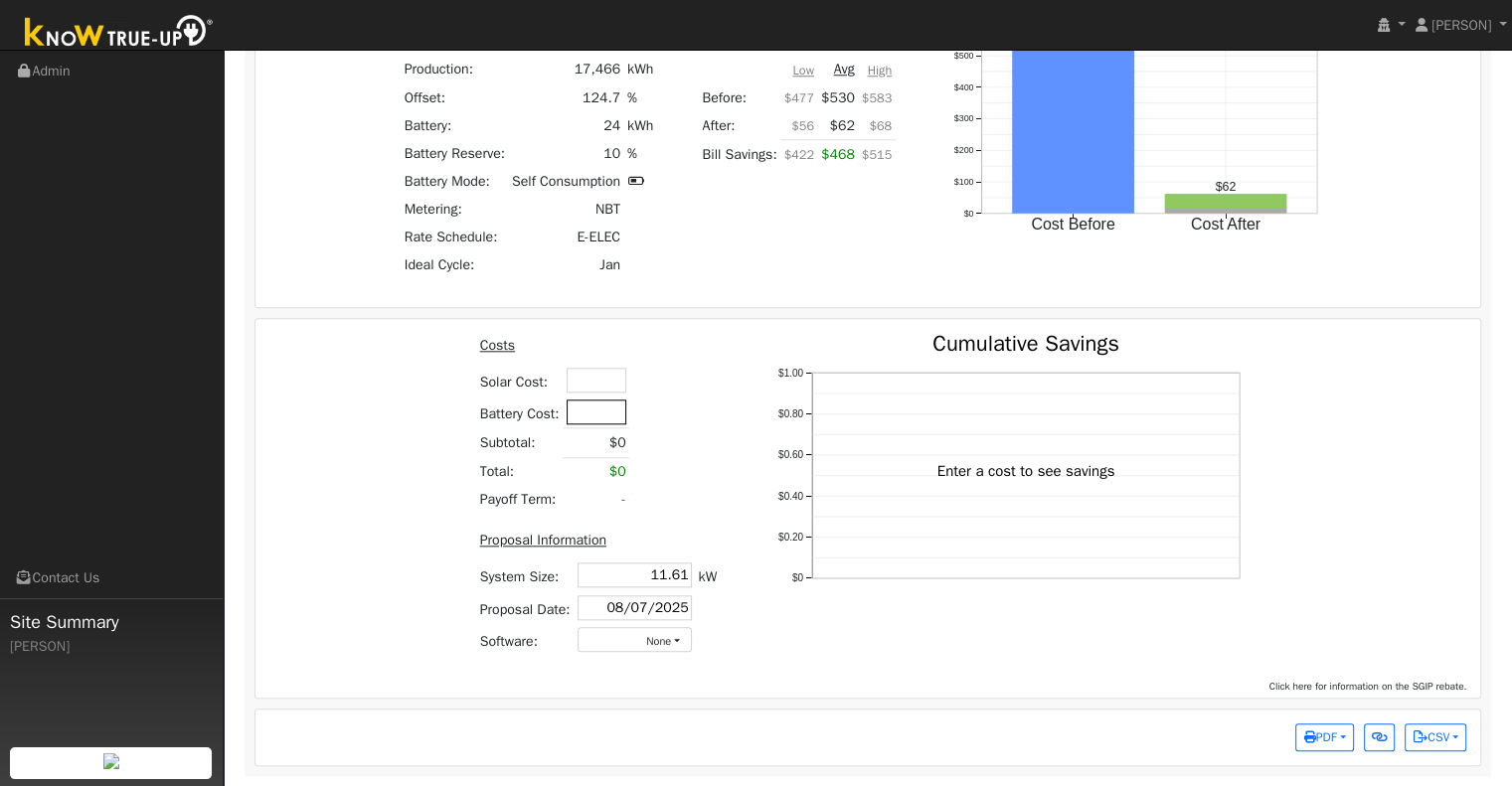 click at bounding box center (596, 411) 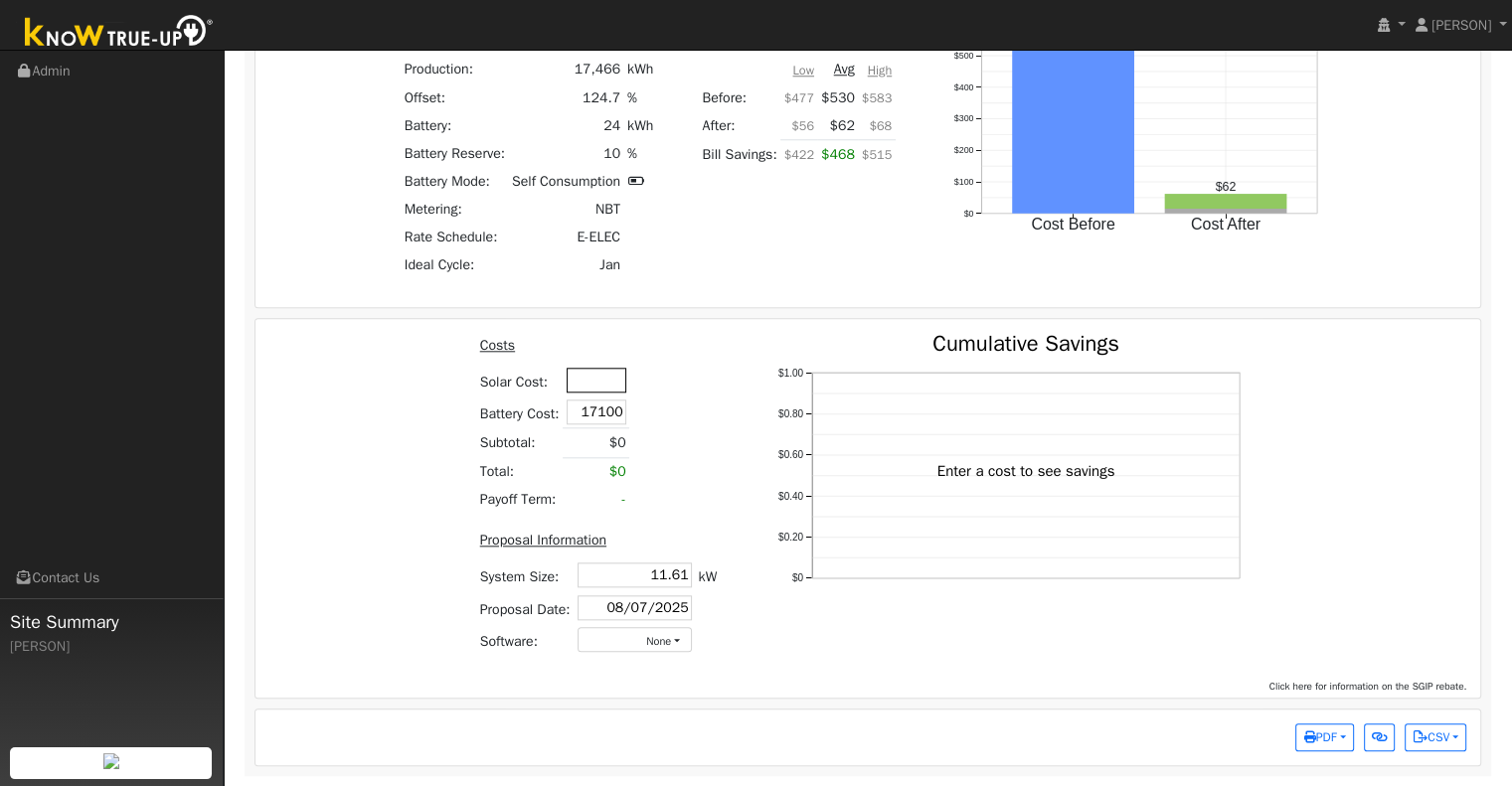 type on "$17,100" 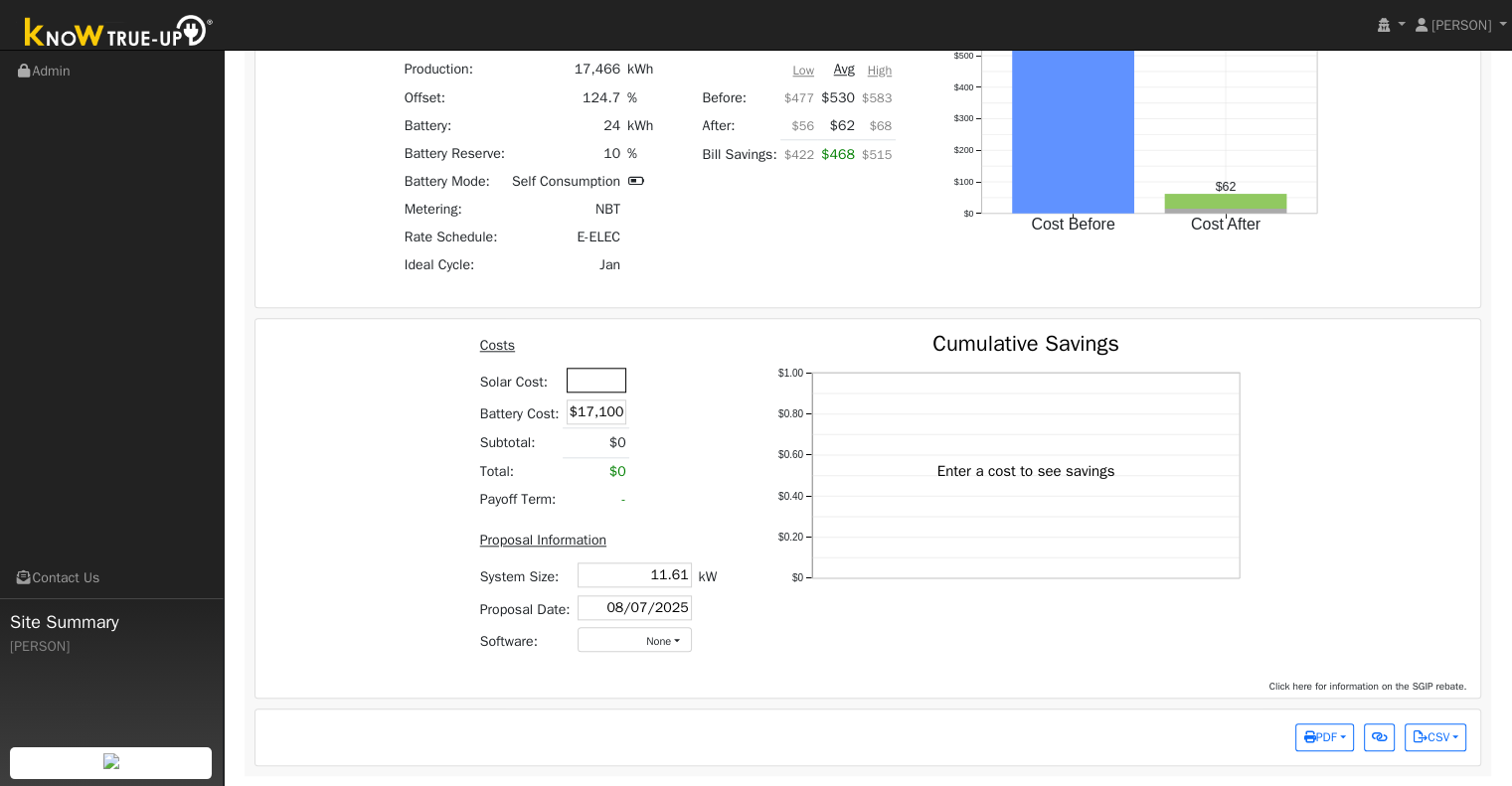 click at bounding box center (596, 380) 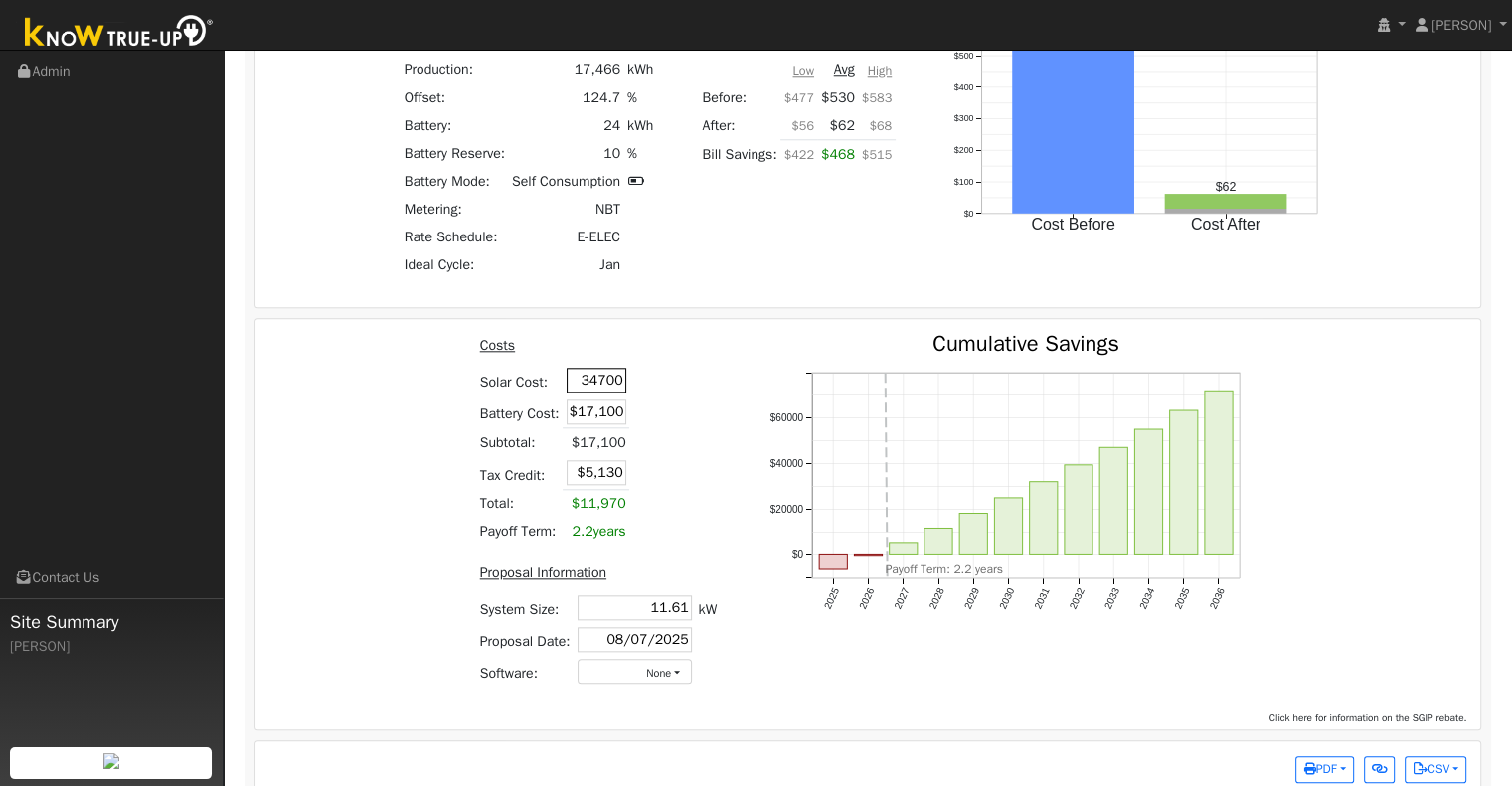 click on "34700" at bounding box center (596, 380) 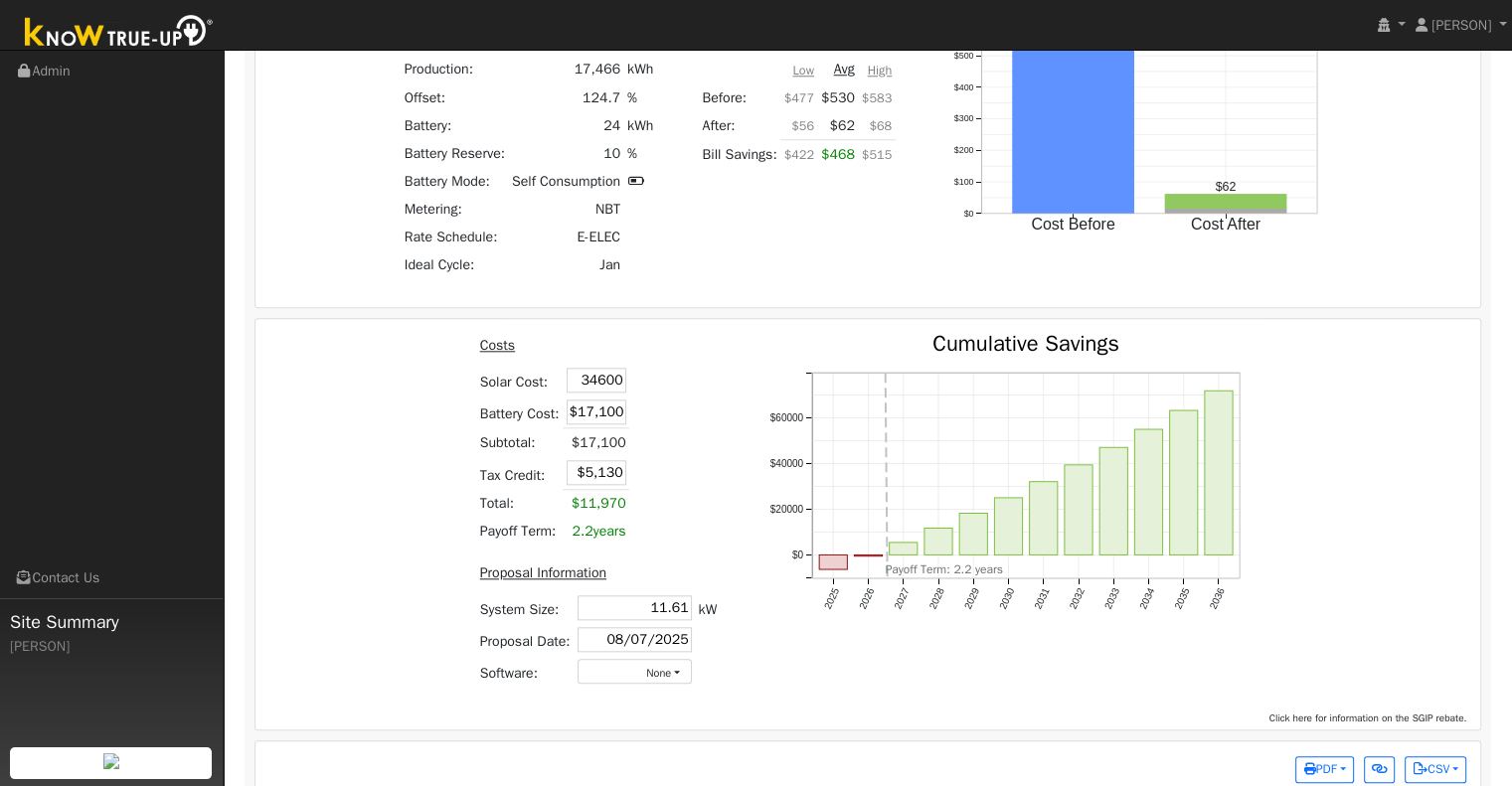 type on "$34,600" 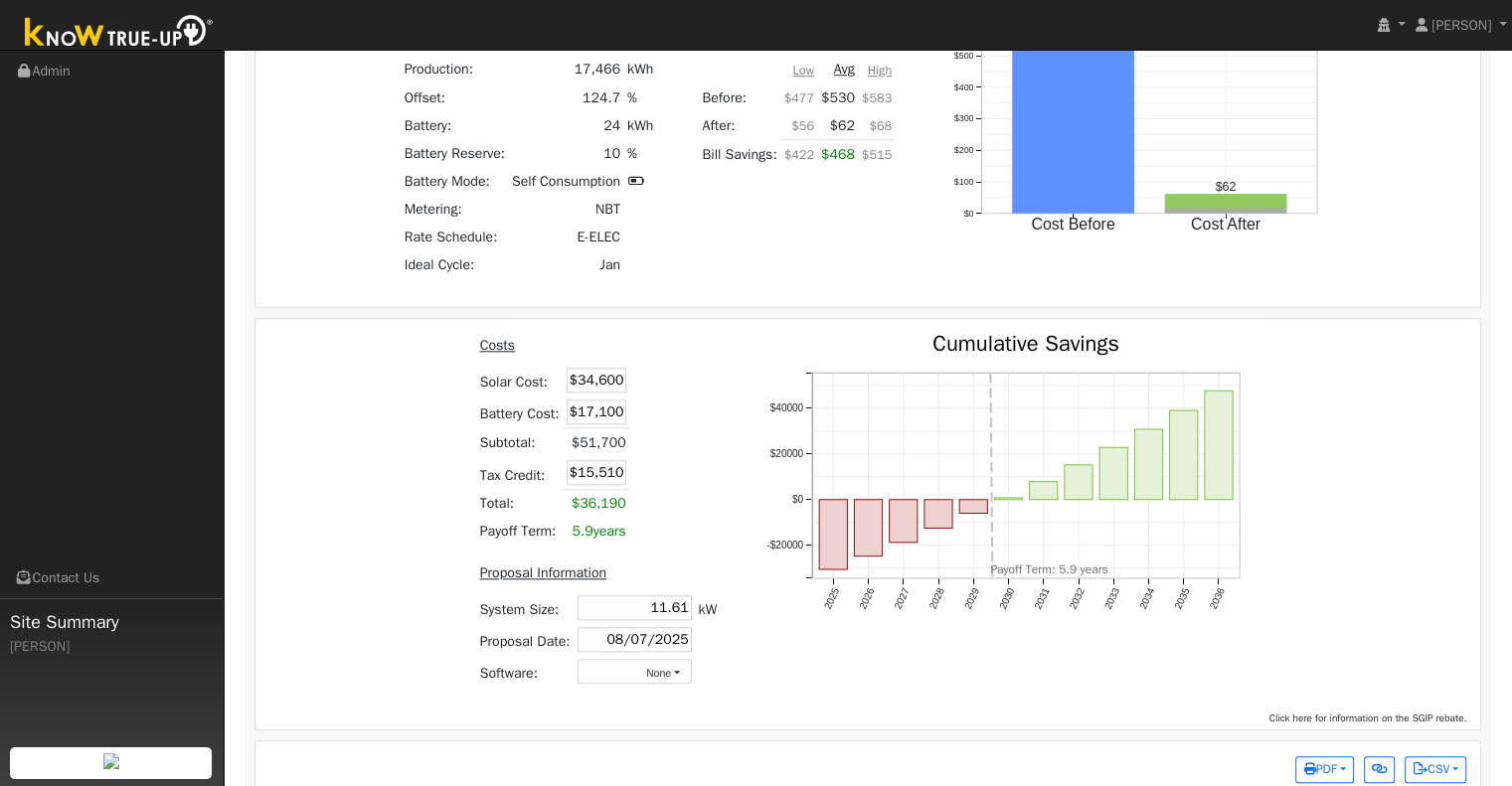 click on "Costs  Solar Cost:  $34,600  Battery Cost:  $17,100 Subtotal: $51,700  Tax Credit:  $15,510 Total: $36,190 Payoff Term: 5.9  years" at bounding box center (597, 439) 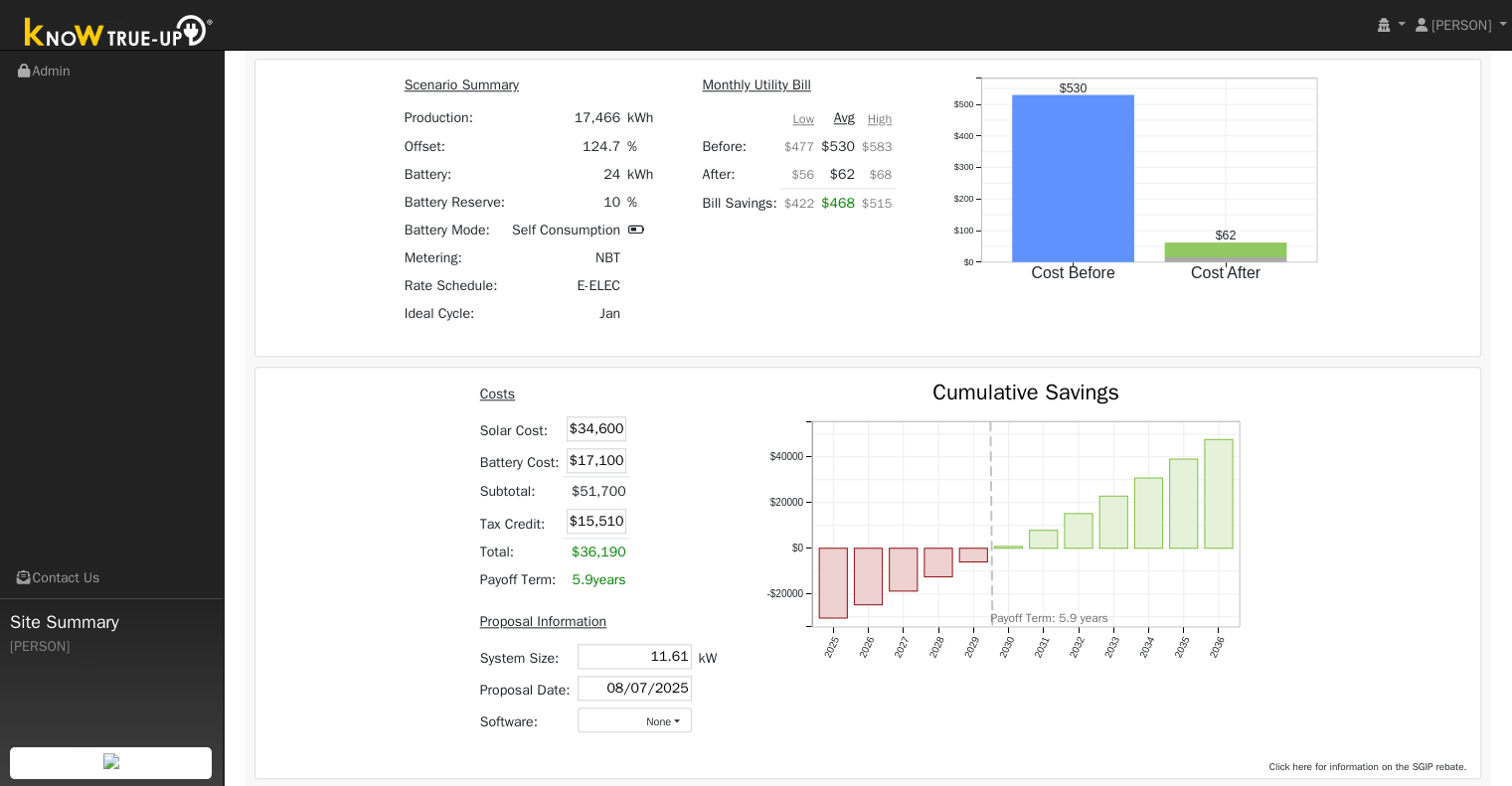 scroll, scrollTop: 1995, scrollLeft: 0, axis: vertical 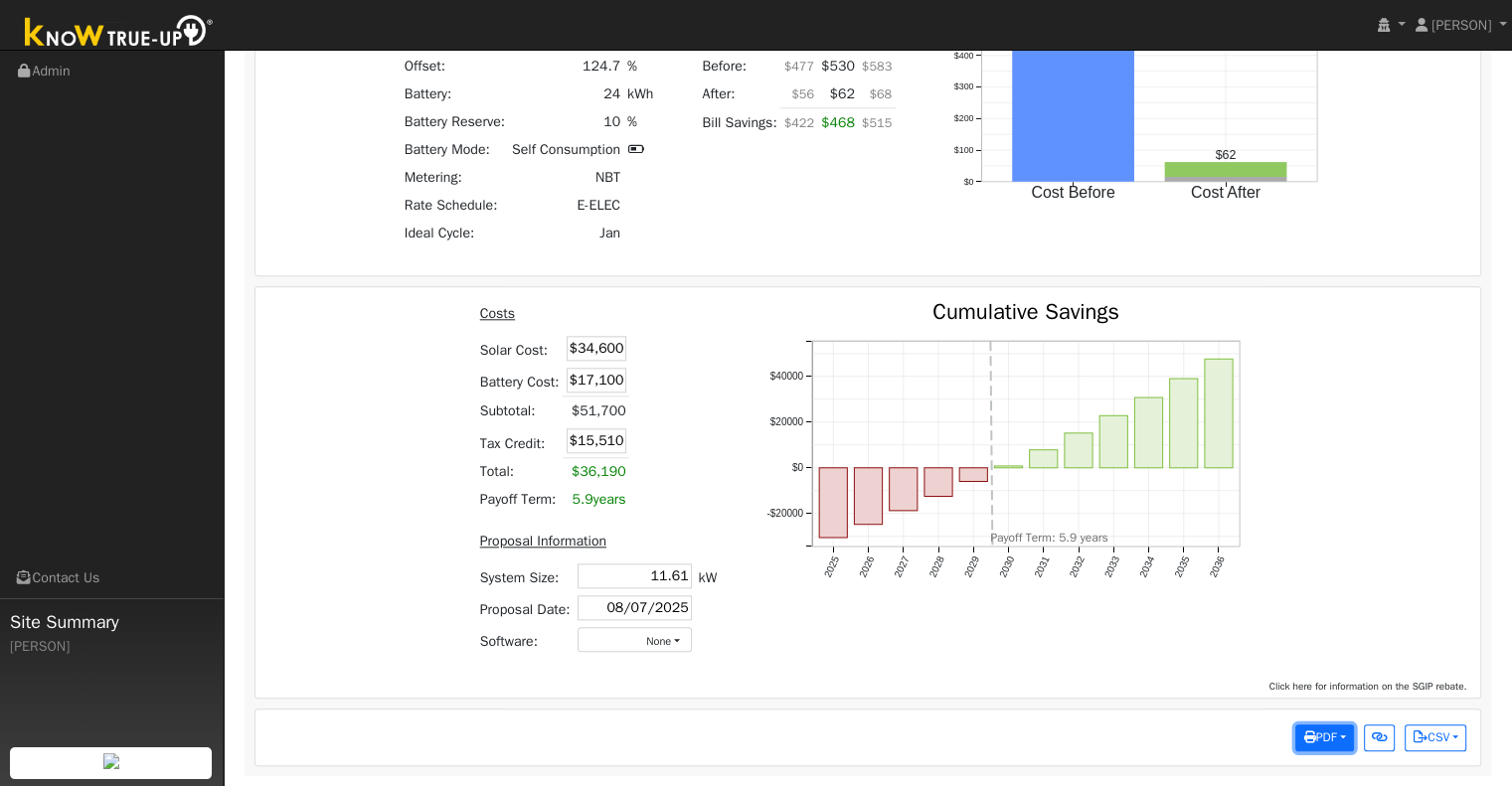 click on "PDF" at bounding box center (1324, 738) 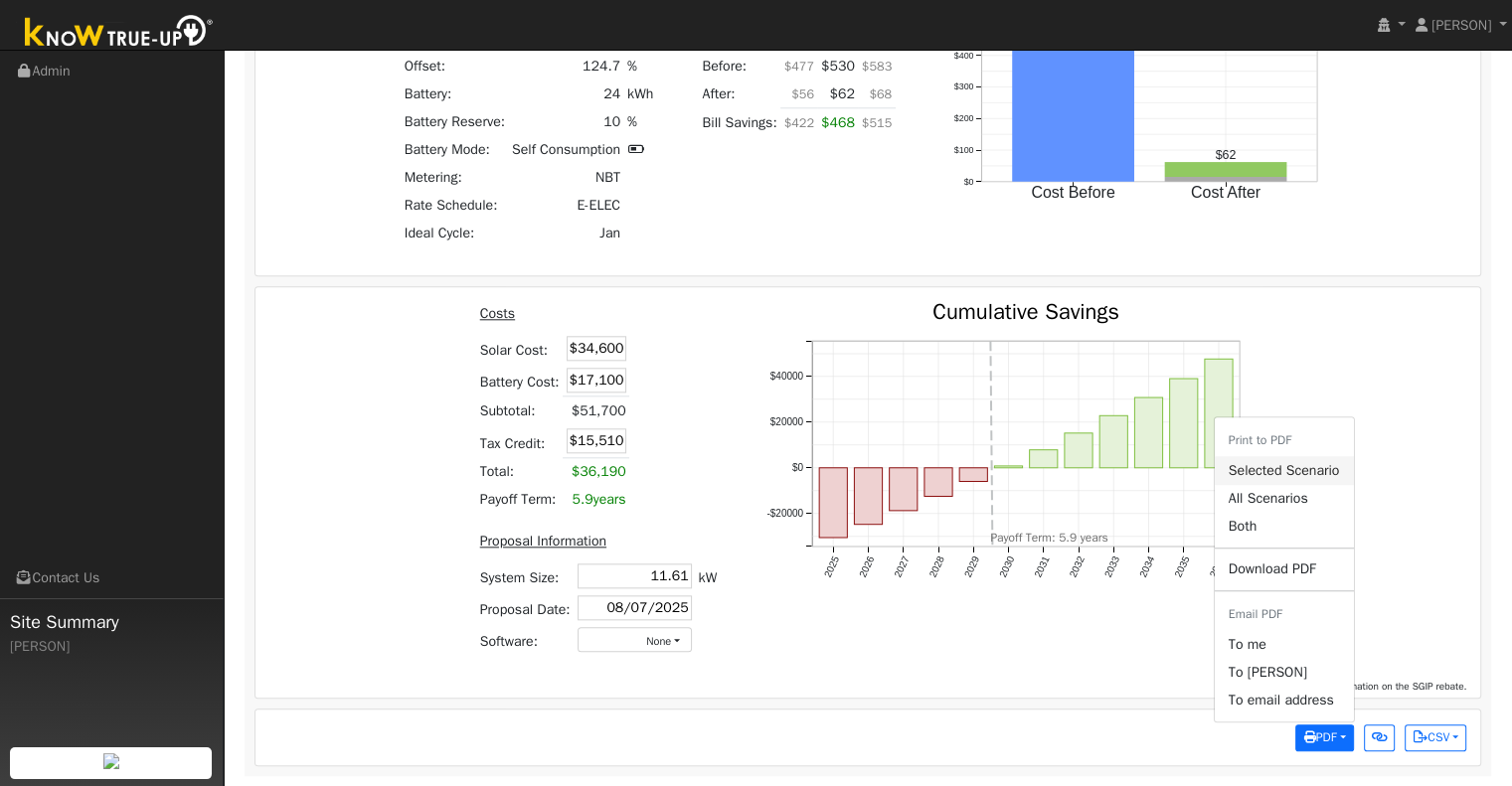 click on "Selected Scenario" at bounding box center [1284, 470] 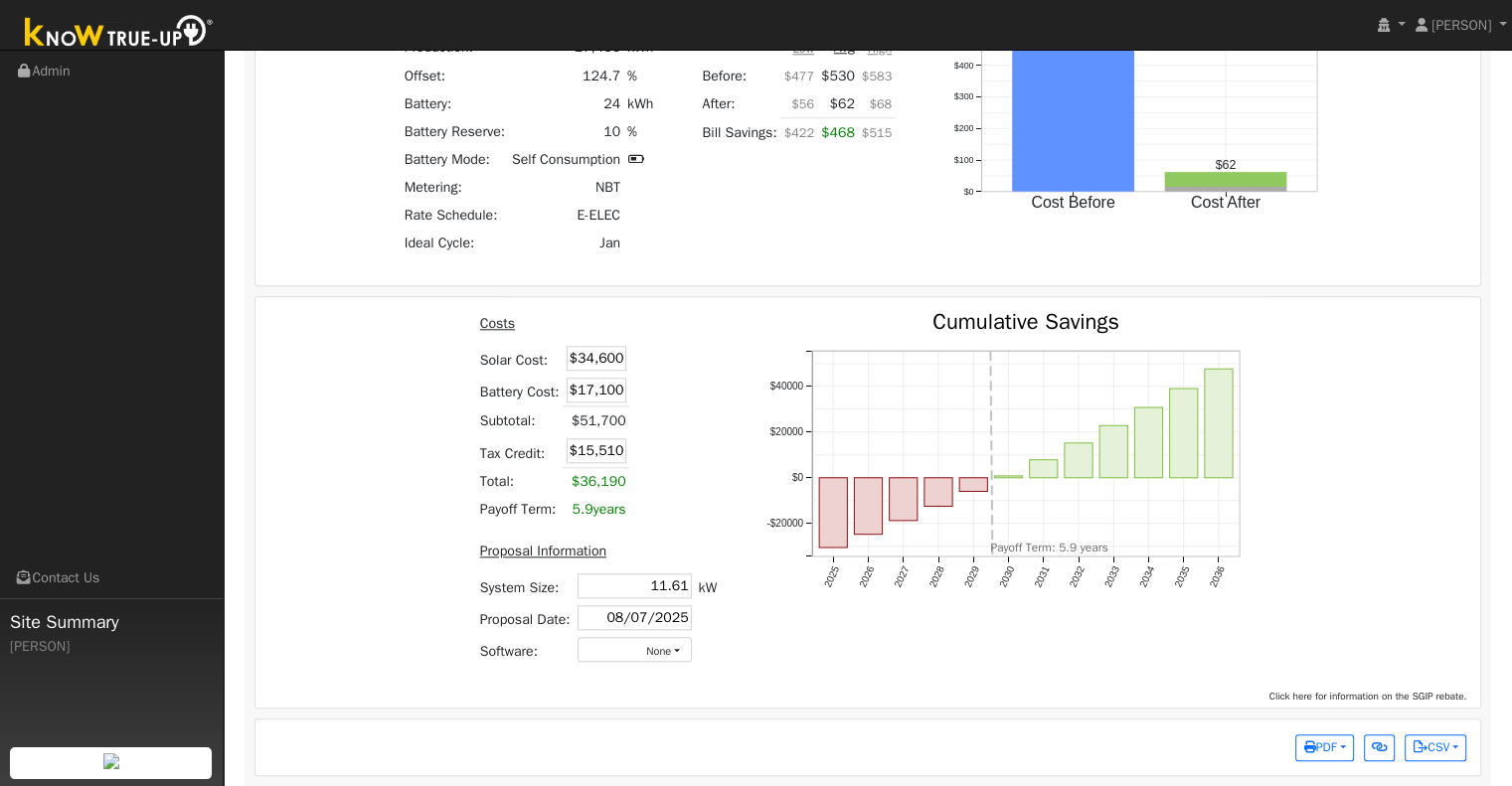 scroll, scrollTop: 1995, scrollLeft: 0, axis: vertical 